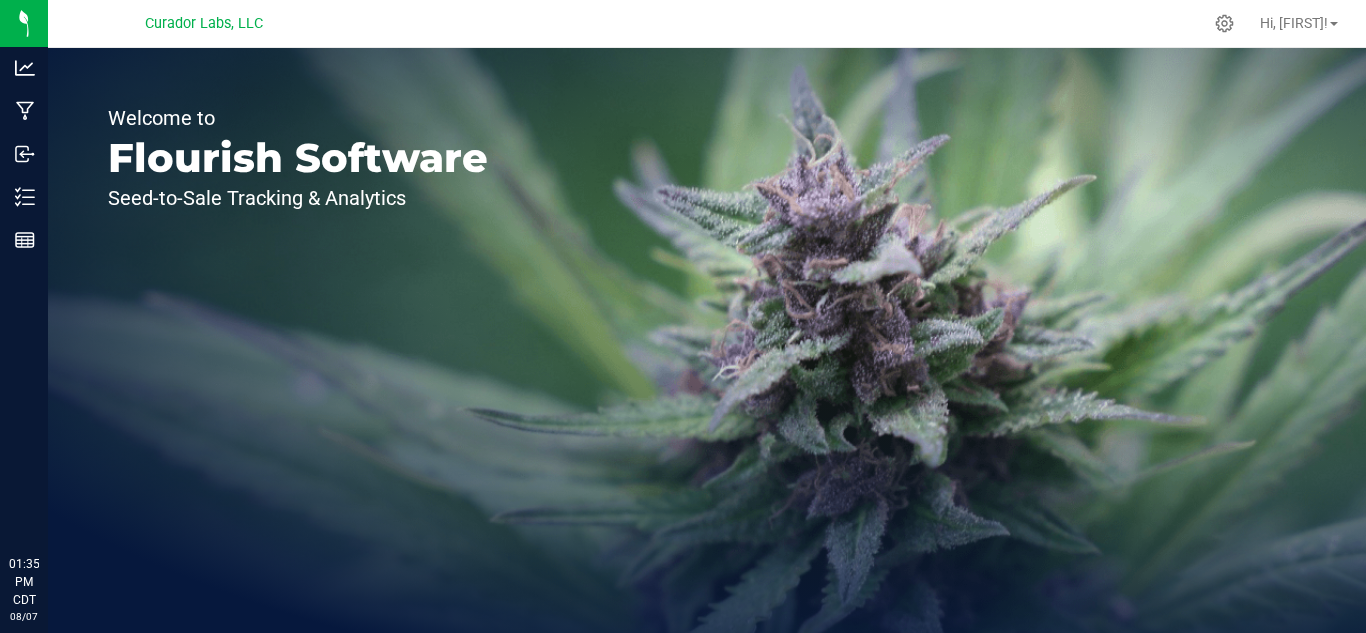 scroll, scrollTop: 0, scrollLeft: 0, axis: both 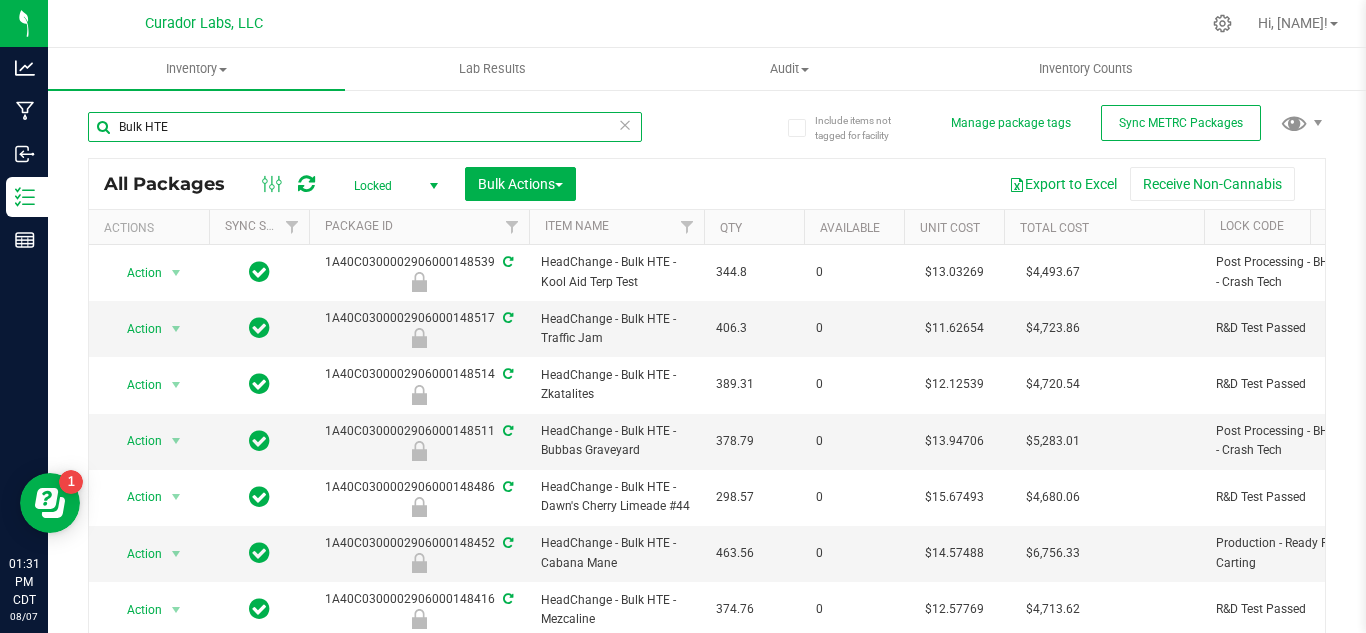 click on "Bulk HTE" at bounding box center (365, 127) 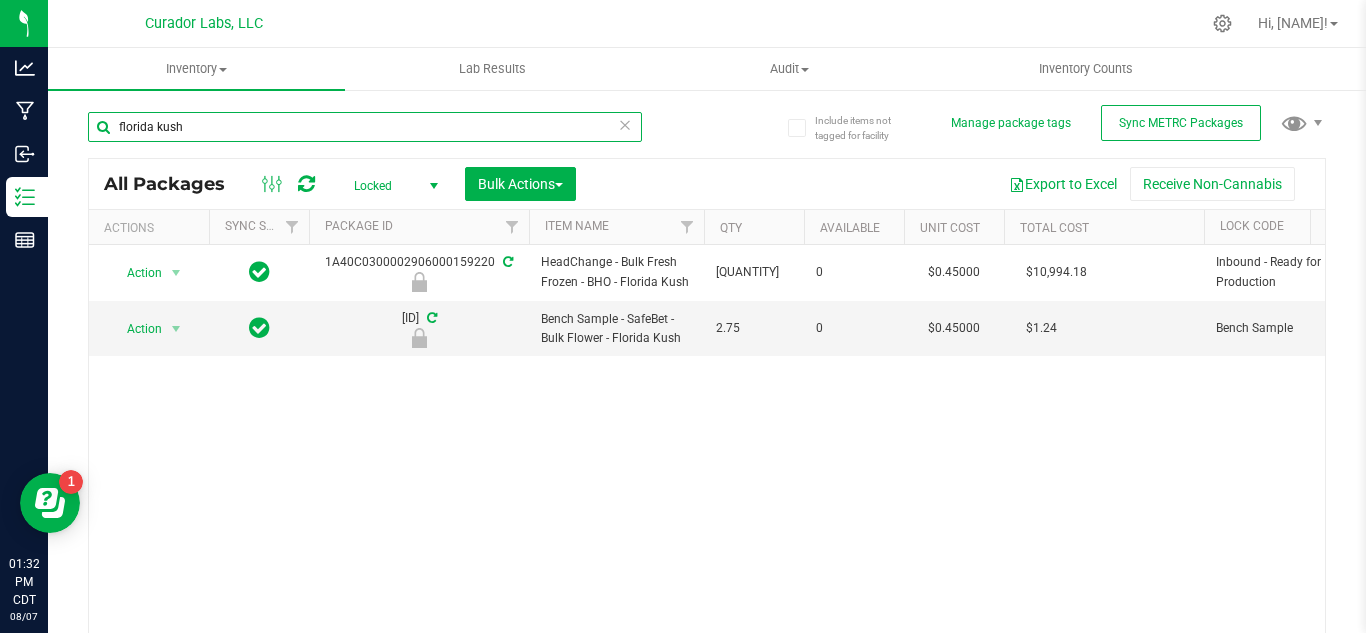 type on "florida kush" 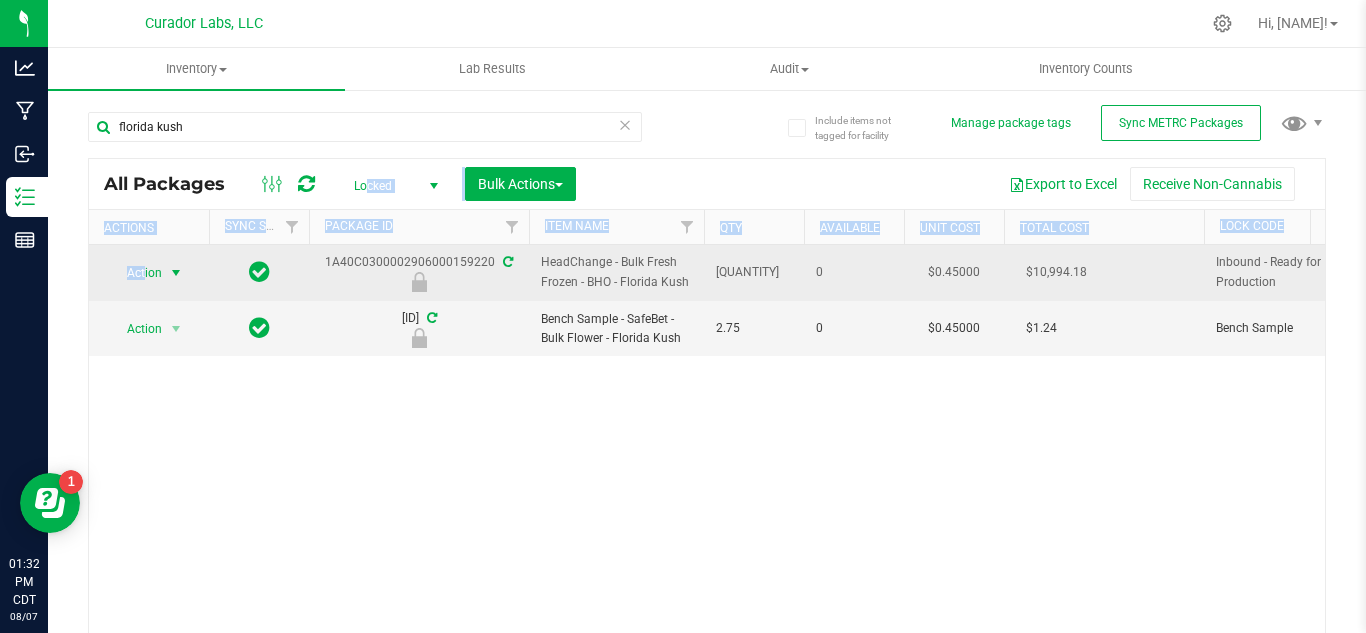drag, startPoint x: 364, startPoint y: 178, endPoint x: 143, endPoint y: 270, distance: 239.38463 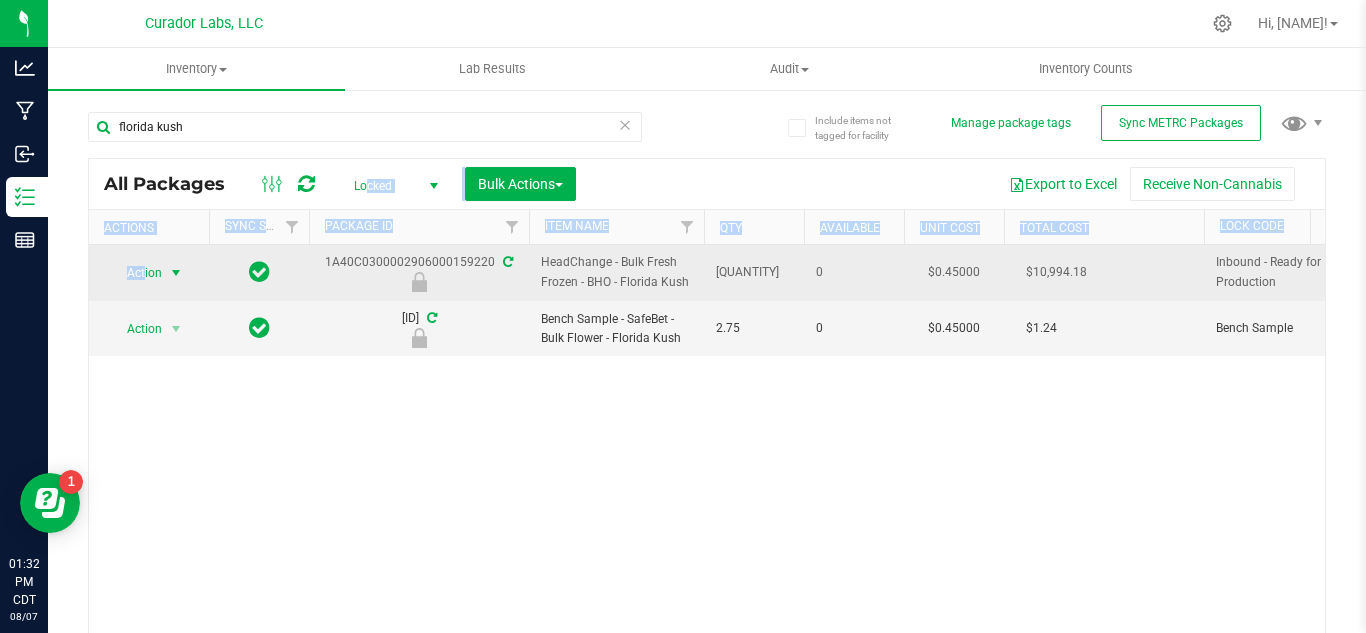 click on "Action" at bounding box center [136, 273] 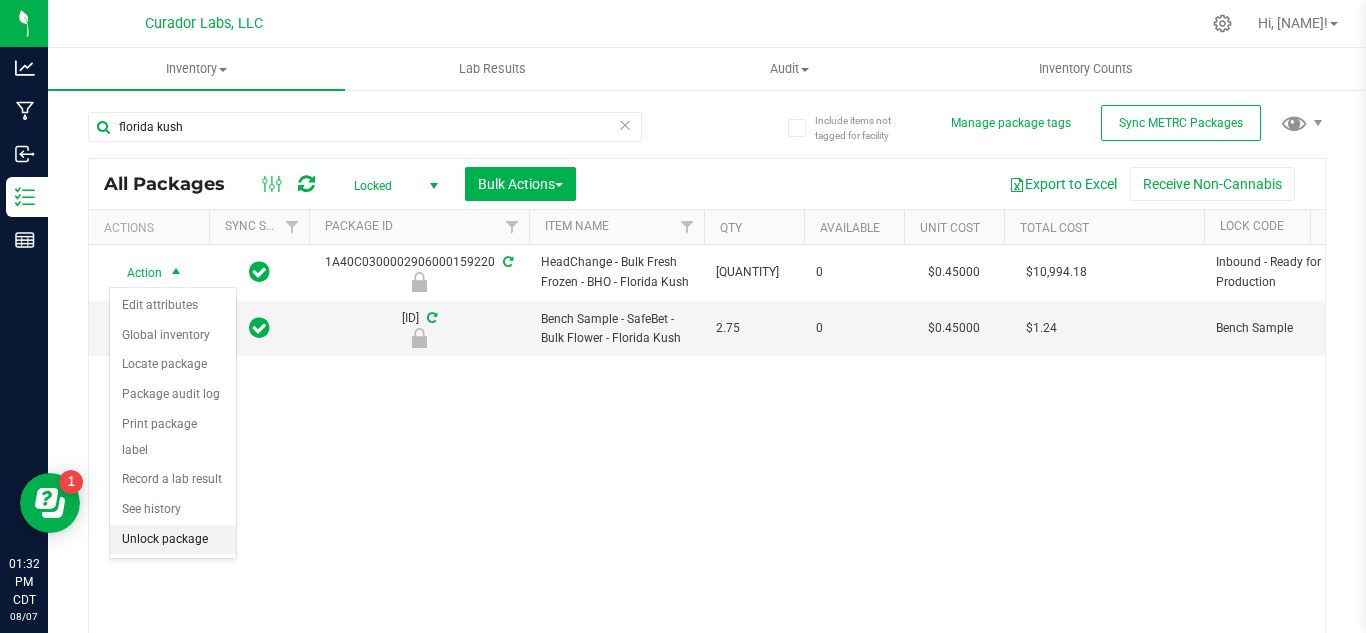 click on "Unlock package" at bounding box center (173, 540) 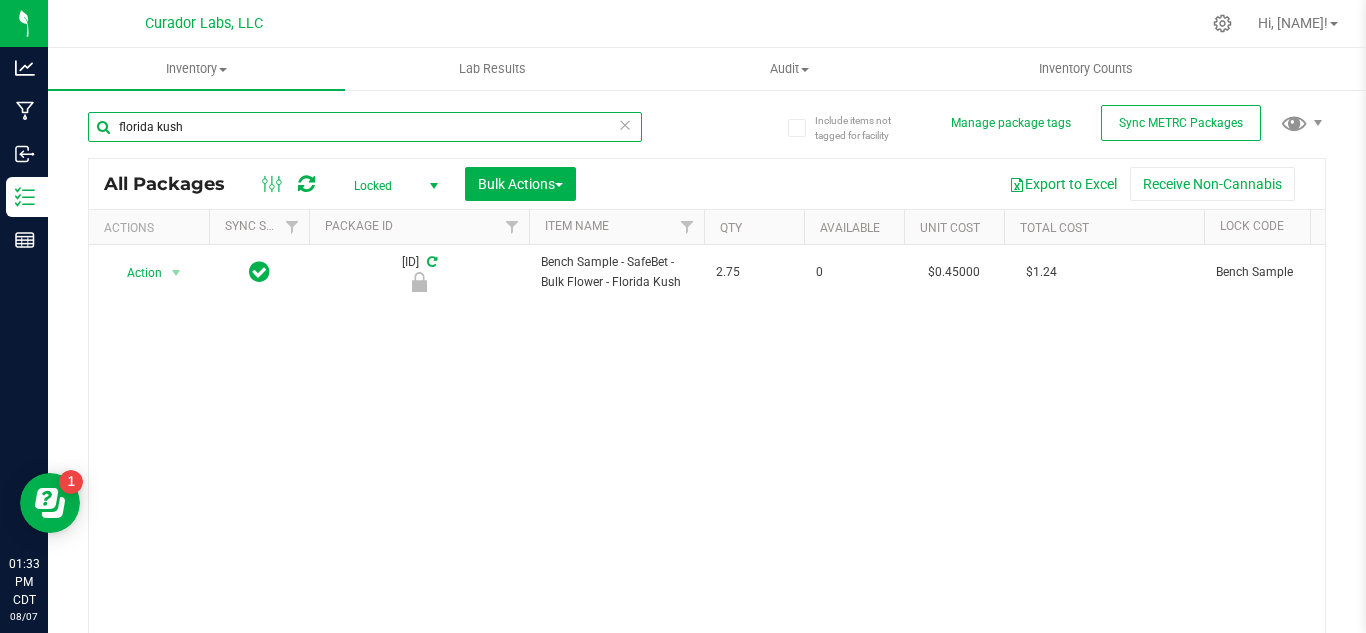 click on "florida kush" at bounding box center [365, 127] 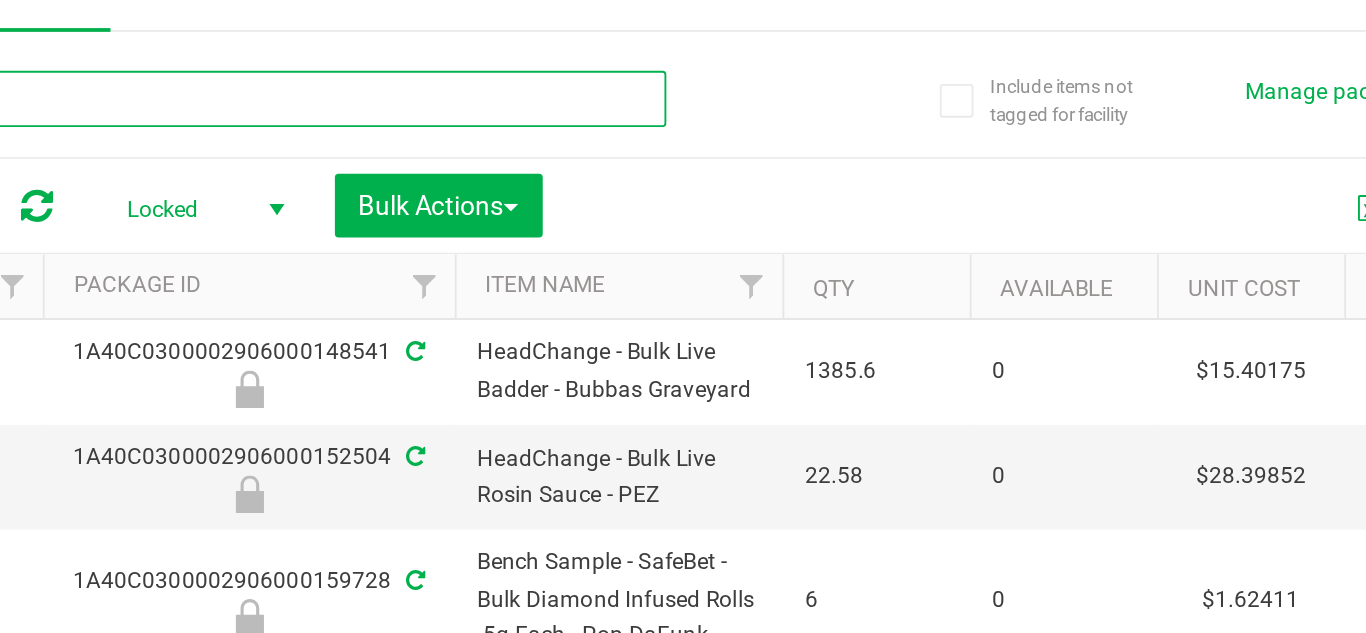 scroll, scrollTop: 5, scrollLeft: 0, axis: vertical 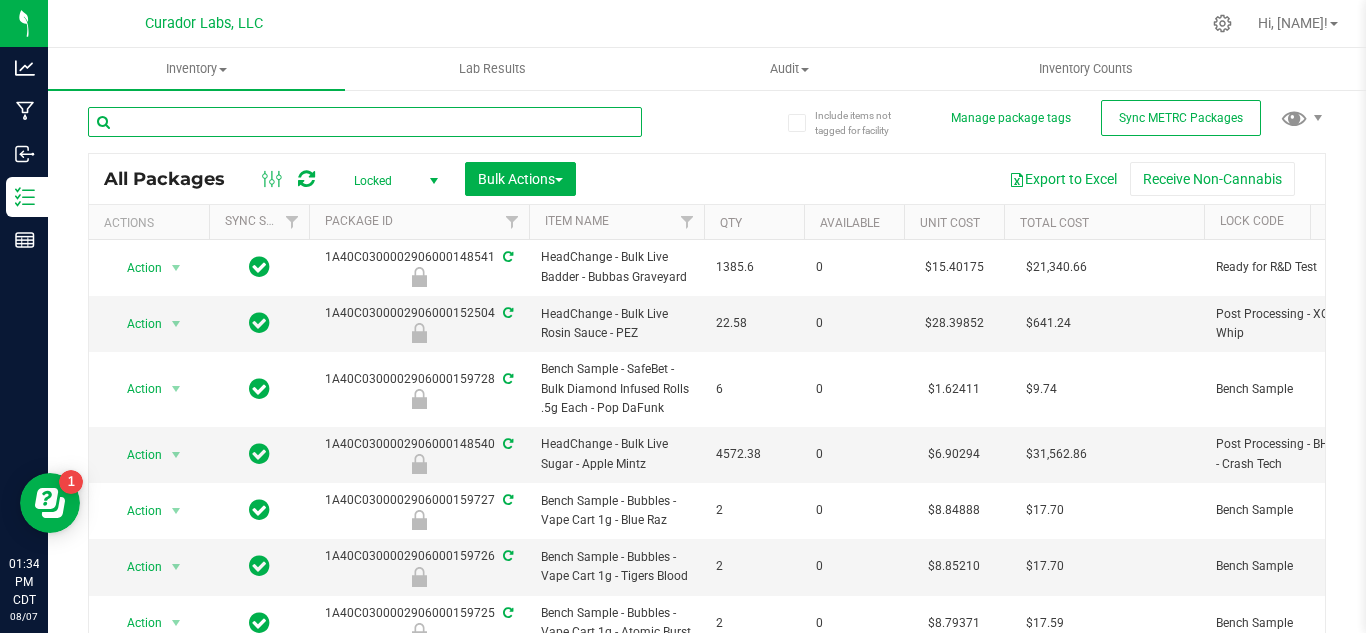 click at bounding box center [365, 122] 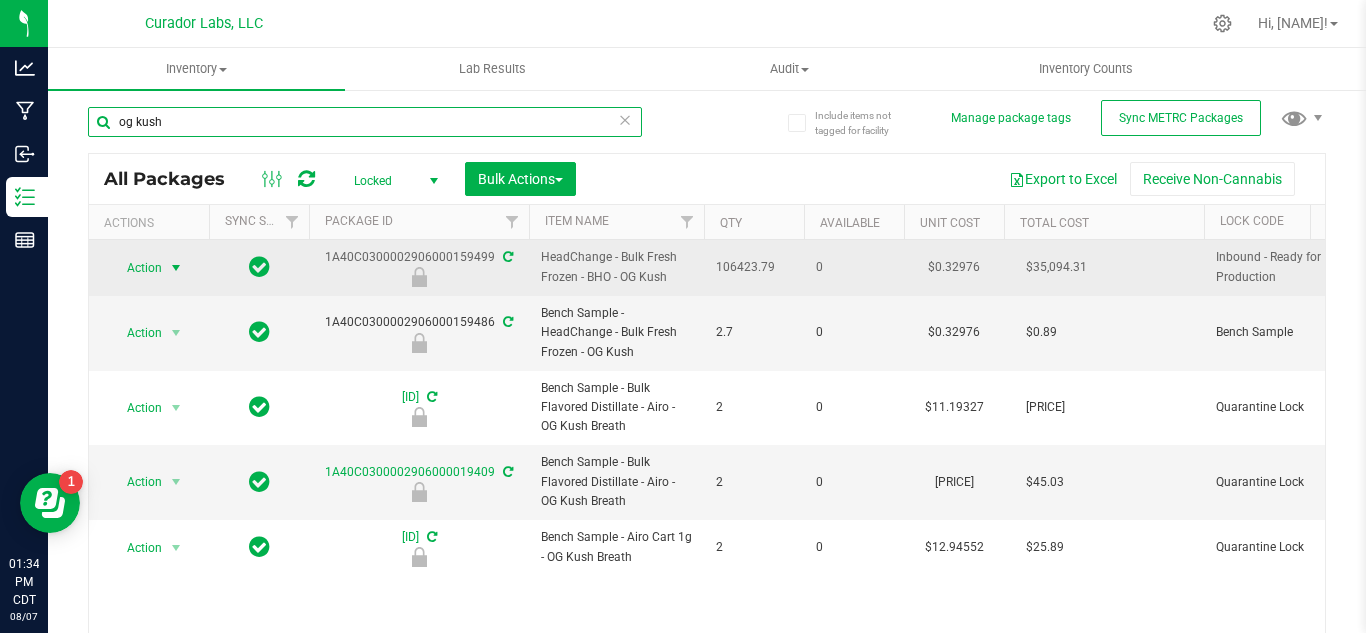 type on "og kush" 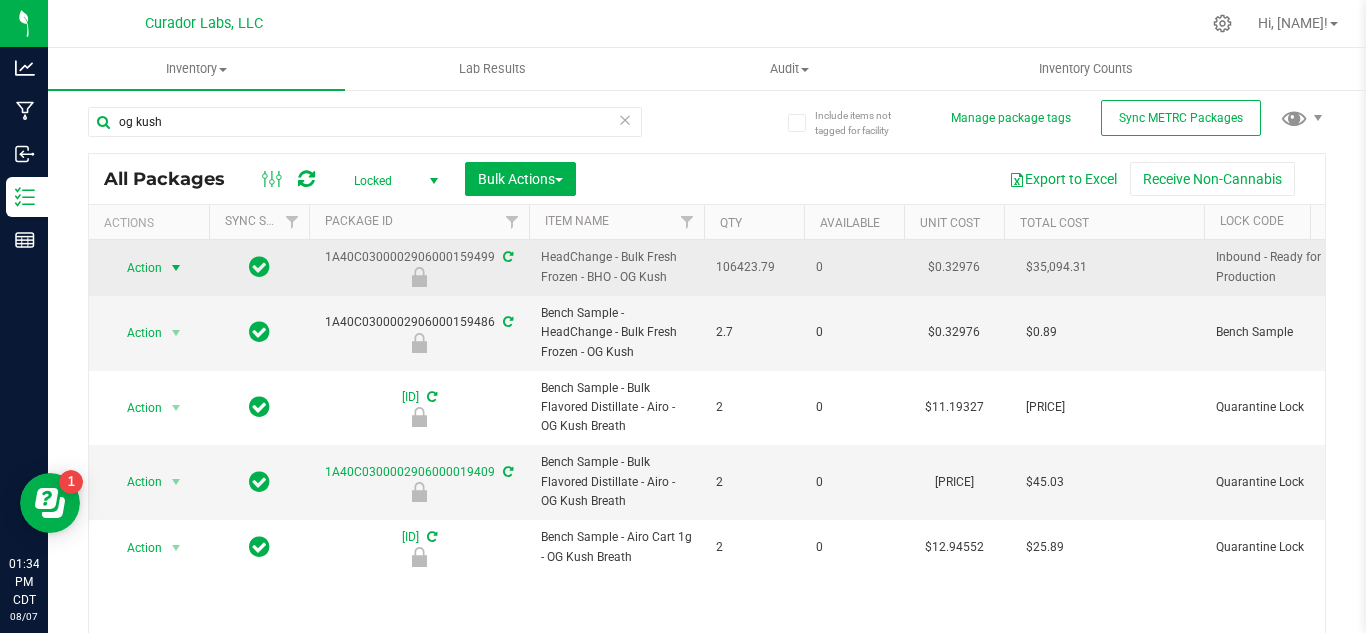 click on "Action" at bounding box center (136, 268) 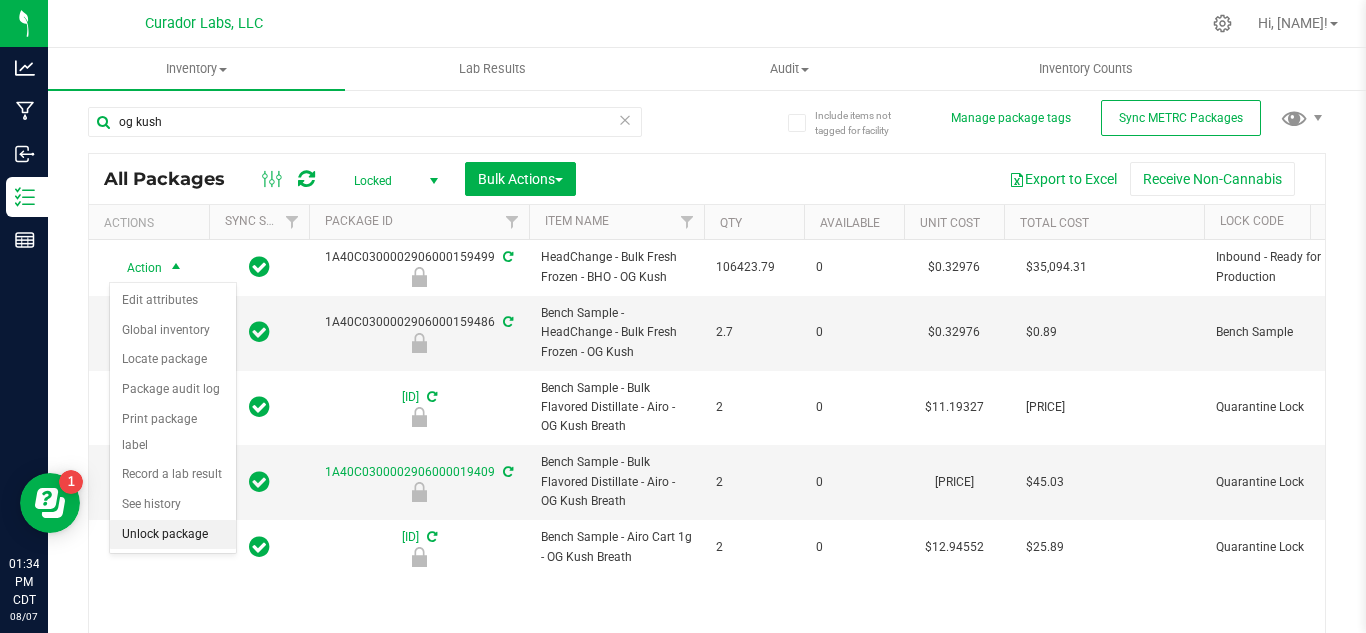 click on "Unlock package" at bounding box center (173, 535) 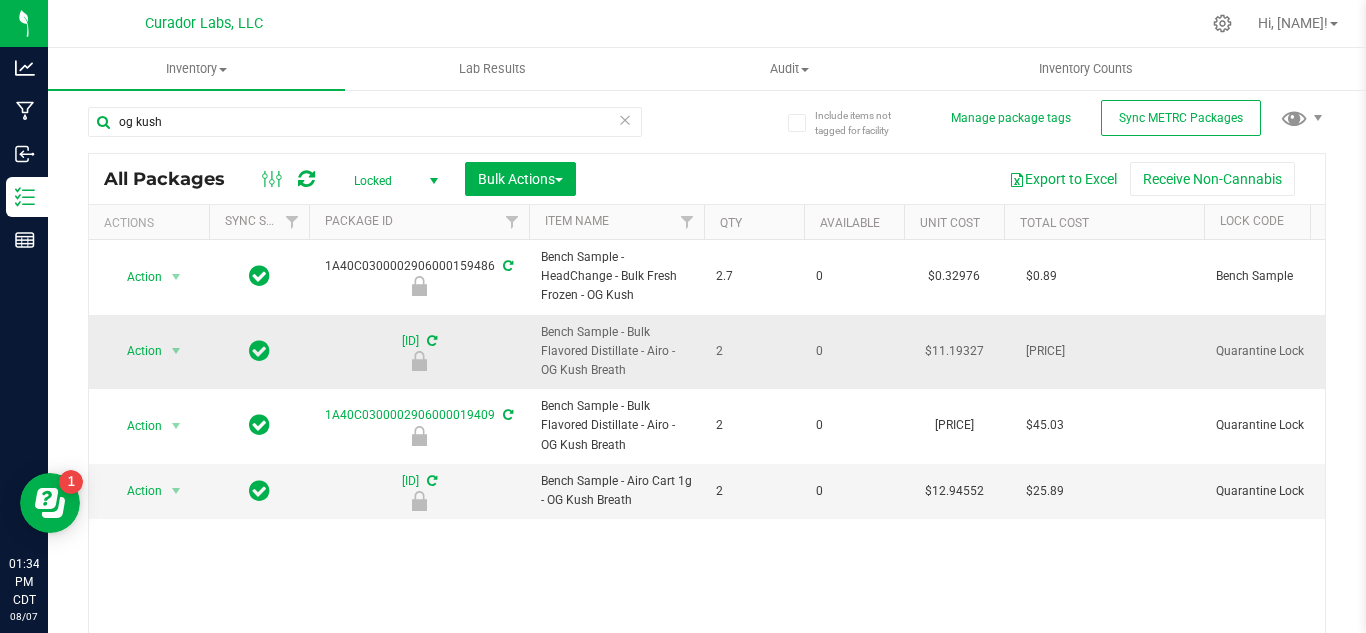 scroll, scrollTop: 0, scrollLeft: 15, axis: horizontal 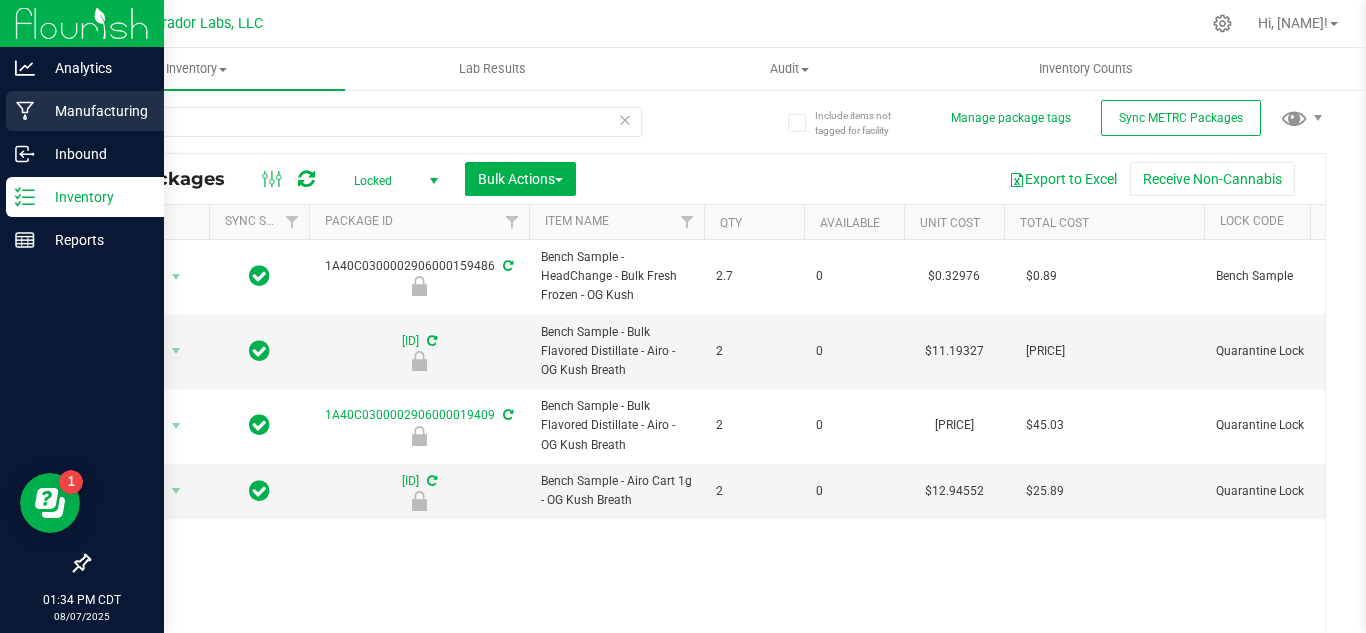 click on "Manufacturing" at bounding box center [95, 111] 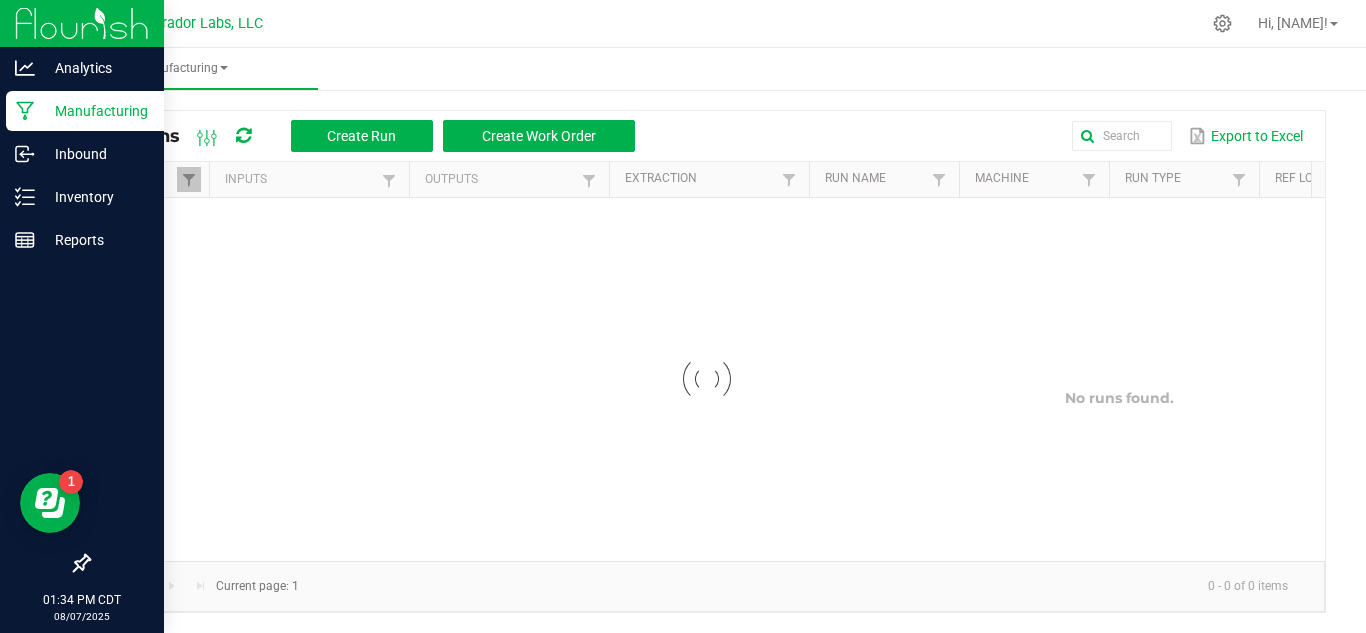 scroll, scrollTop: 0, scrollLeft: 0, axis: both 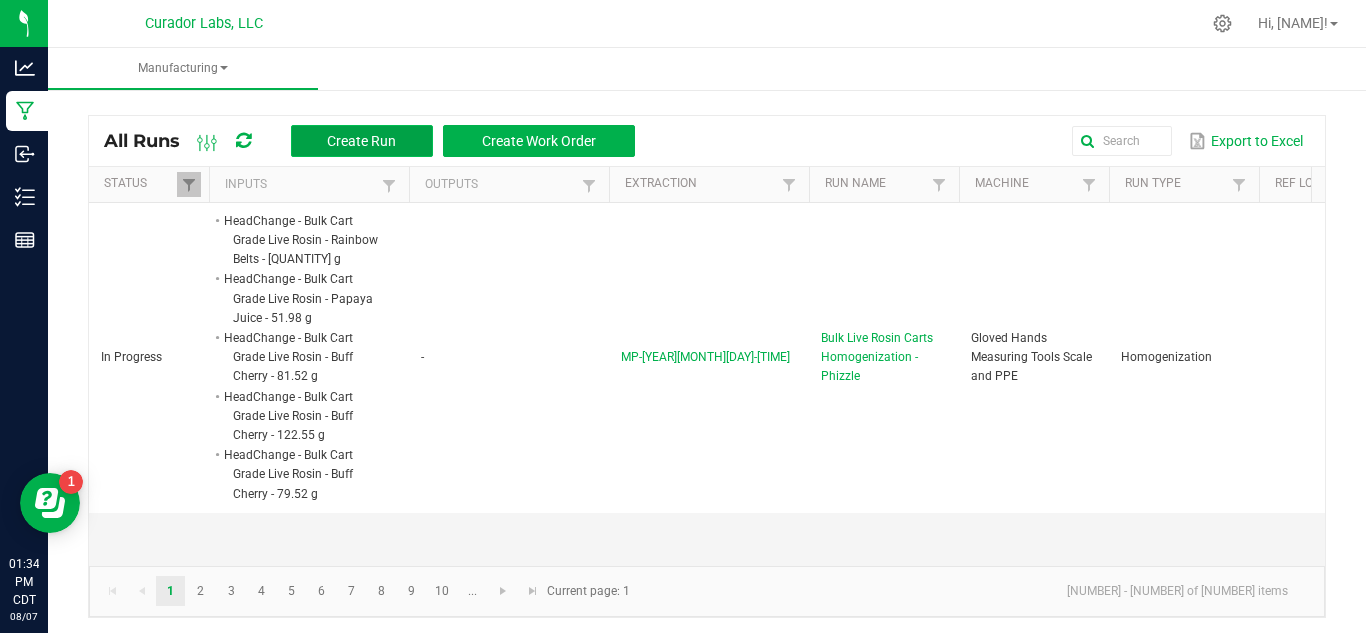 click on "Create Run" at bounding box center (361, 141) 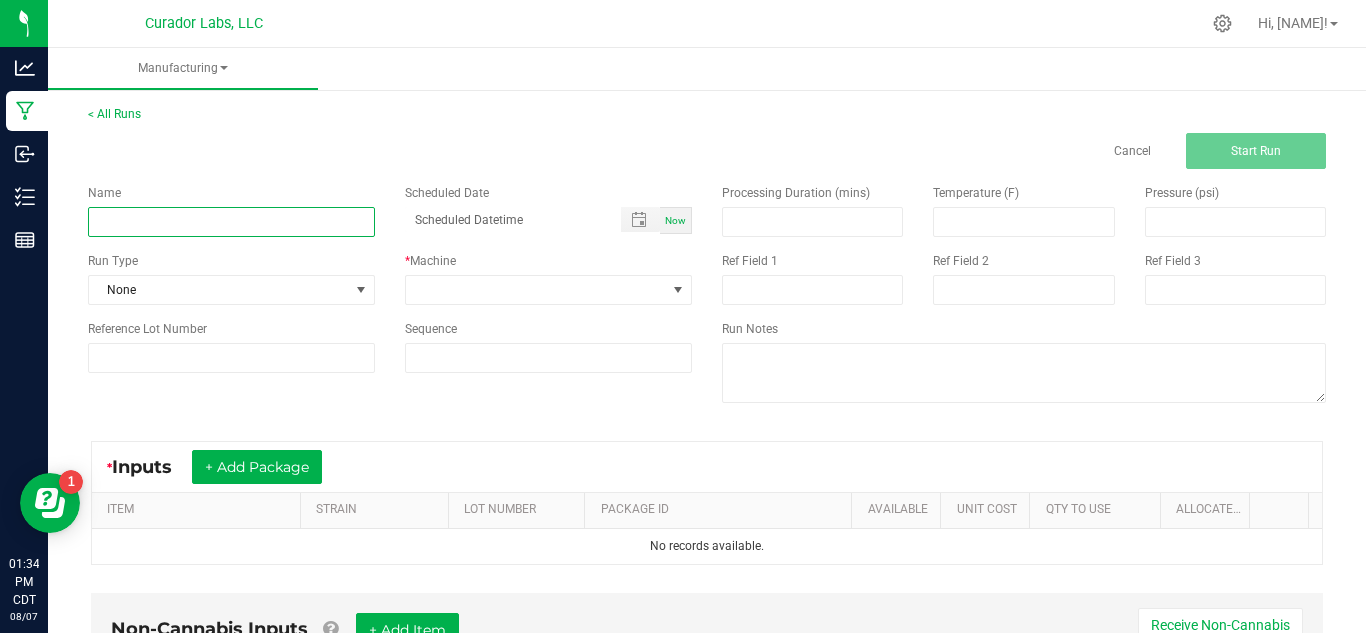 click at bounding box center [231, 222] 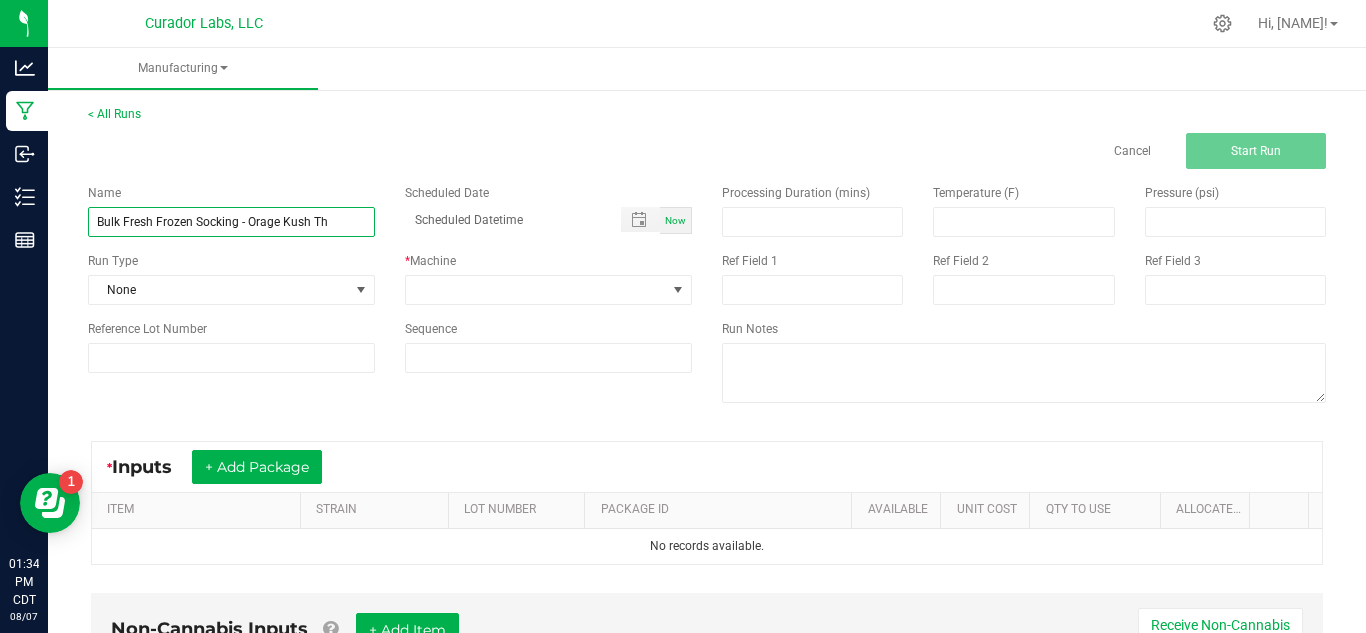 click on "Bulk Fresh Frozen Socking - Orage Kush Th" at bounding box center [231, 222] 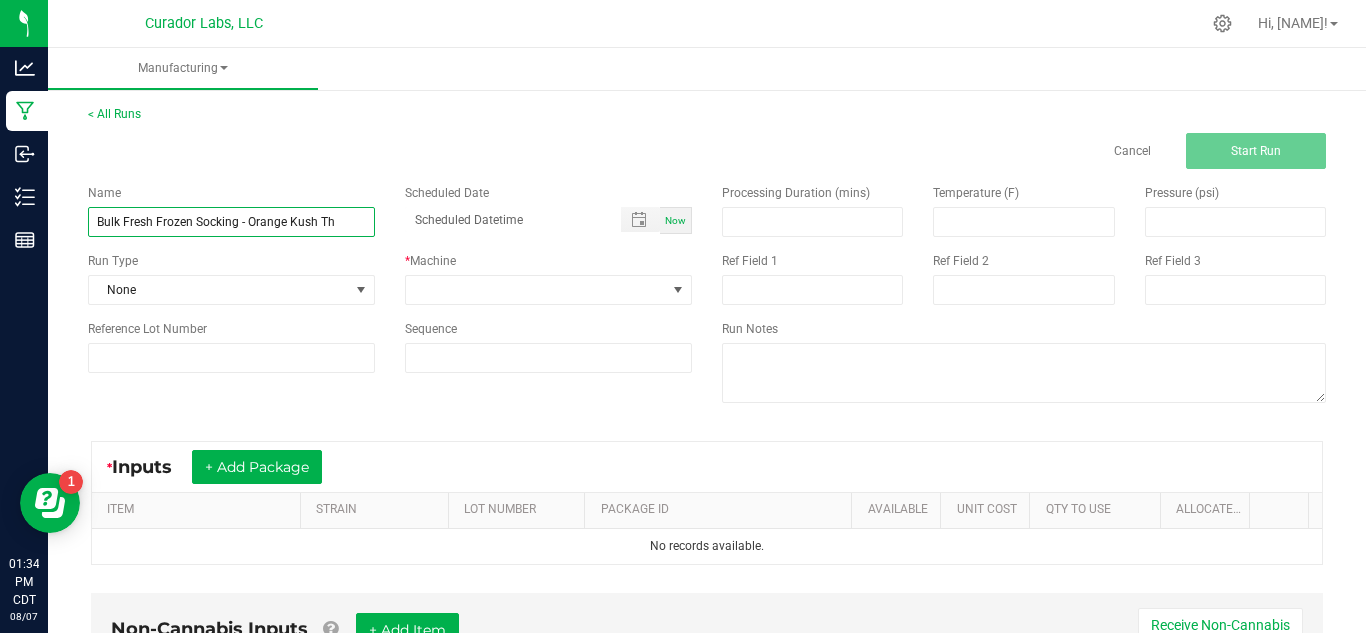 click on "Bulk Fresh Frozen Socking - Orange Kush Th" at bounding box center [231, 222] 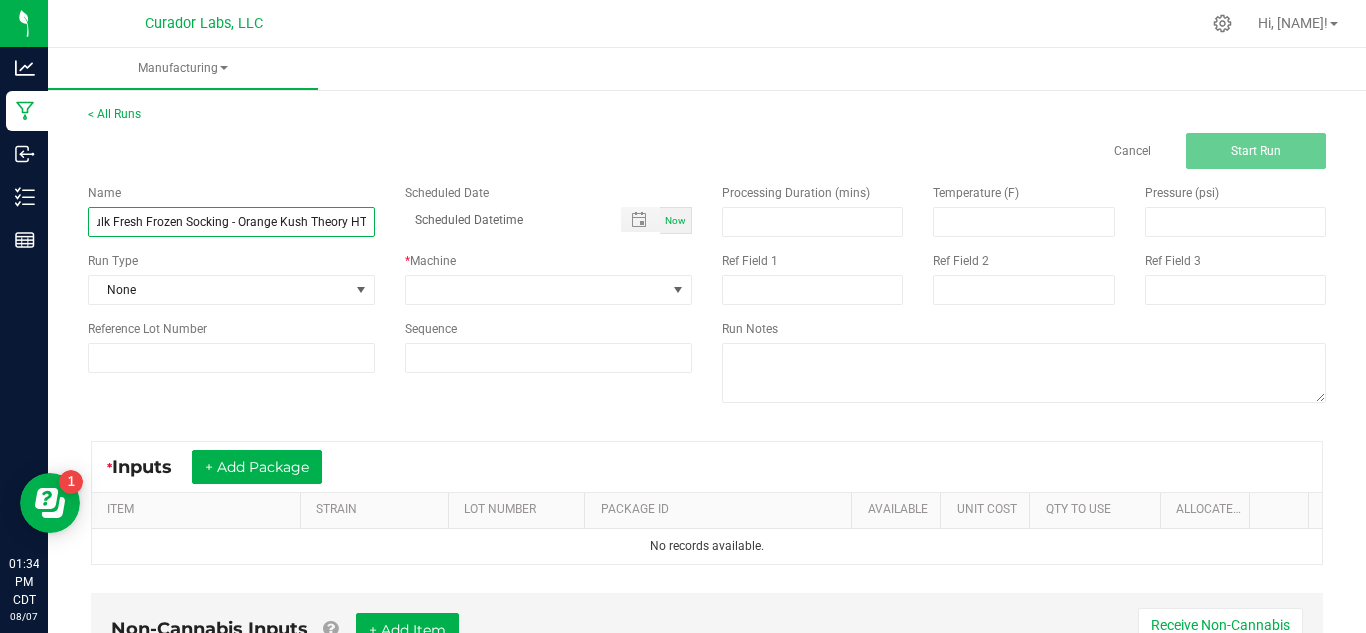scroll, scrollTop: 0, scrollLeft: 17, axis: horizontal 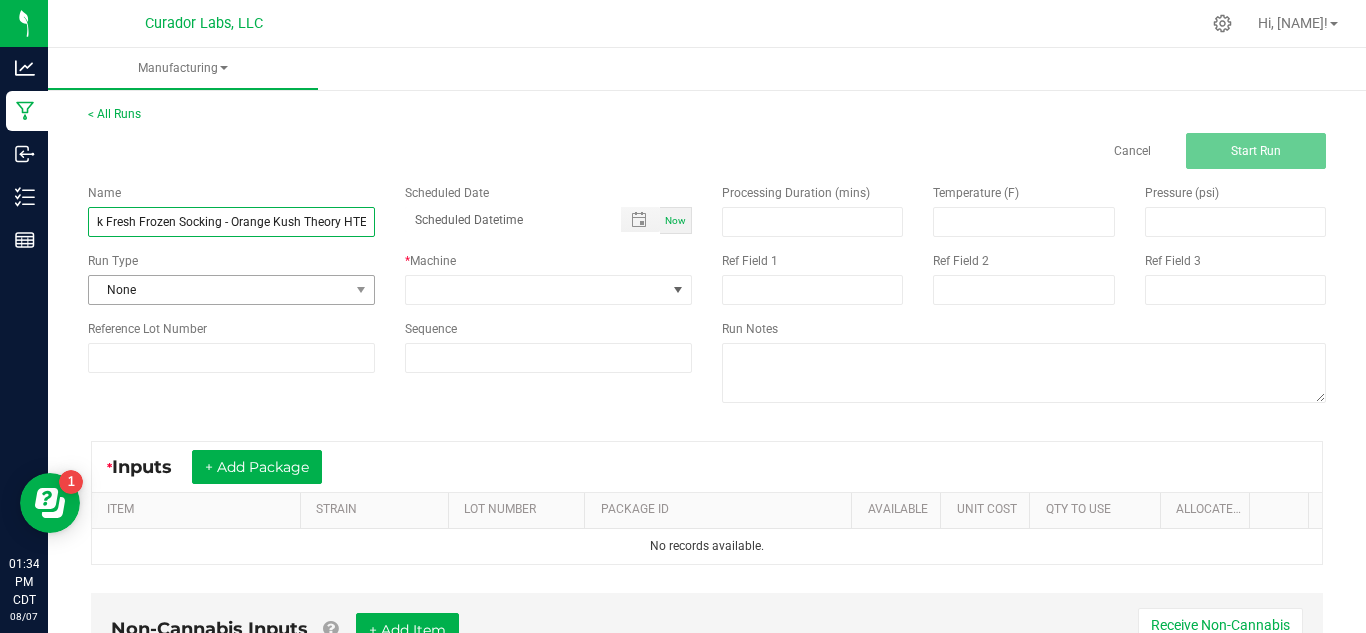 type on "Bulk Fresh Frozen Socking - Orange Kush Theory HTE" 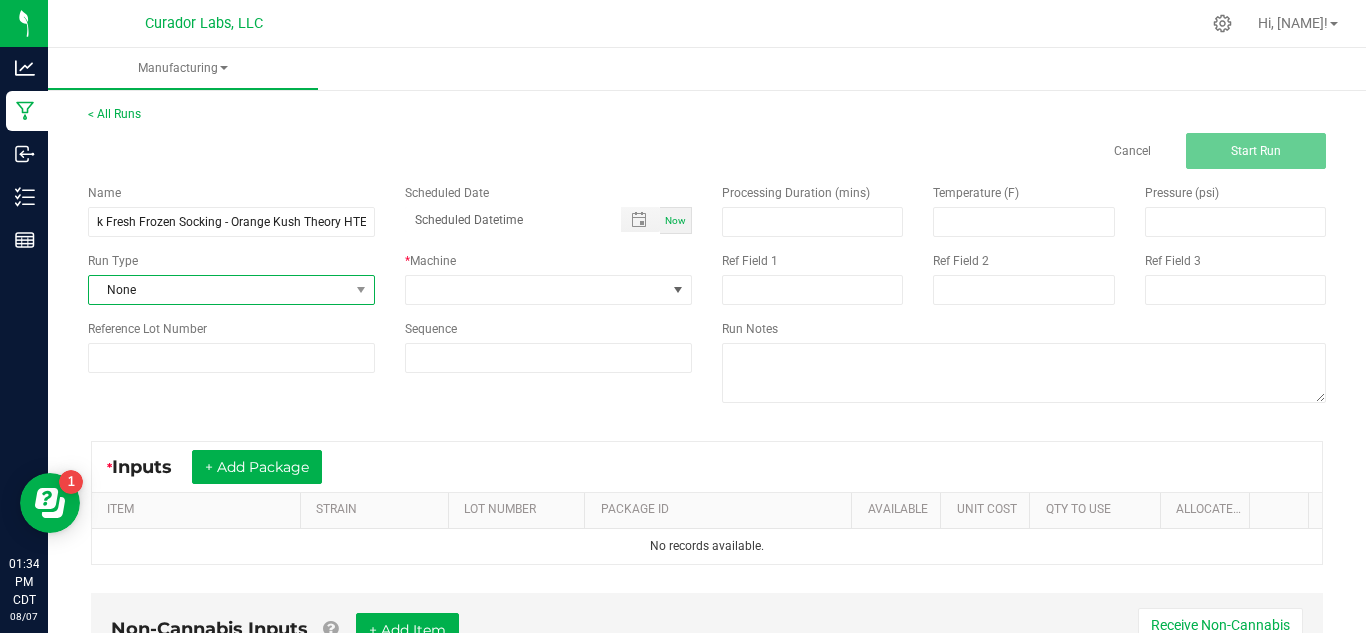 click on "None" at bounding box center (219, 290) 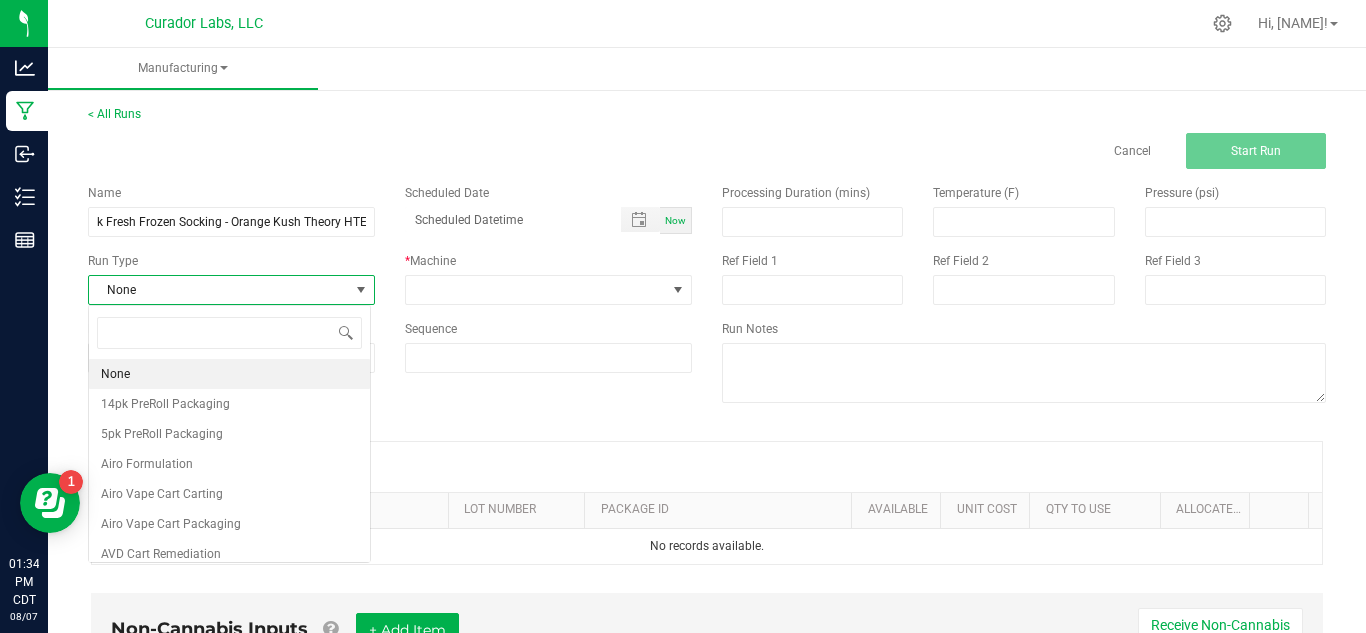 scroll, scrollTop: 0, scrollLeft: 0, axis: both 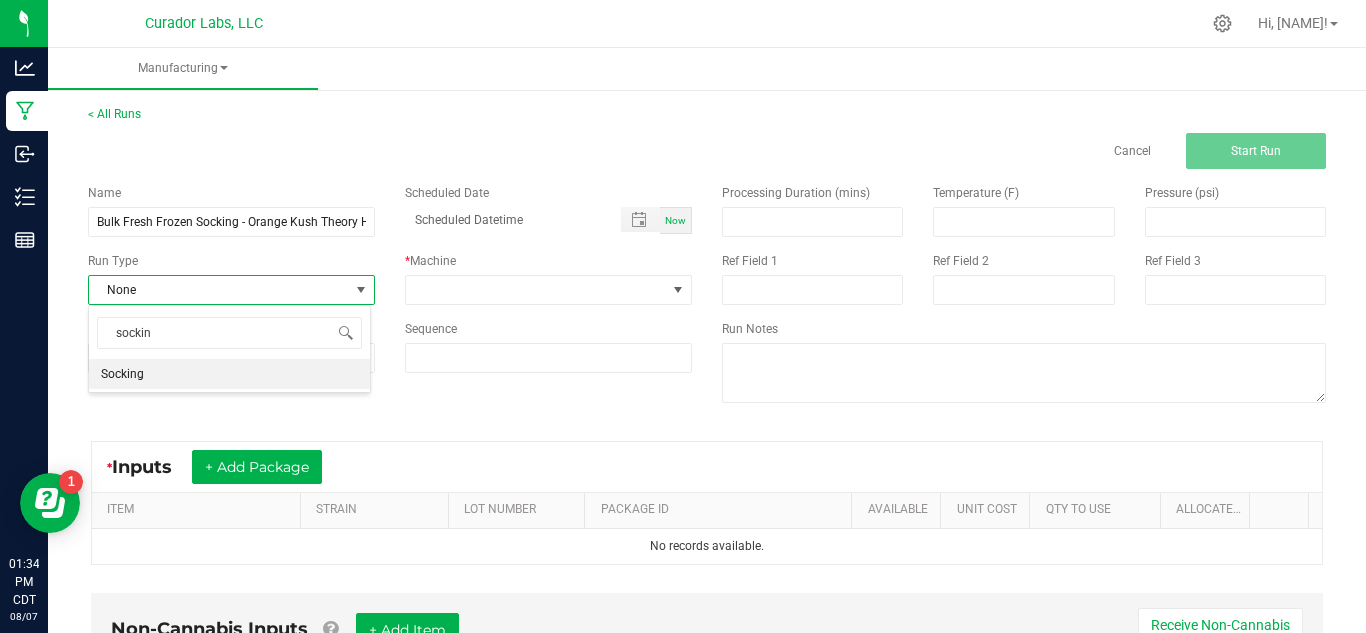 type on "socking" 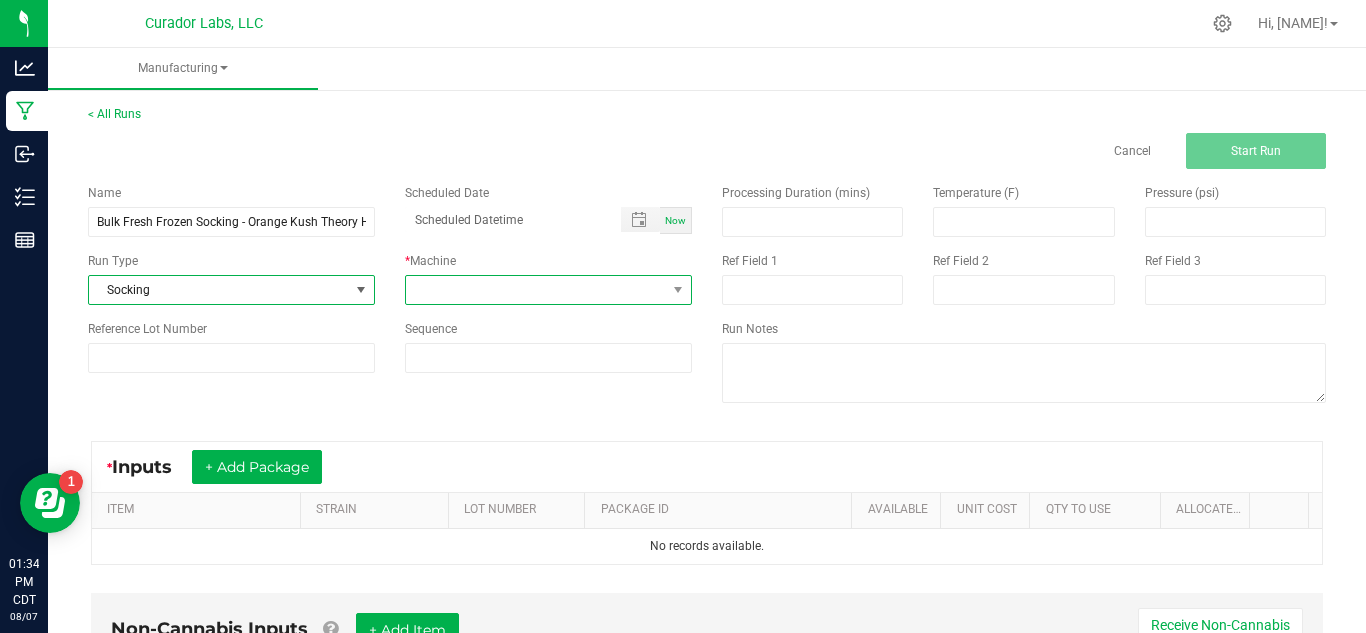 click at bounding box center (536, 290) 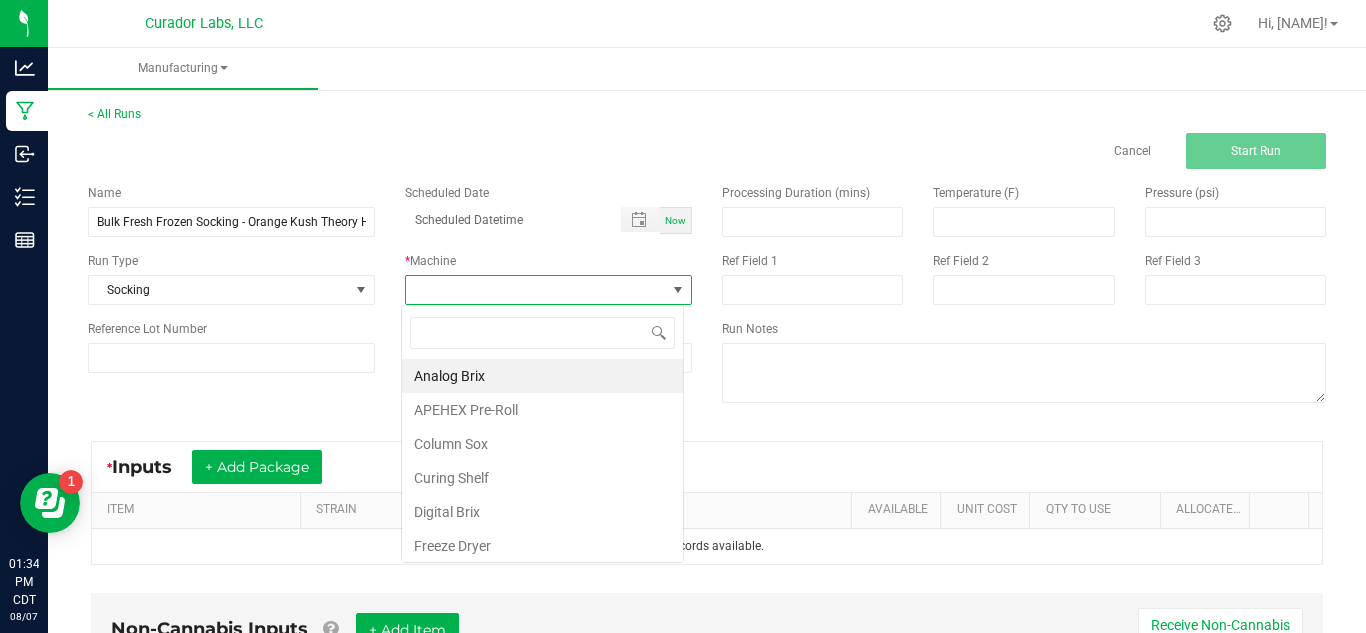 scroll, scrollTop: 99970, scrollLeft: 99717, axis: both 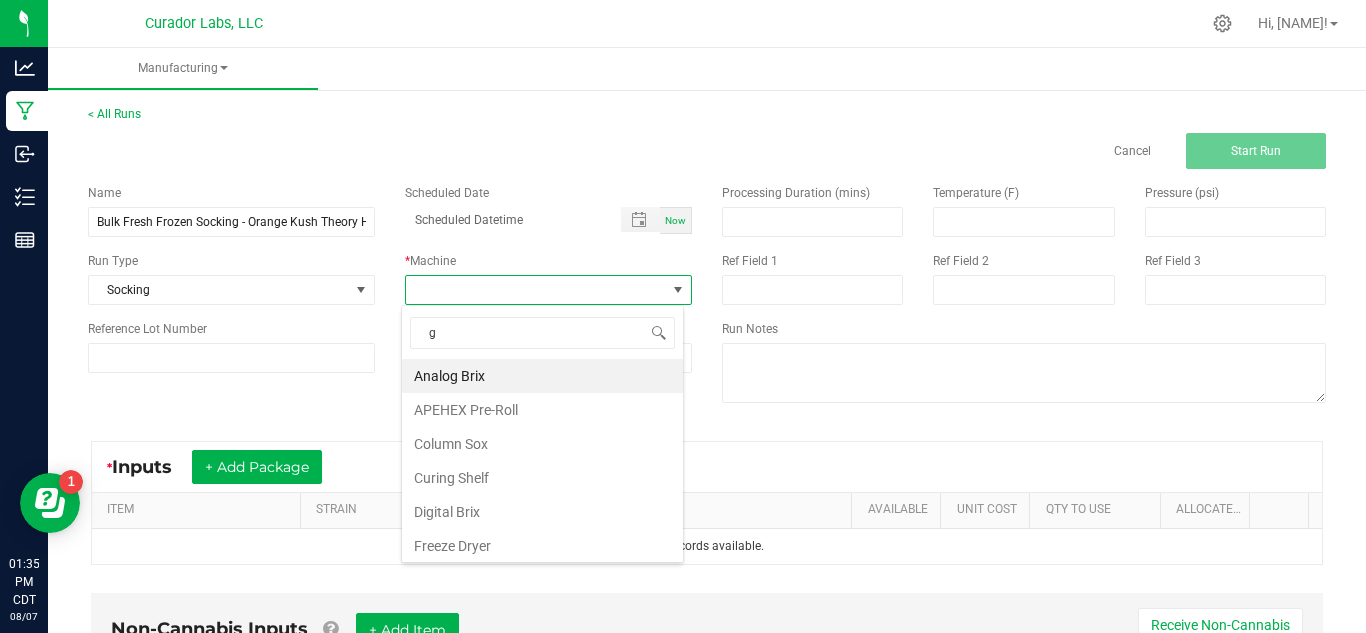 type on "gl" 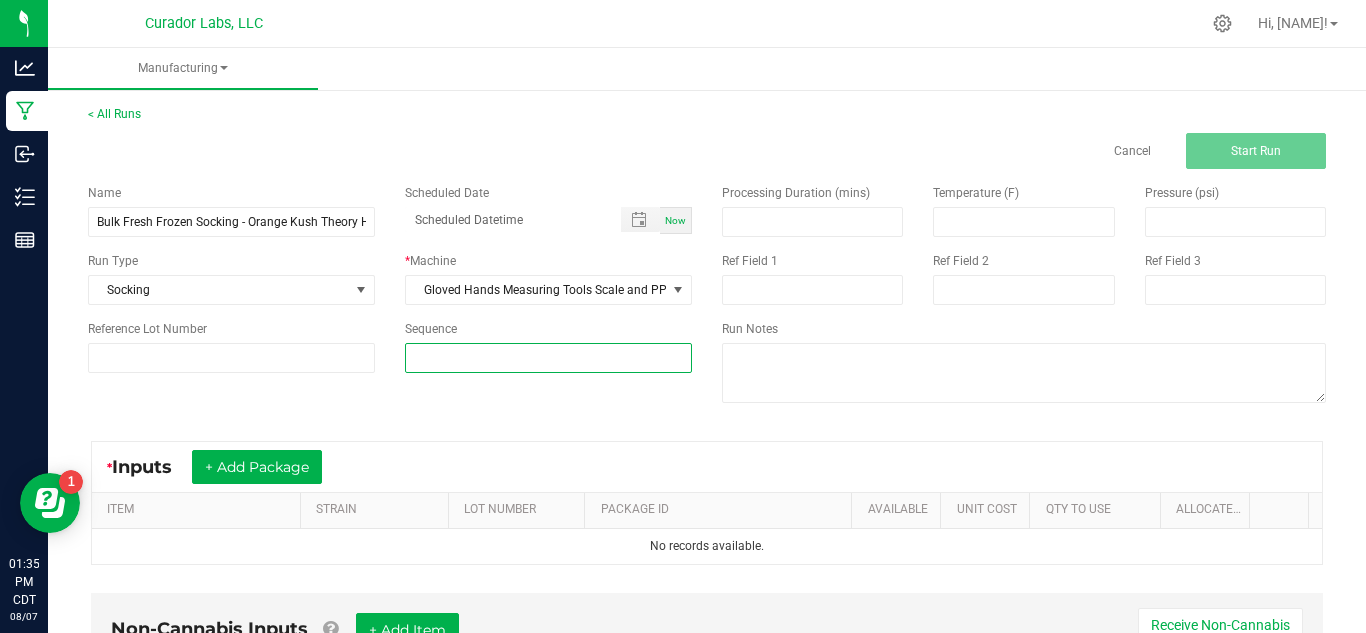 click at bounding box center (548, 358) 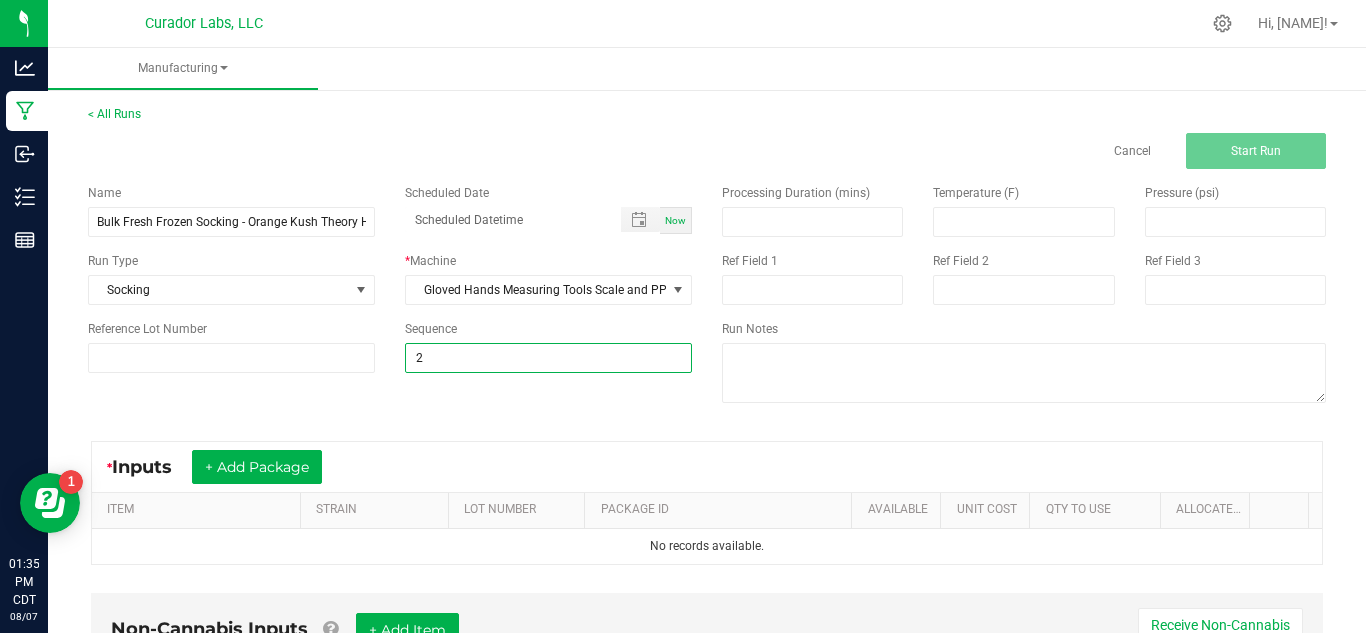 type on "2" 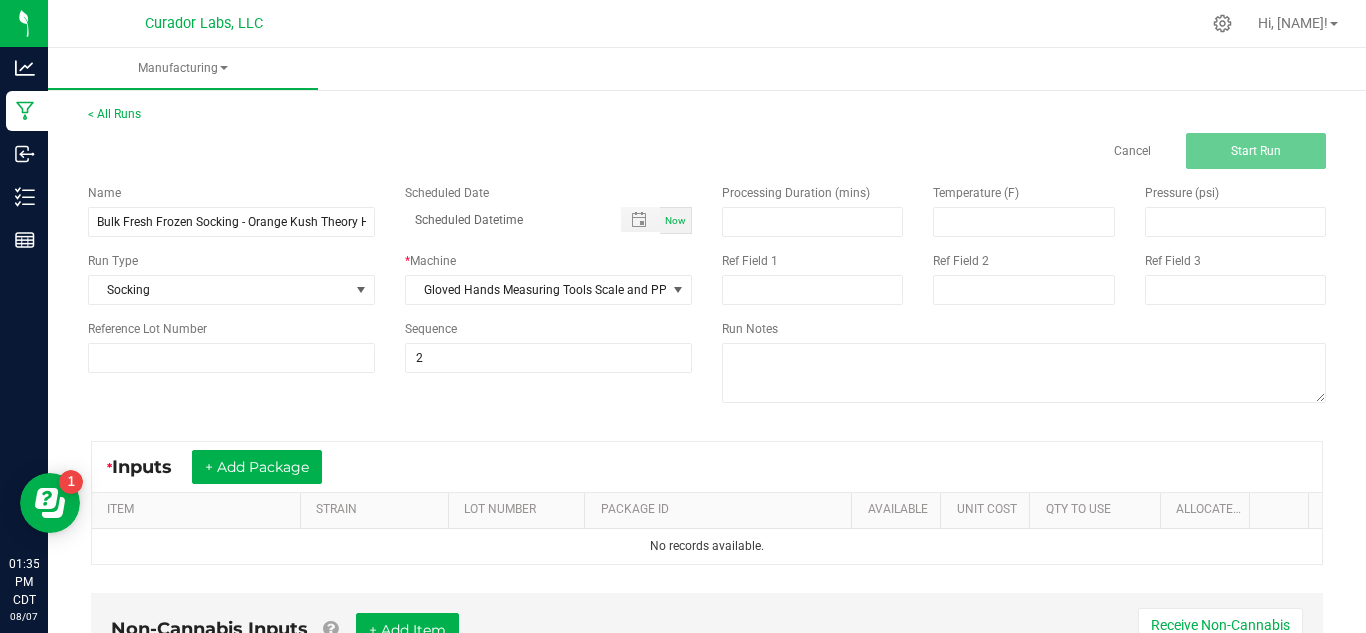 click on "*    Inputs    + Add Package" at bounding box center (707, 467) 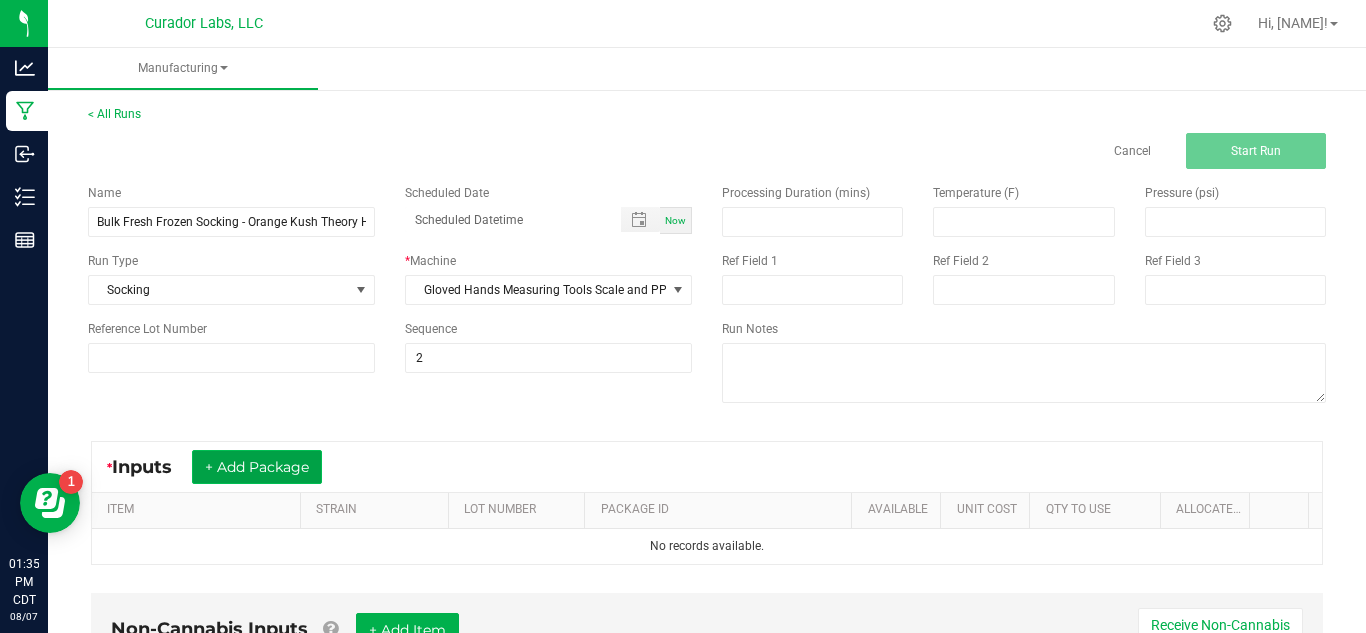 click on "+ Add Package" at bounding box center [257, 467] 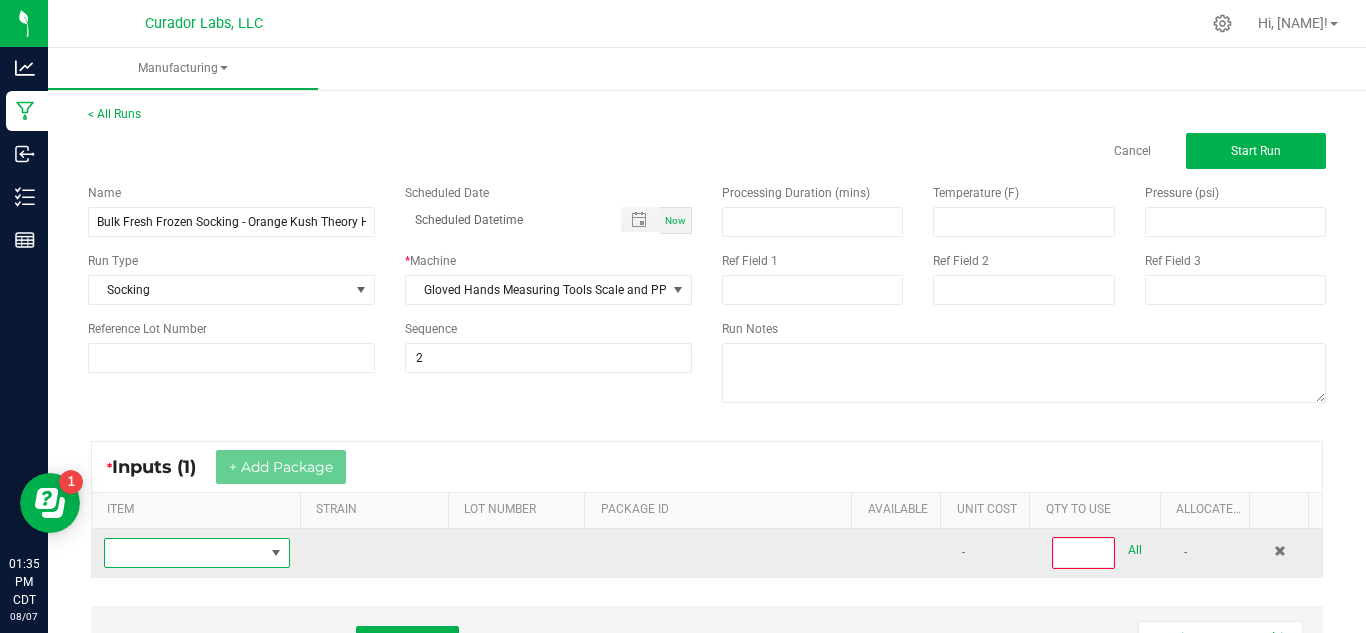 click at bounding box center (197, 553) 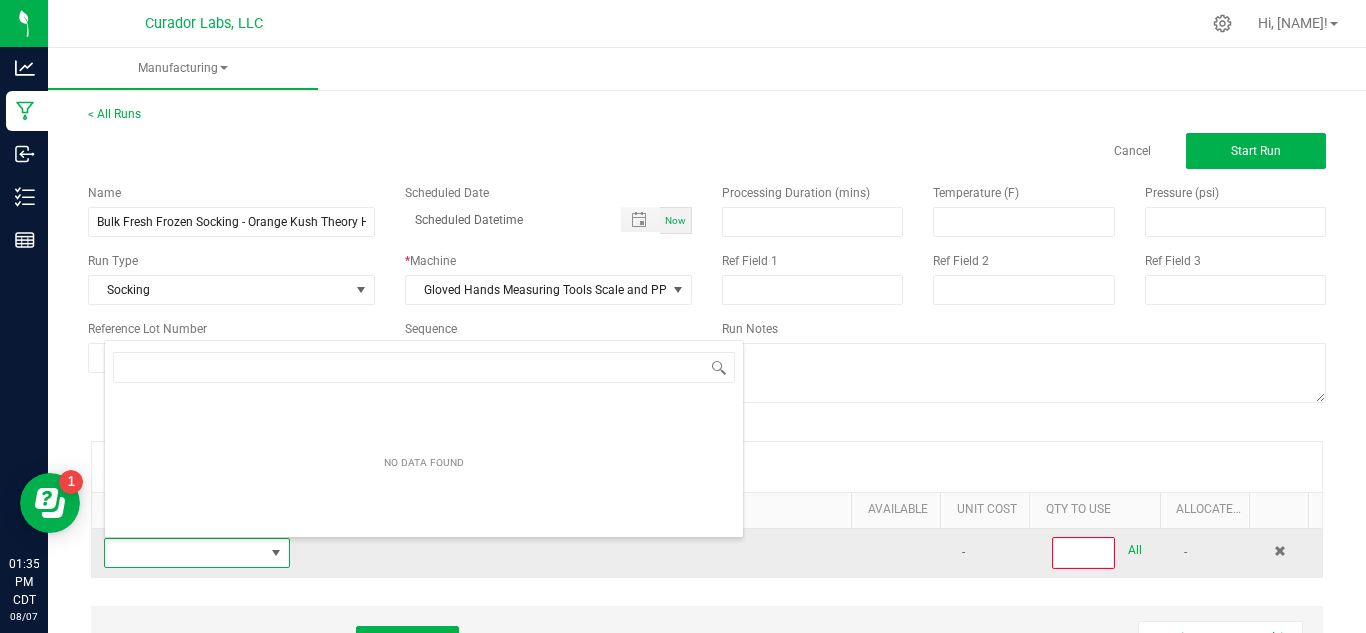 scroll, scrollTop: 99970, scrollLeft: 99819, axis: both 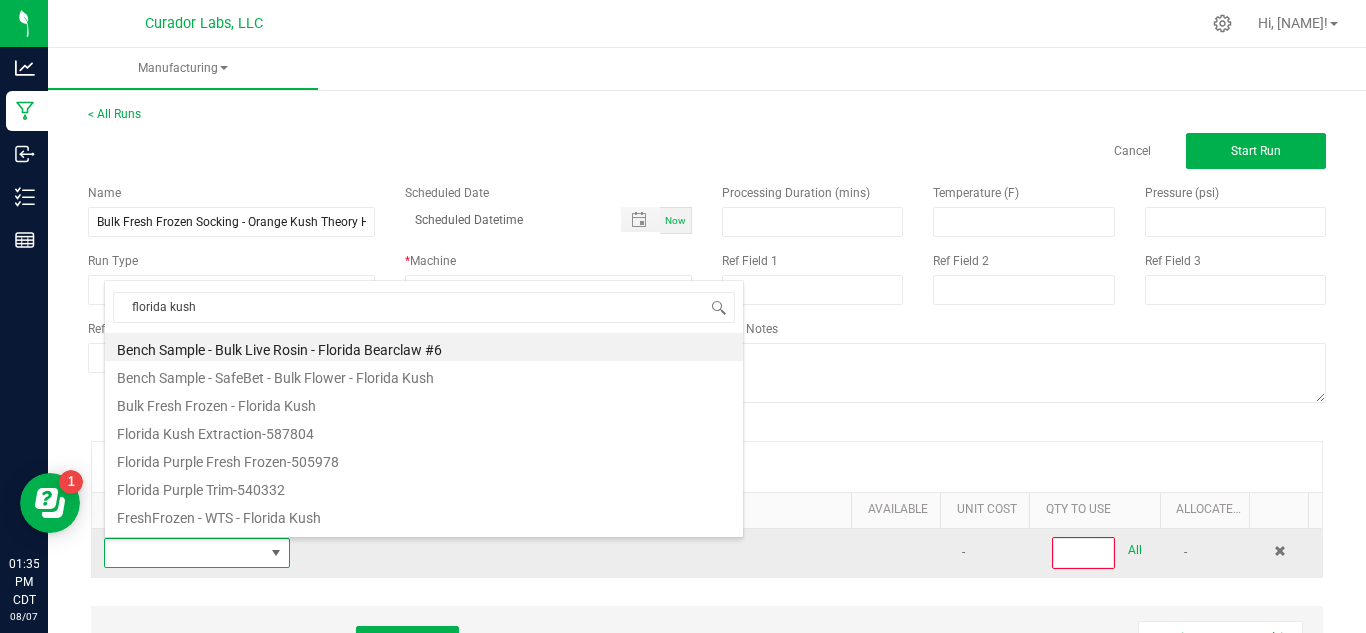 type on "florida kush" 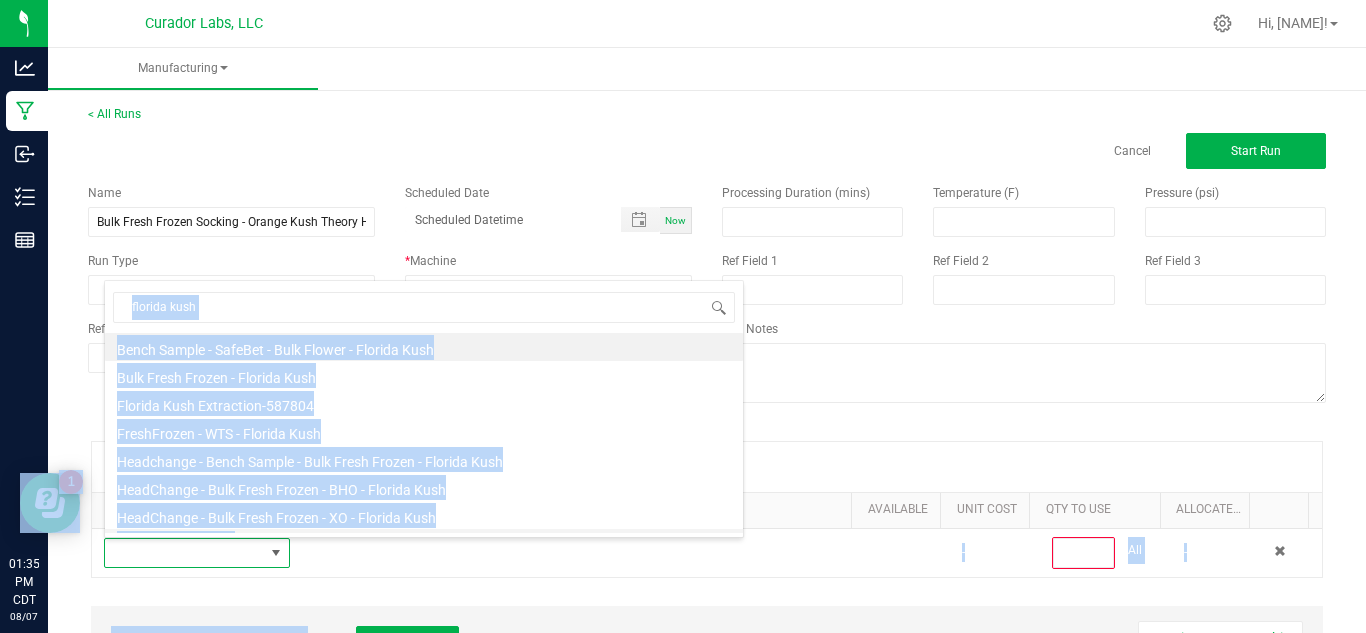 scroll, scrollTop: 25, scrollLeft: 0, axis: vertical 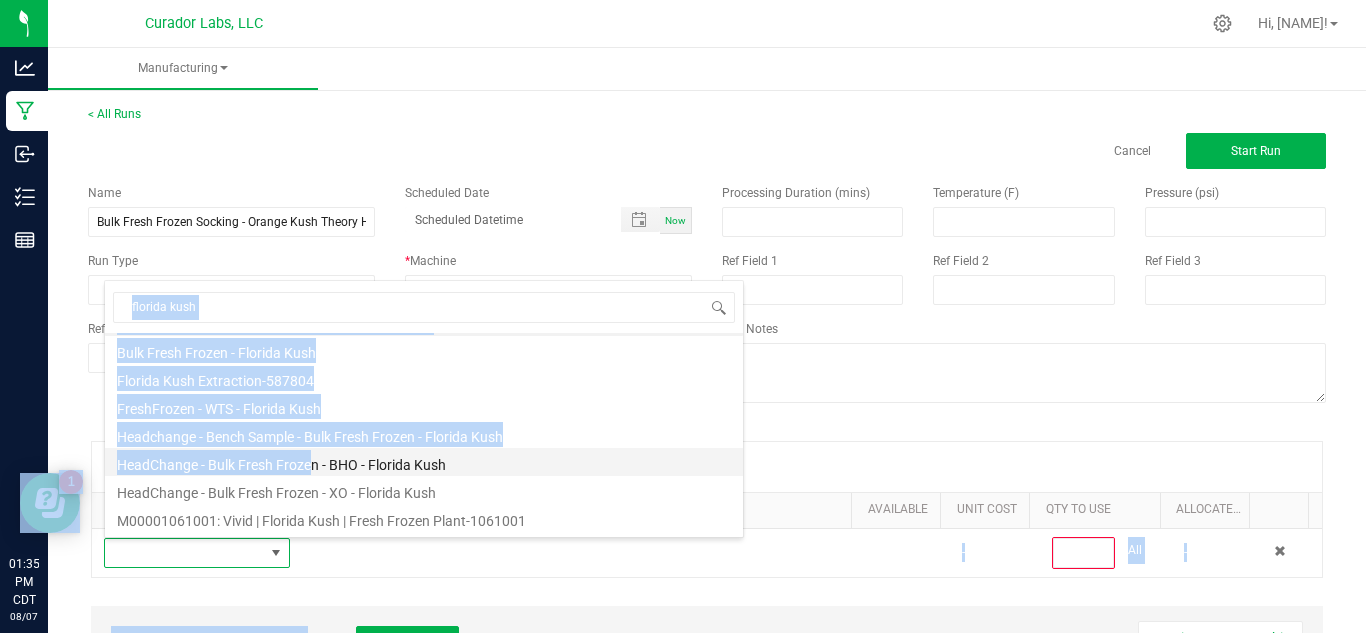 drag, startPoint x: 188, startPoint y: 567, endPoint x: 311, endPoint y: 463, distance: 161.07452 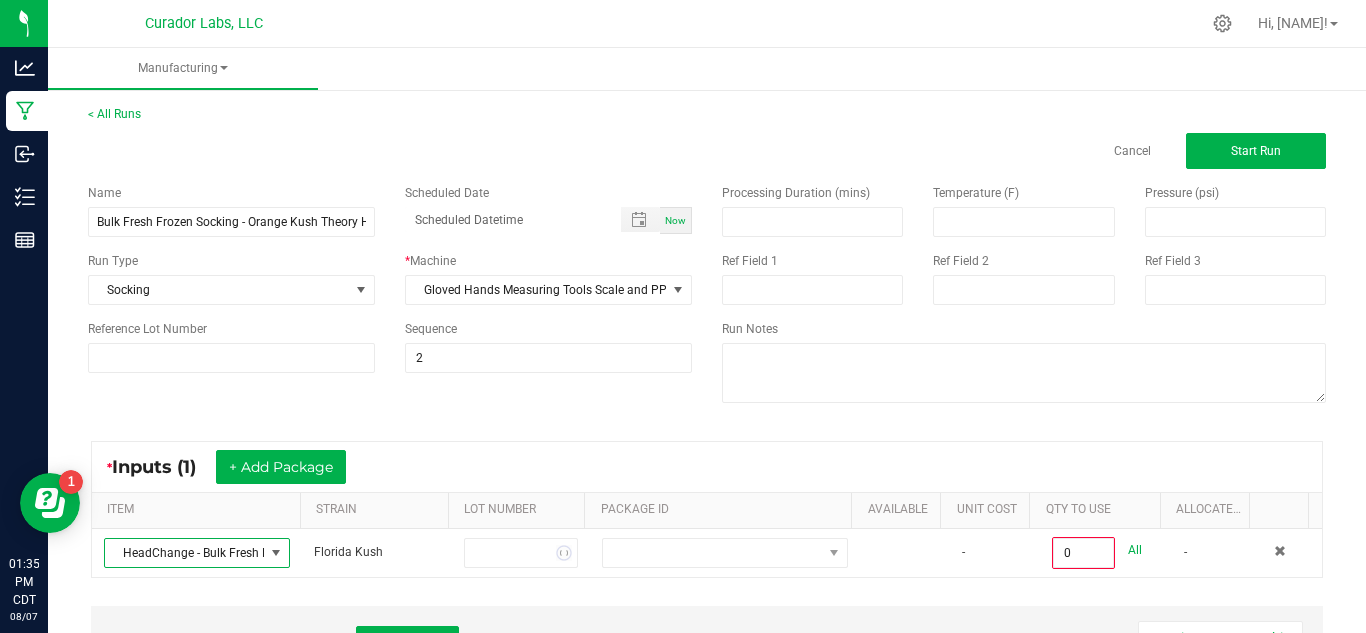 click on "PACKAGE ID" at bounding box center [717, 511] 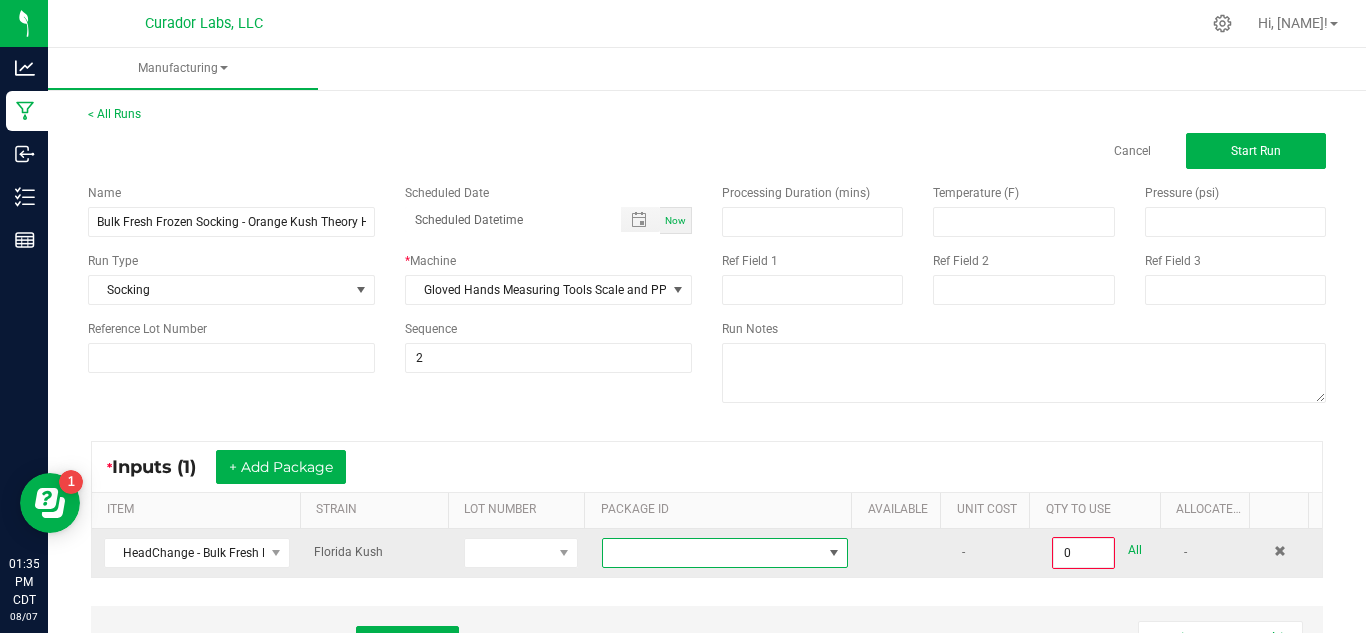 click at bounding box center (712, 553) 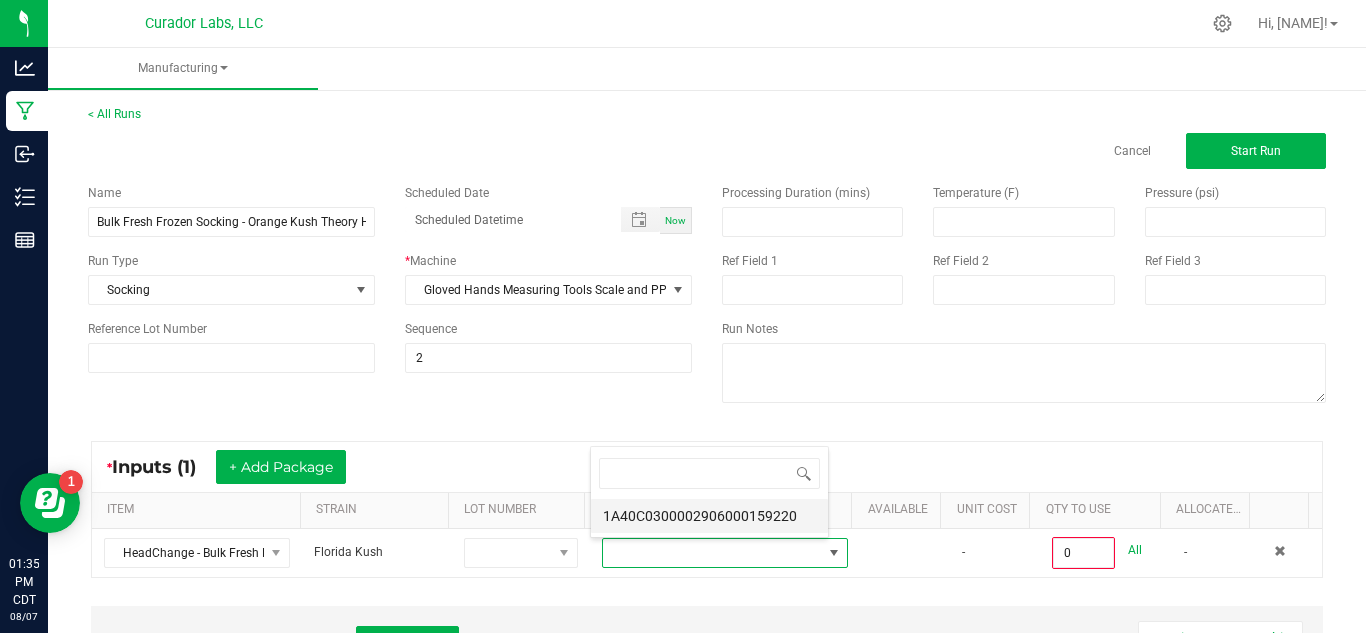 scroll, scrollTop: 99970, scrollLeft: 99761, axis: both 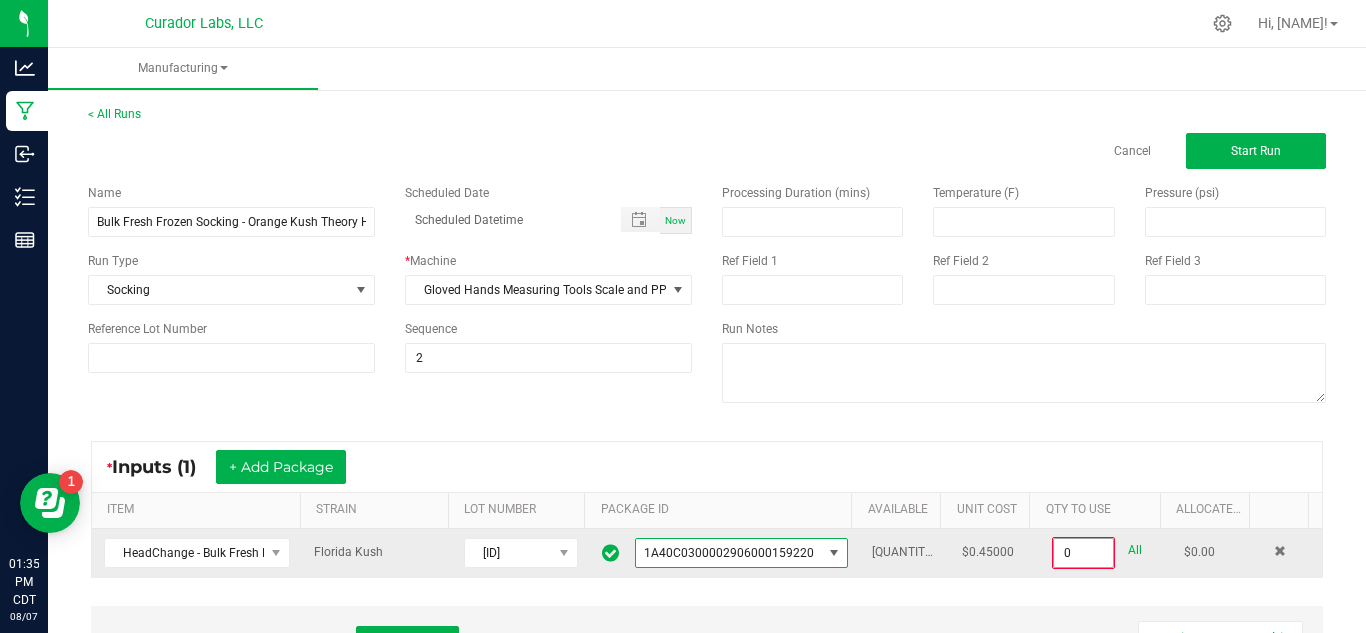click on "0" at bounding box center (1083, 553) 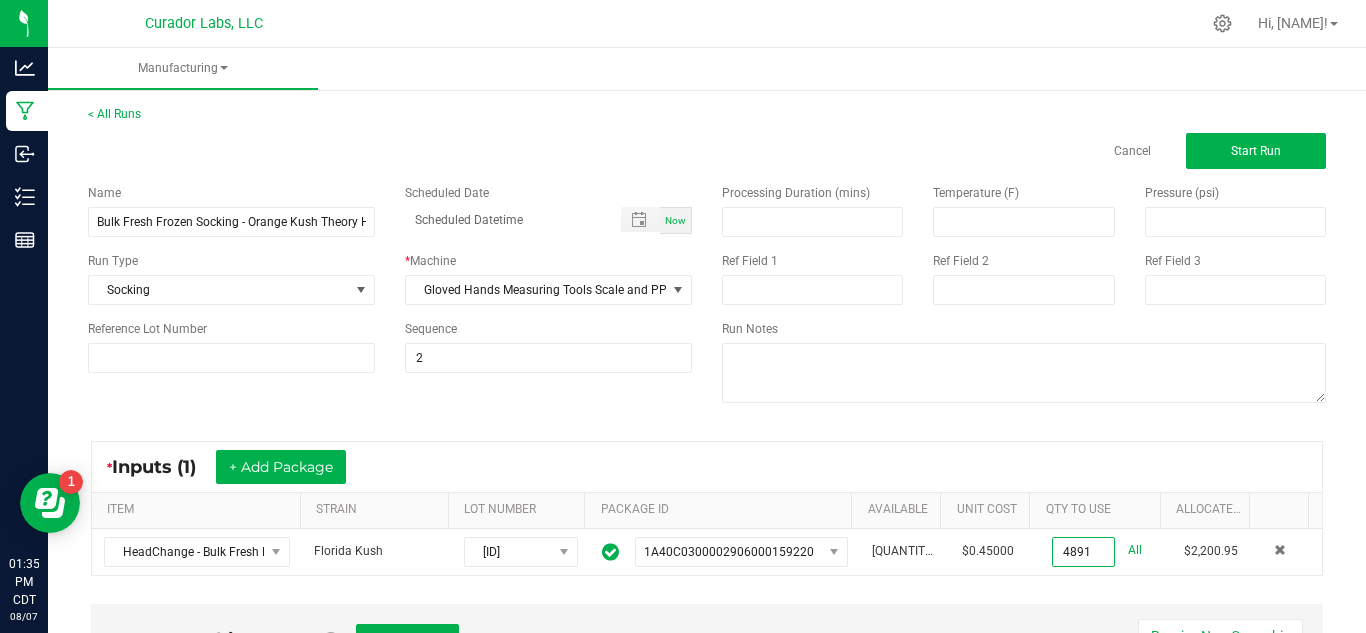 type on "4891.0000 g" 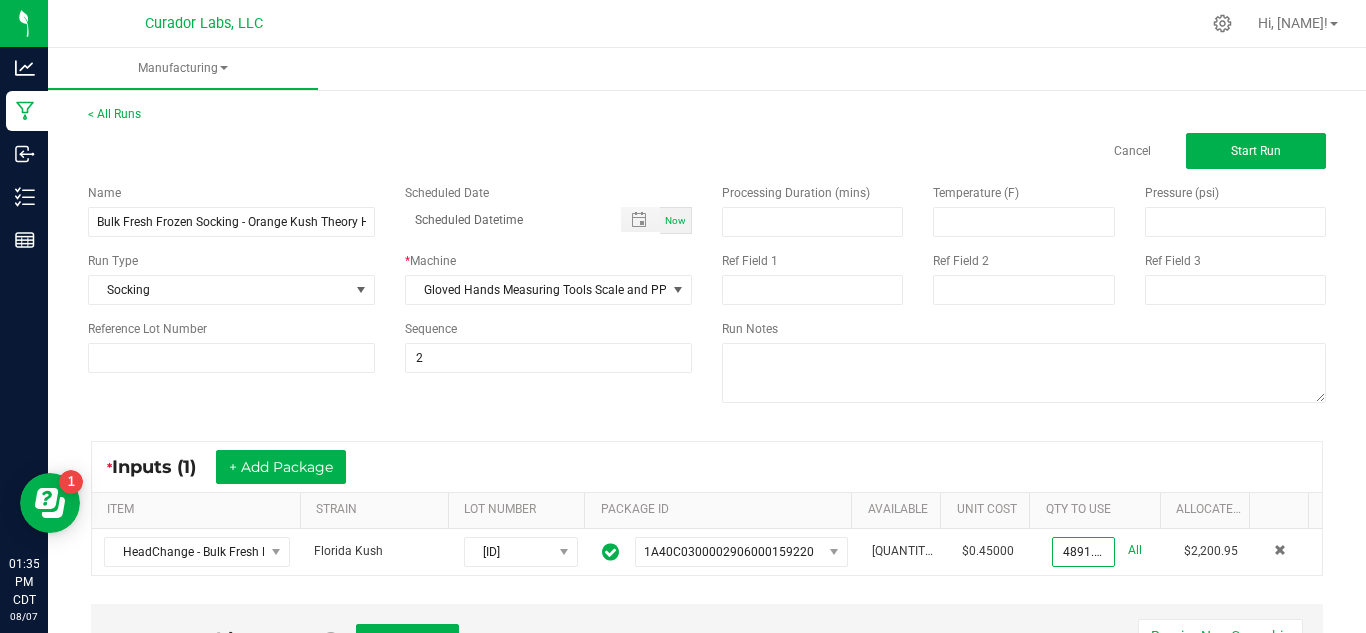 click on "*    Inputs (1)   + Add Package" at bounding box center (707, 467) 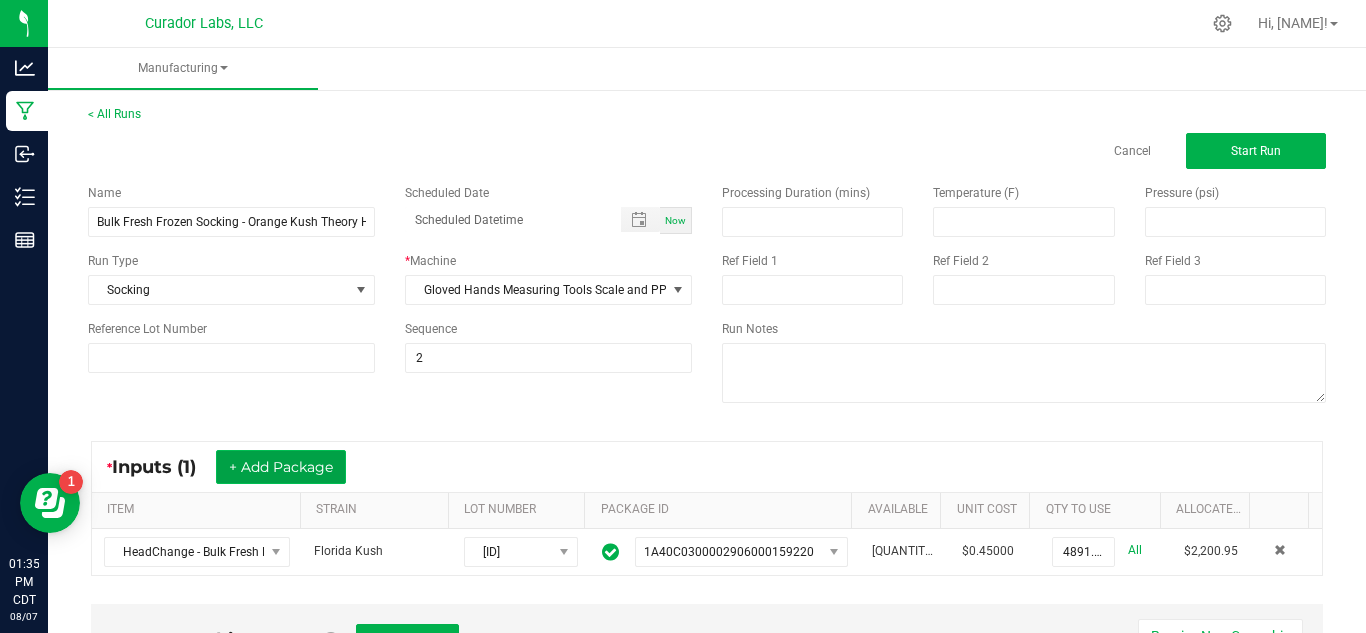 click on "+ Add Package" at bounding box center [281, 467] 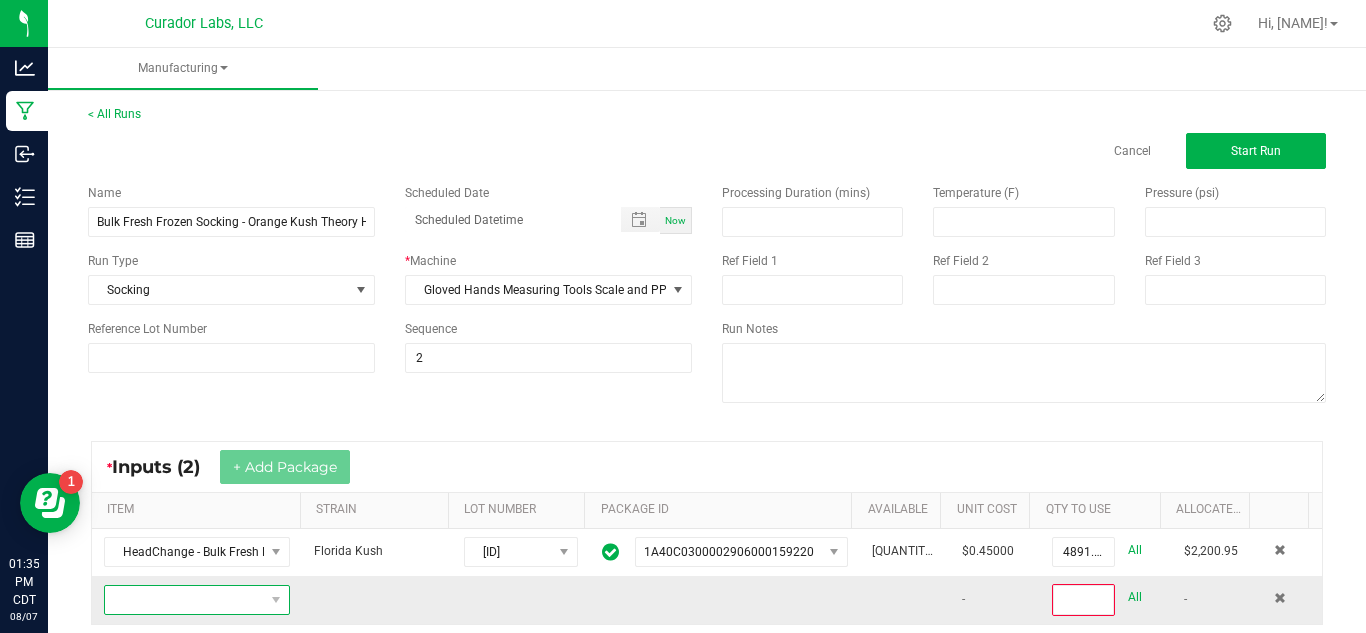 click at bounding box center [184, 600] 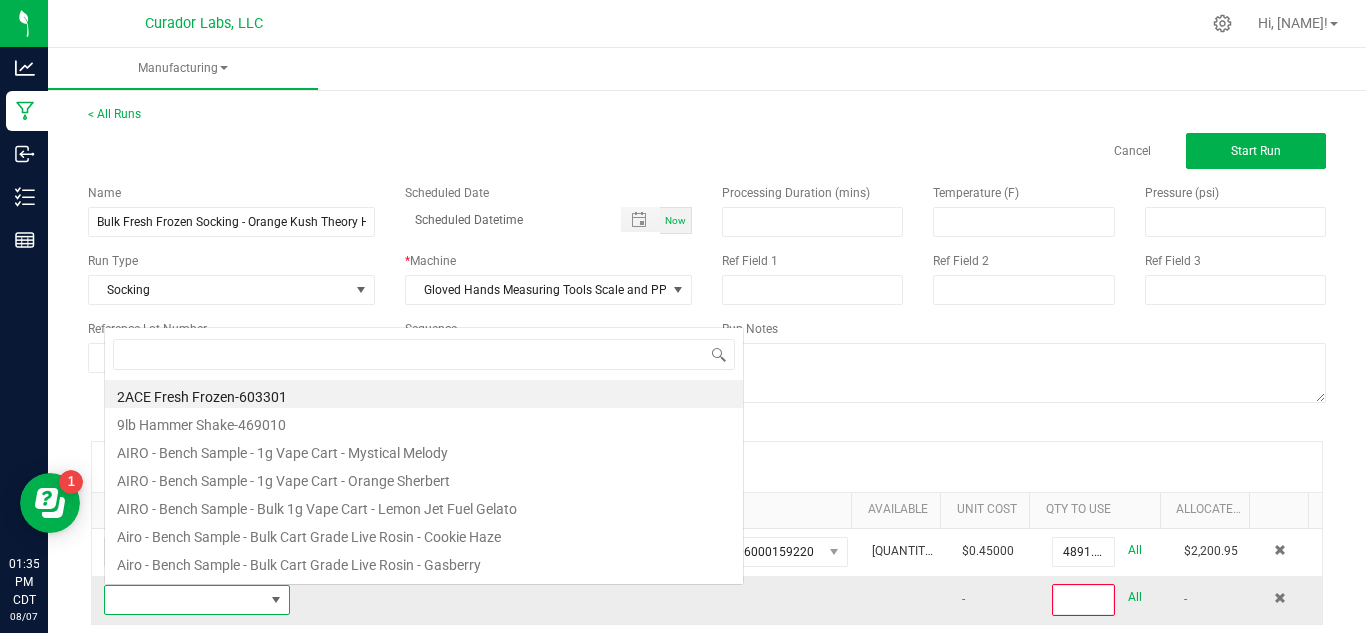 scroll, scrollTop: 0, scrollLeft: 0, axis: both 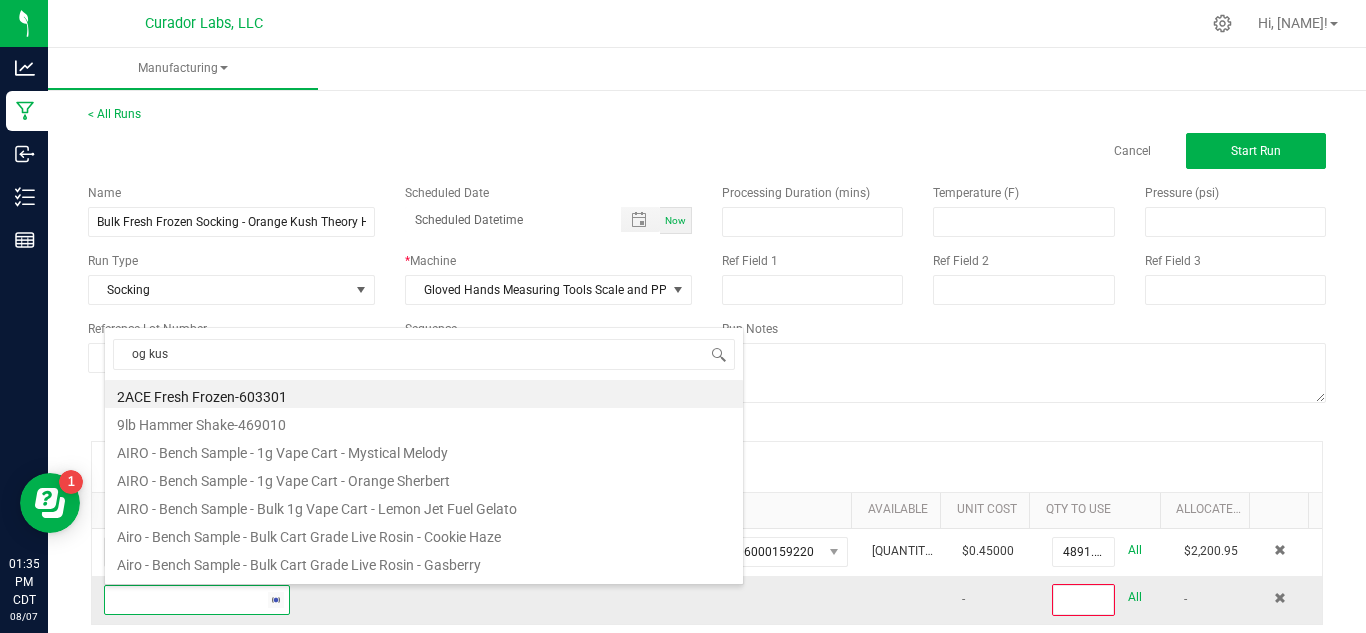 type on "og kush" 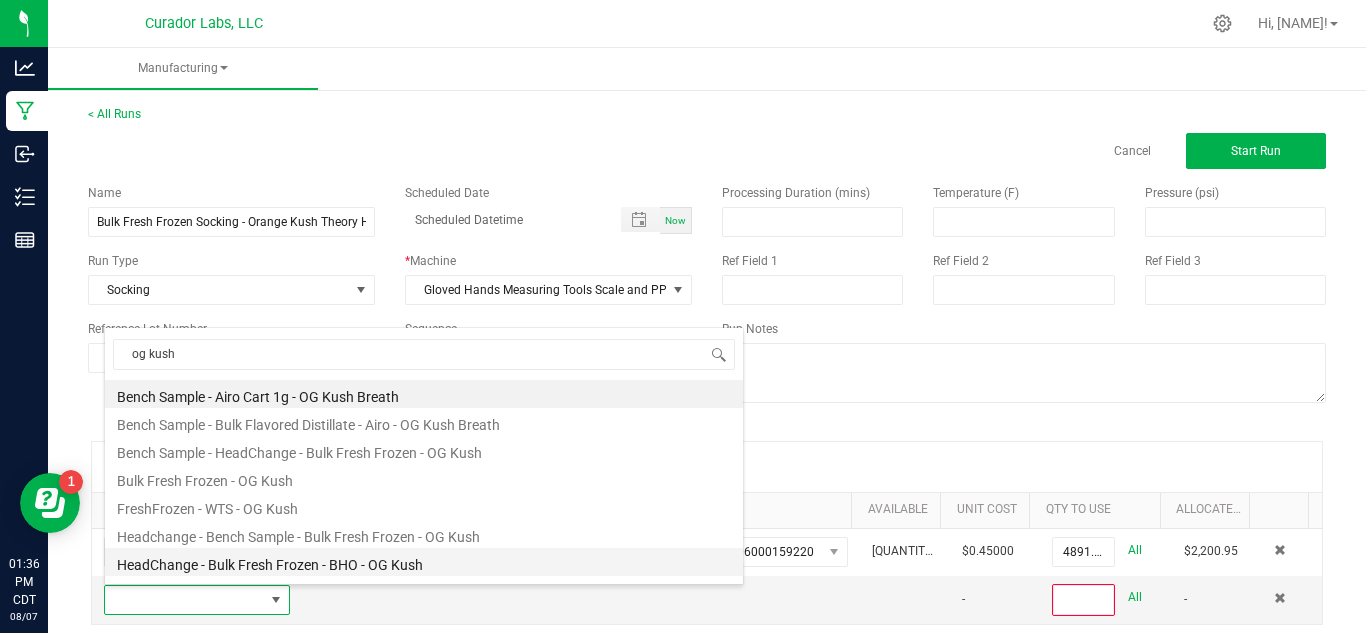 click on "HeadChange - Bulk Fresh Frozen - BHO - OG Kush" at bounding box center (424, 562) 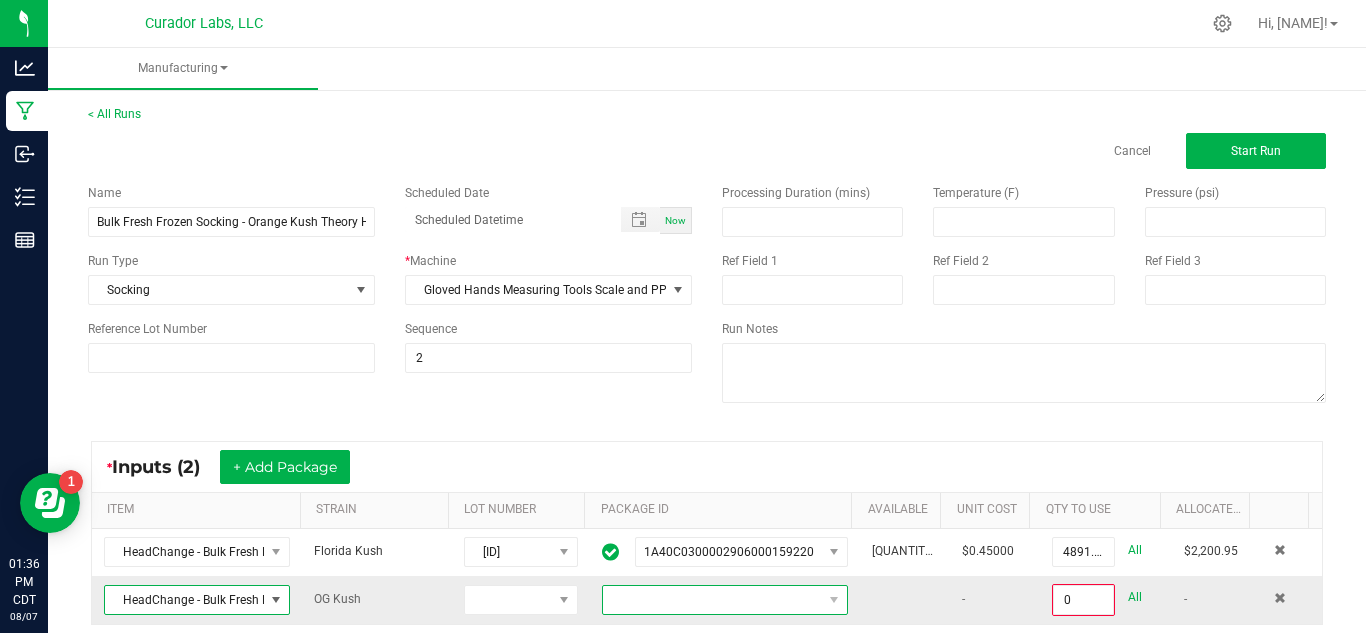 click at bounding box center (712, 600) 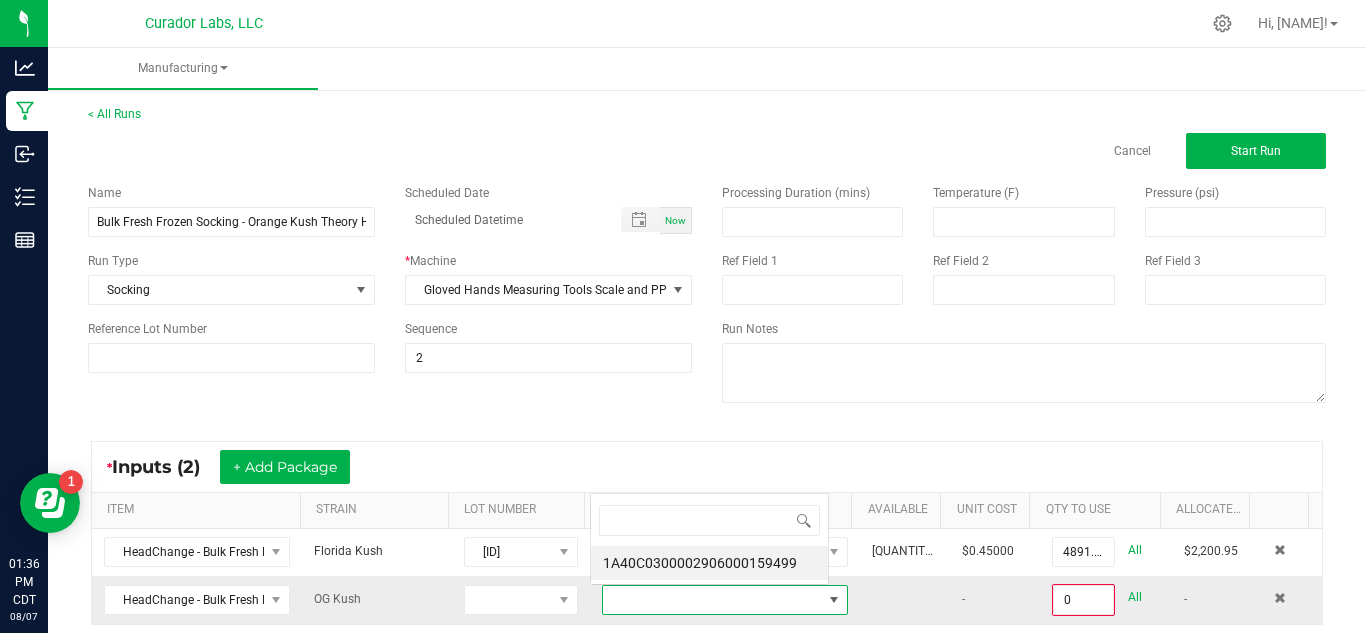 scroll, scrollTop: 0, scrollLeft: 0, axis: both 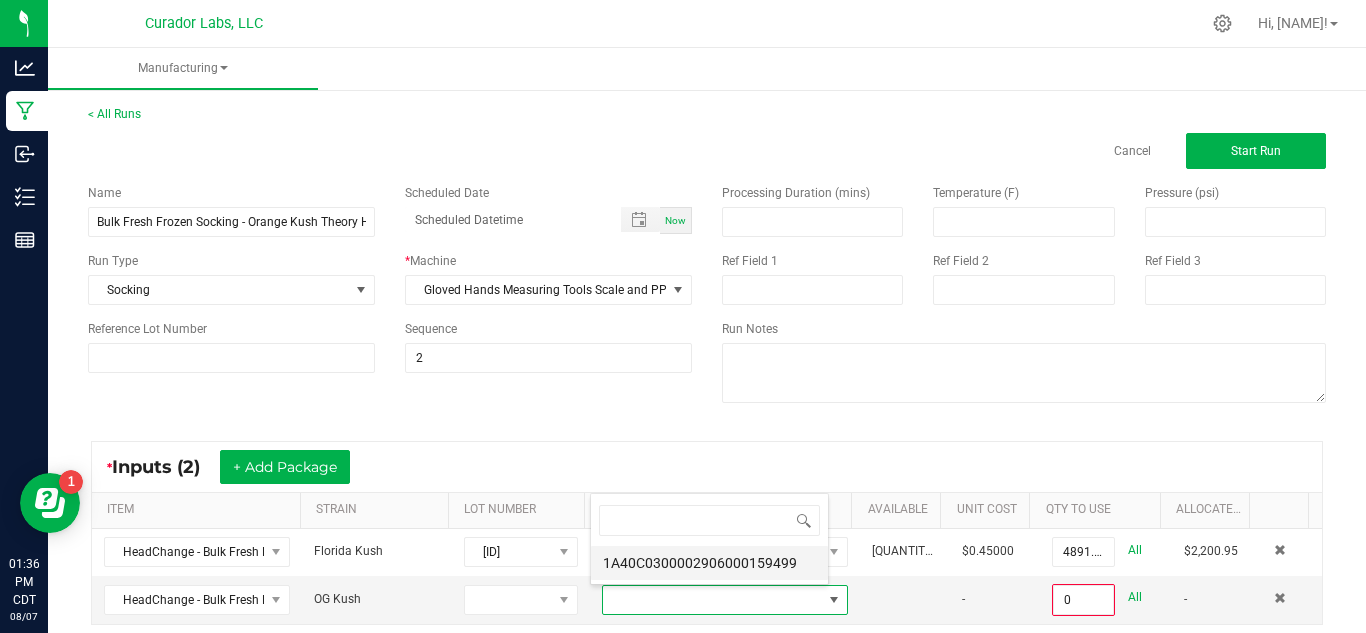 click on "1A40C0300002906000159499" at bounding box center (709, 563) 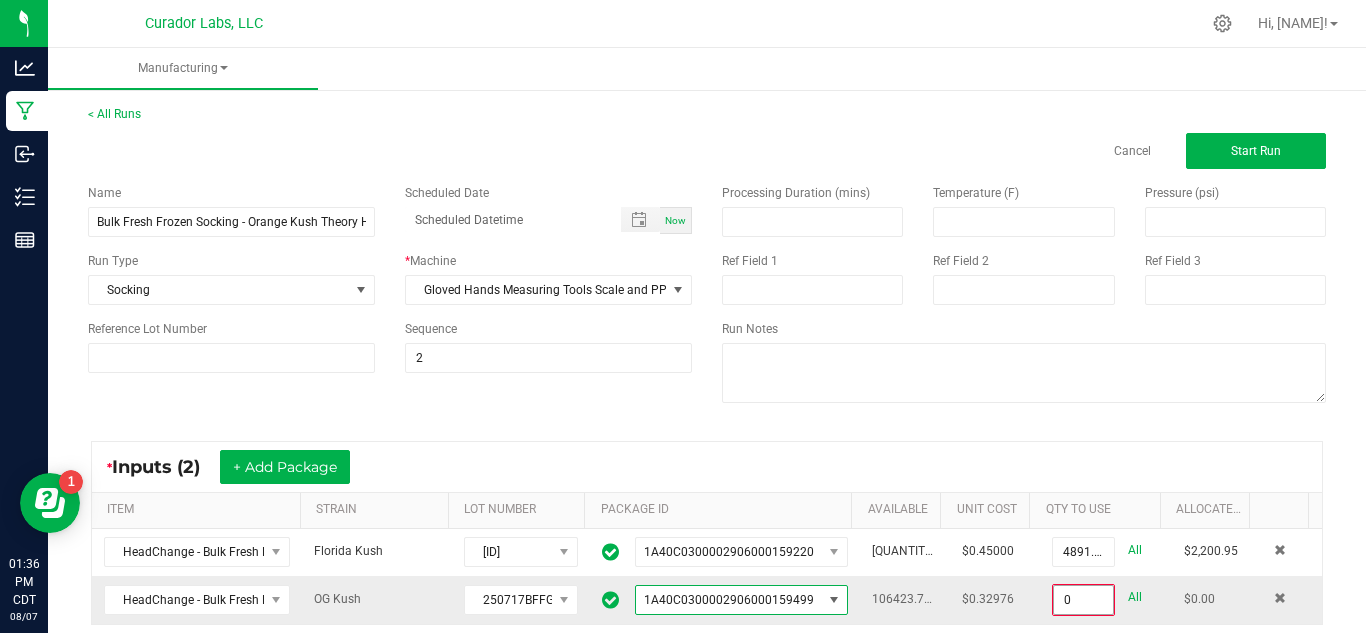 click on "0" at bounding box center [1083, 600] 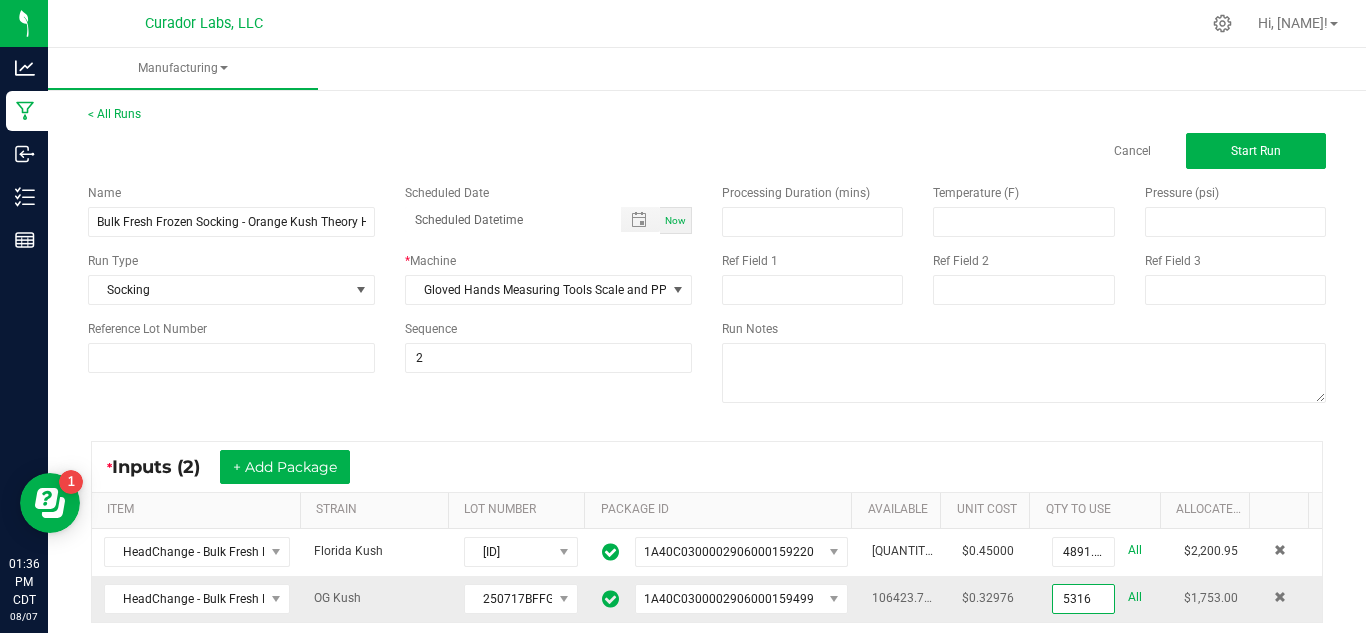 type on "5316.0000 g" 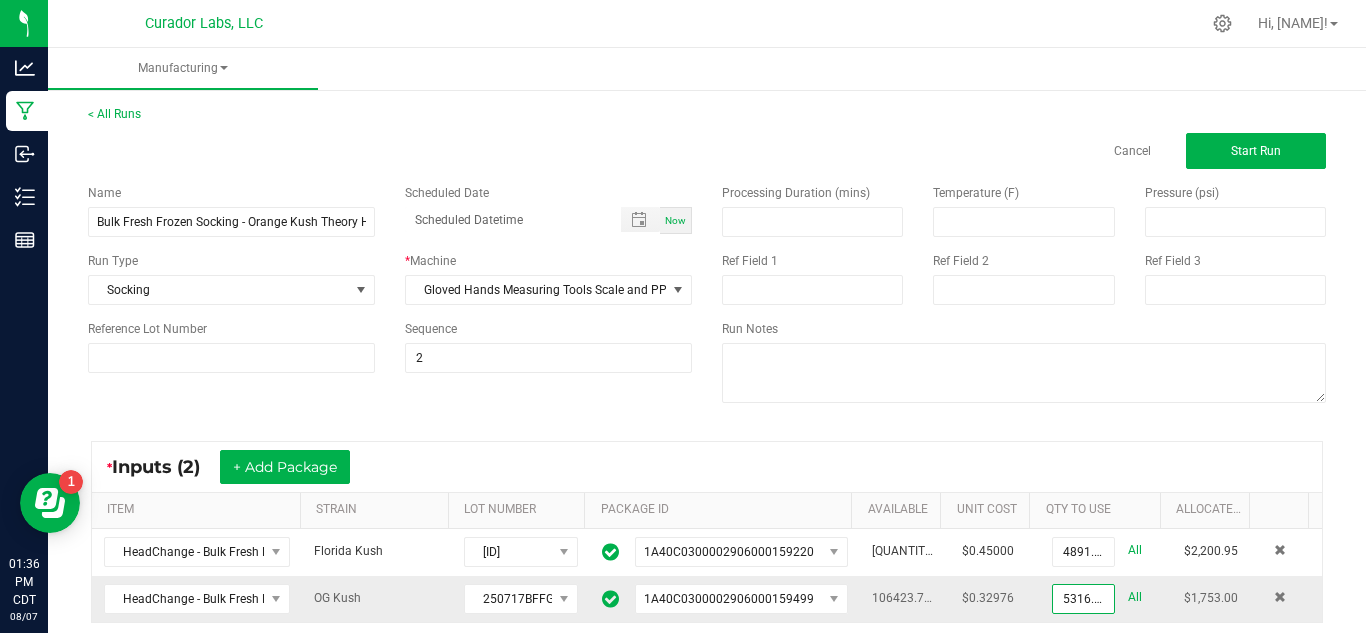 click on "$0.32976" at bounding box center (995, 599) 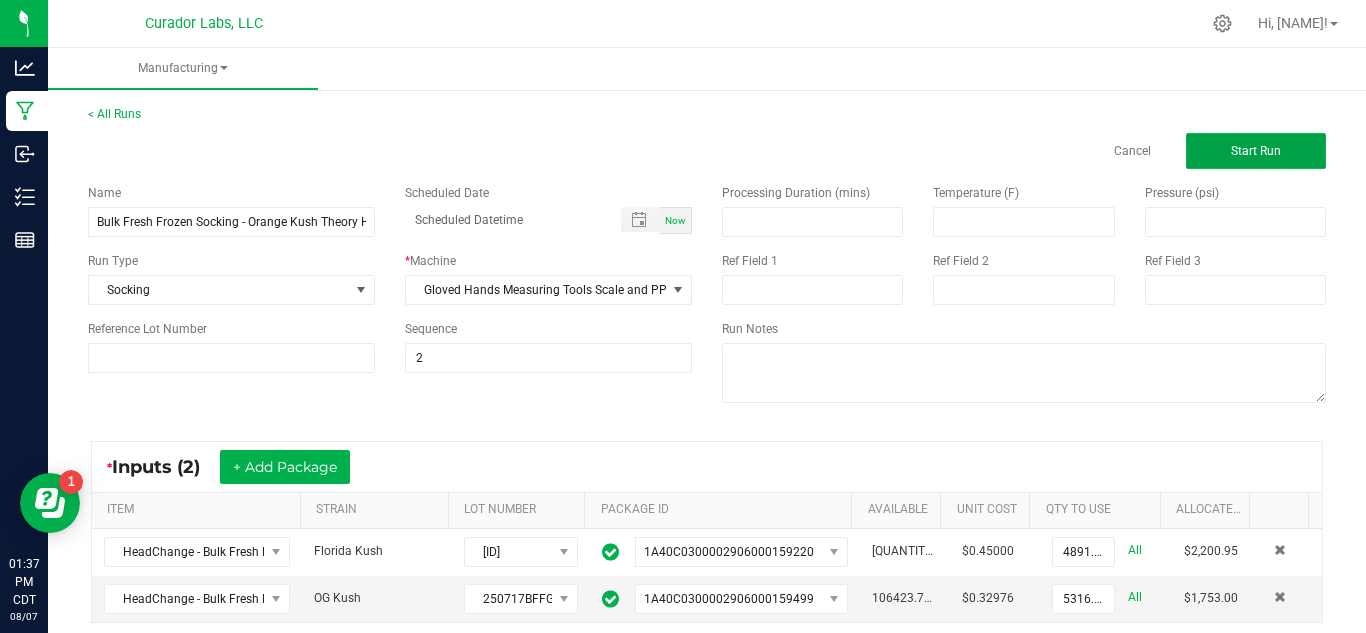 click on "Start Run" 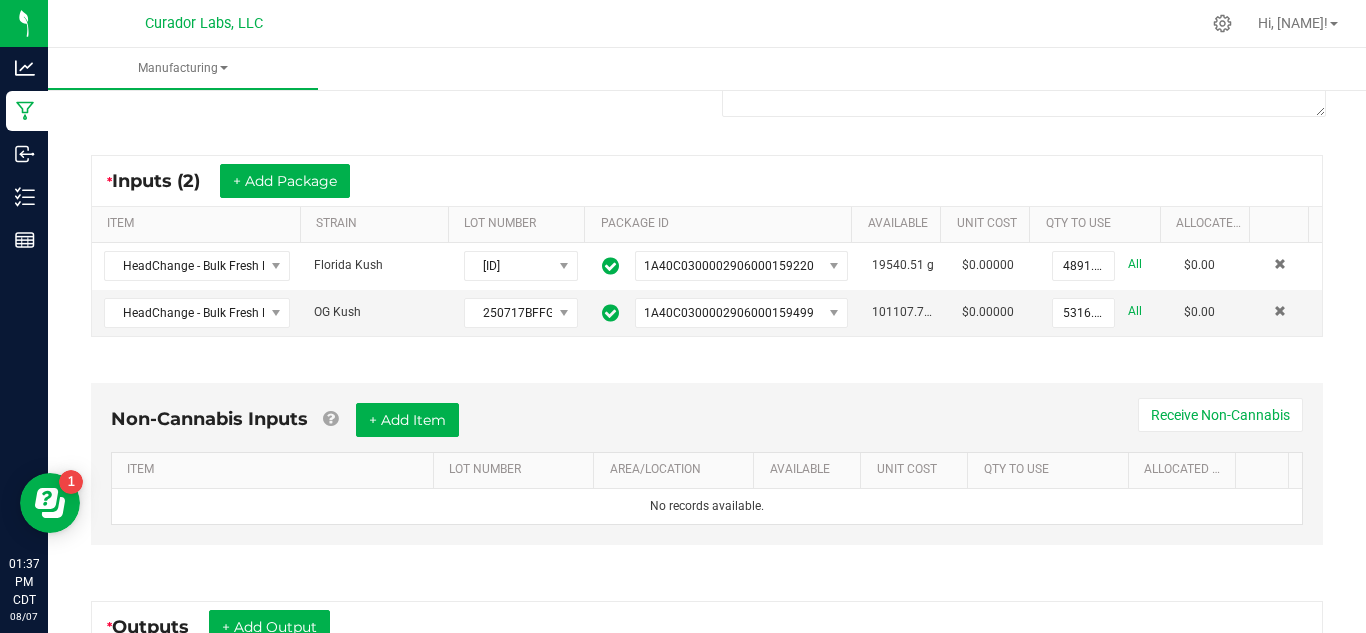 scroll, scrollTop: 313, scrollLeft: 0, axis: vertical 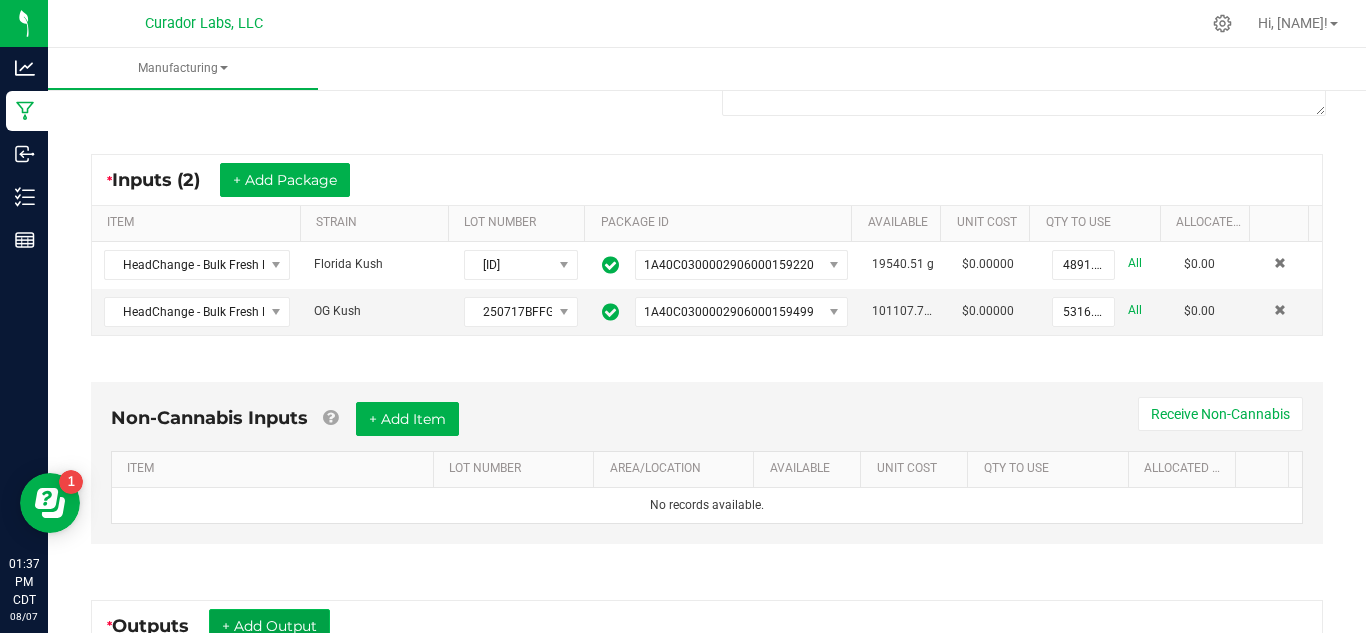 click on "+ Add Output" at bounding box center (269, 626) 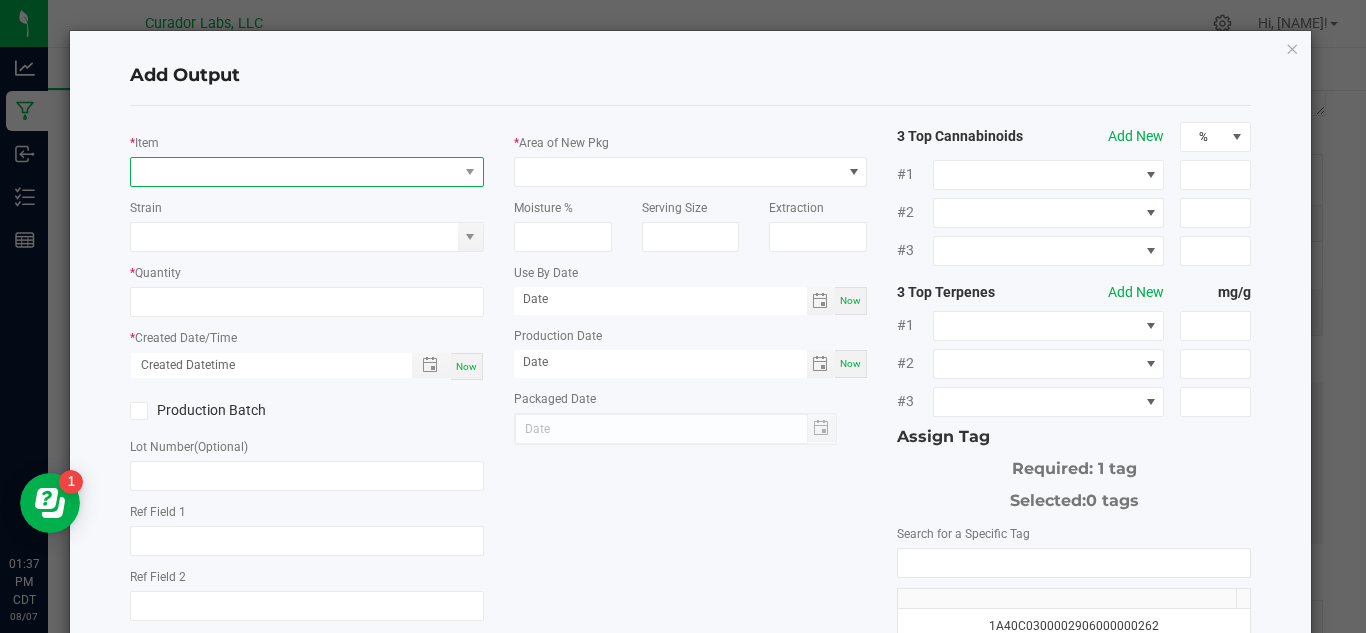 click at bounding box center (294, 172) 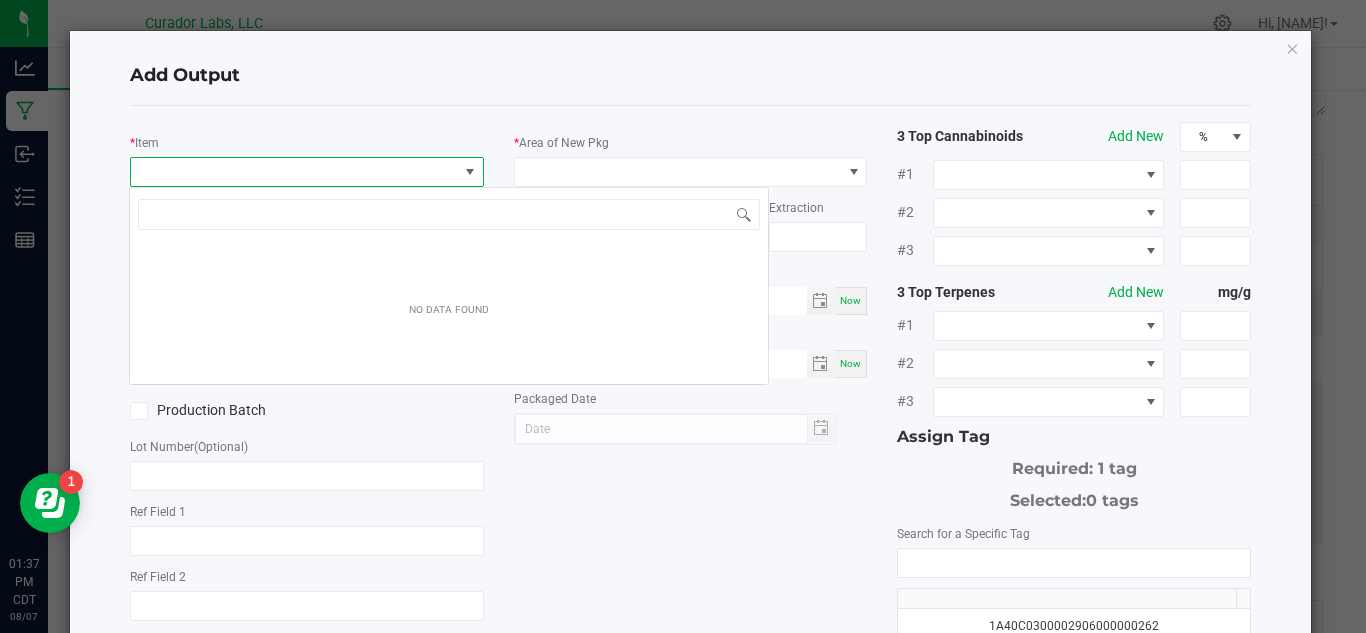 scroll, scrollTop: 99970, scrollLeft: 99651, axis: both 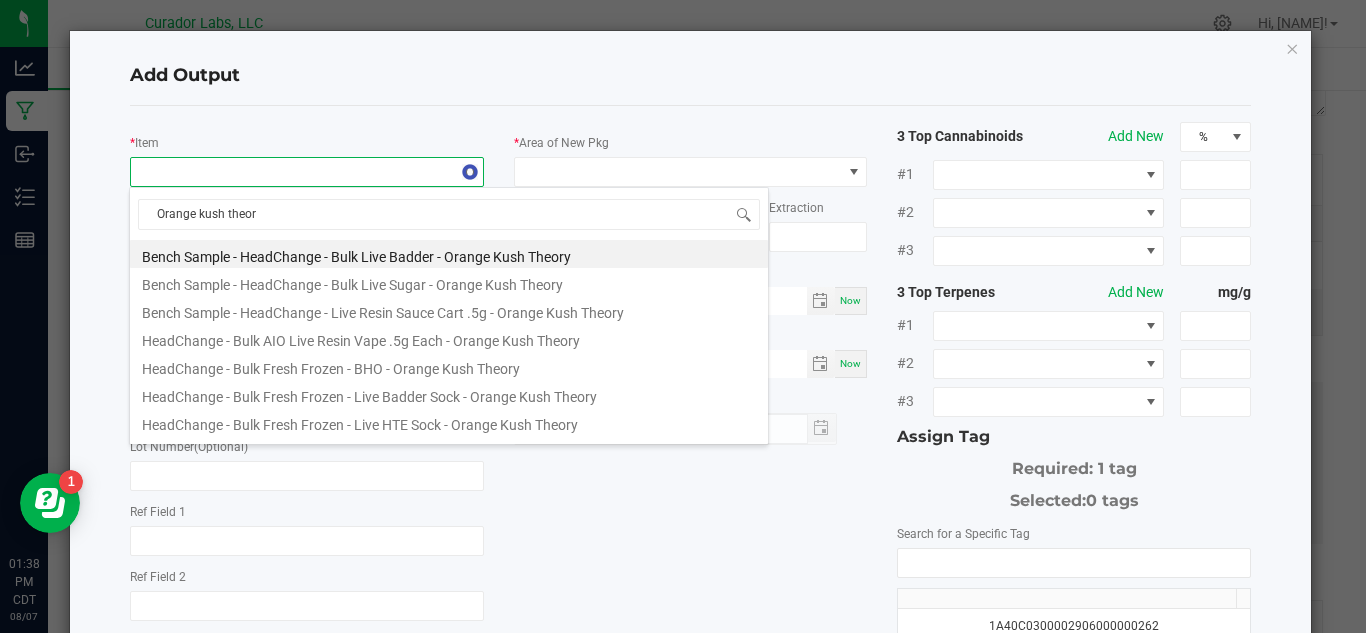 type on "Orange kush theory" 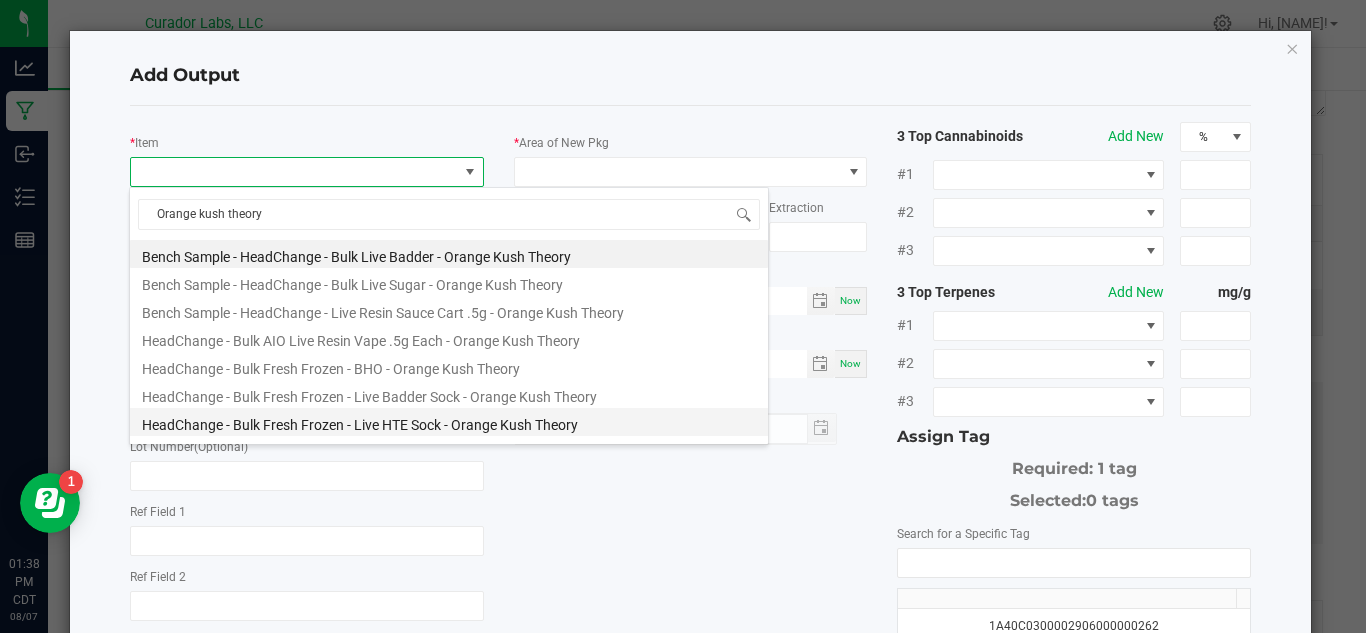 click on "HeadChange - Bulk Fresh Frozen - Live HTE Sock - Orange Kush Theory" at bounding box center (449, 422) 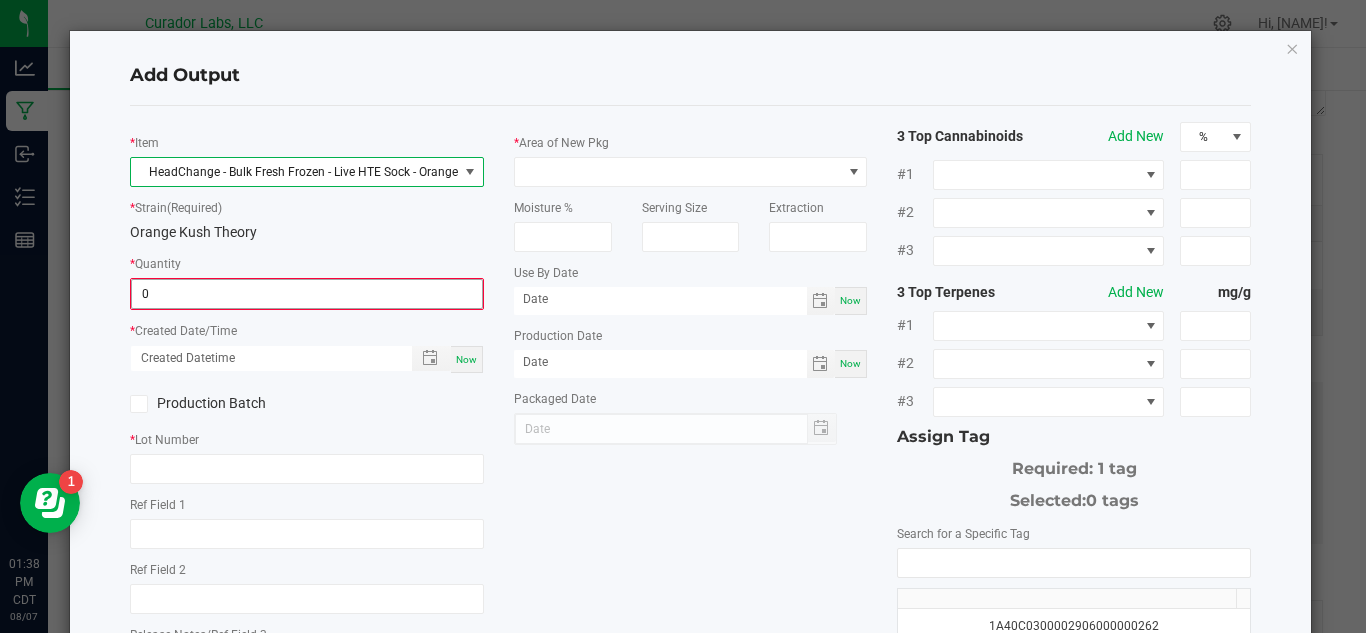 click on "0" at bounding box center [307, 294] 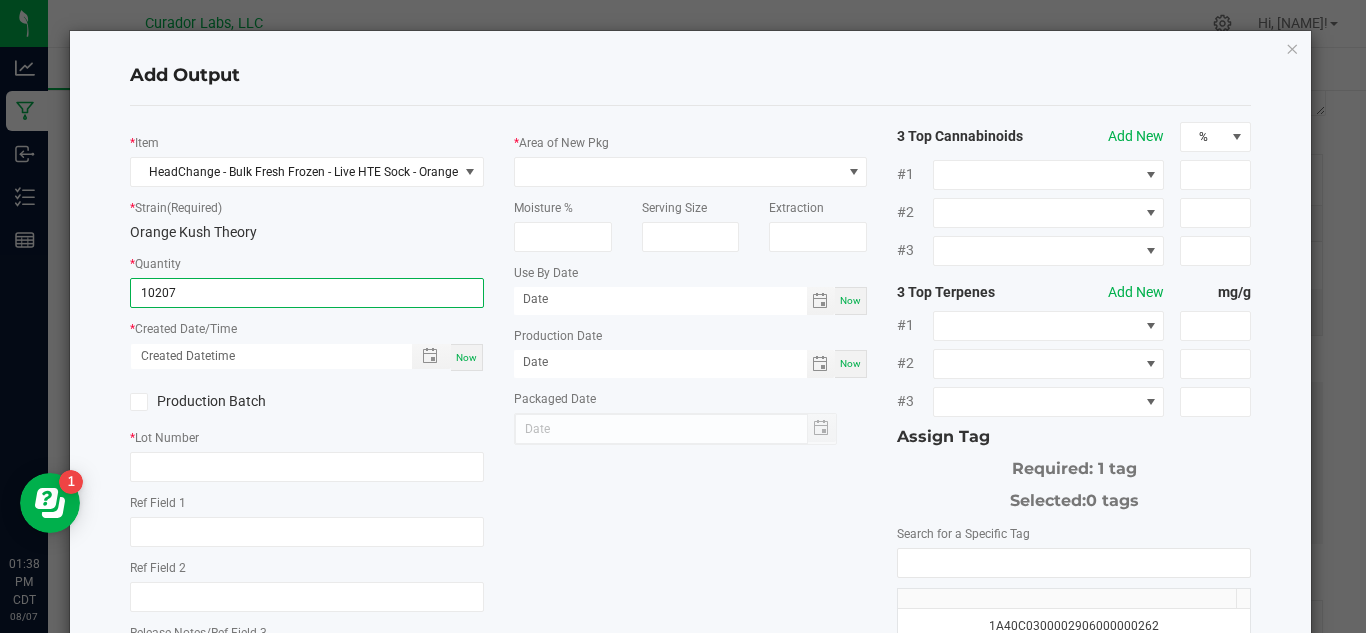 type on "10207.0000 g" 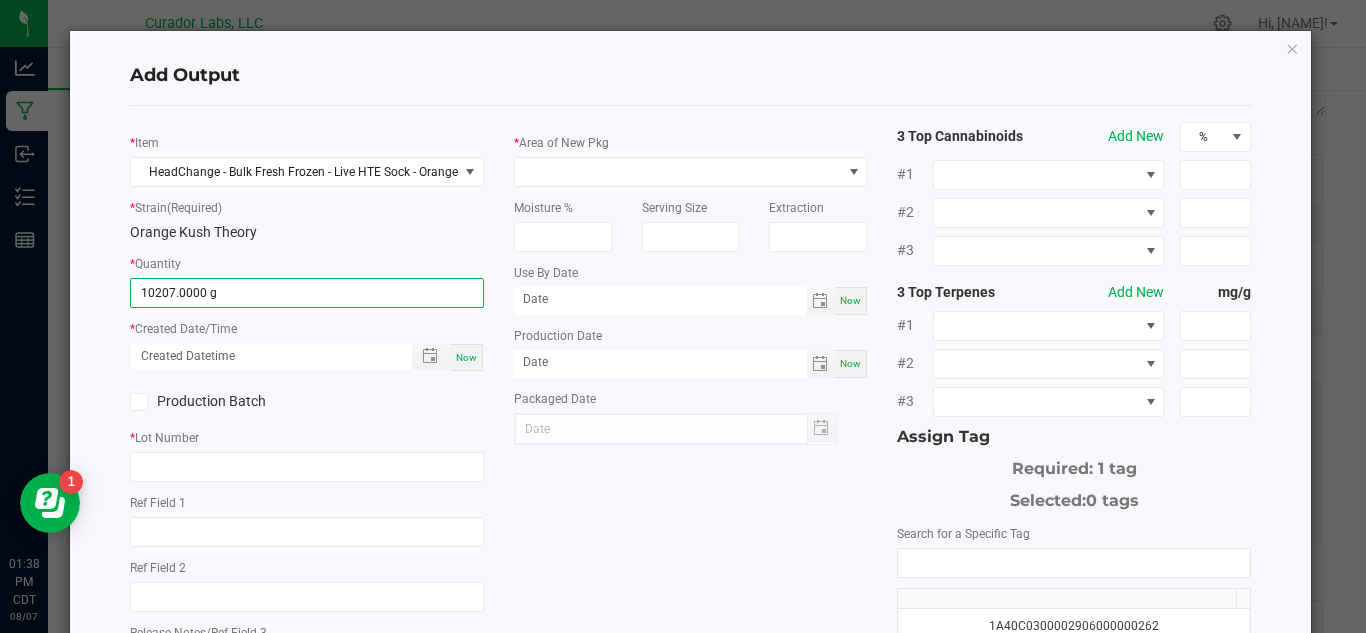 click on "Now" at bounding box center [466, 357] 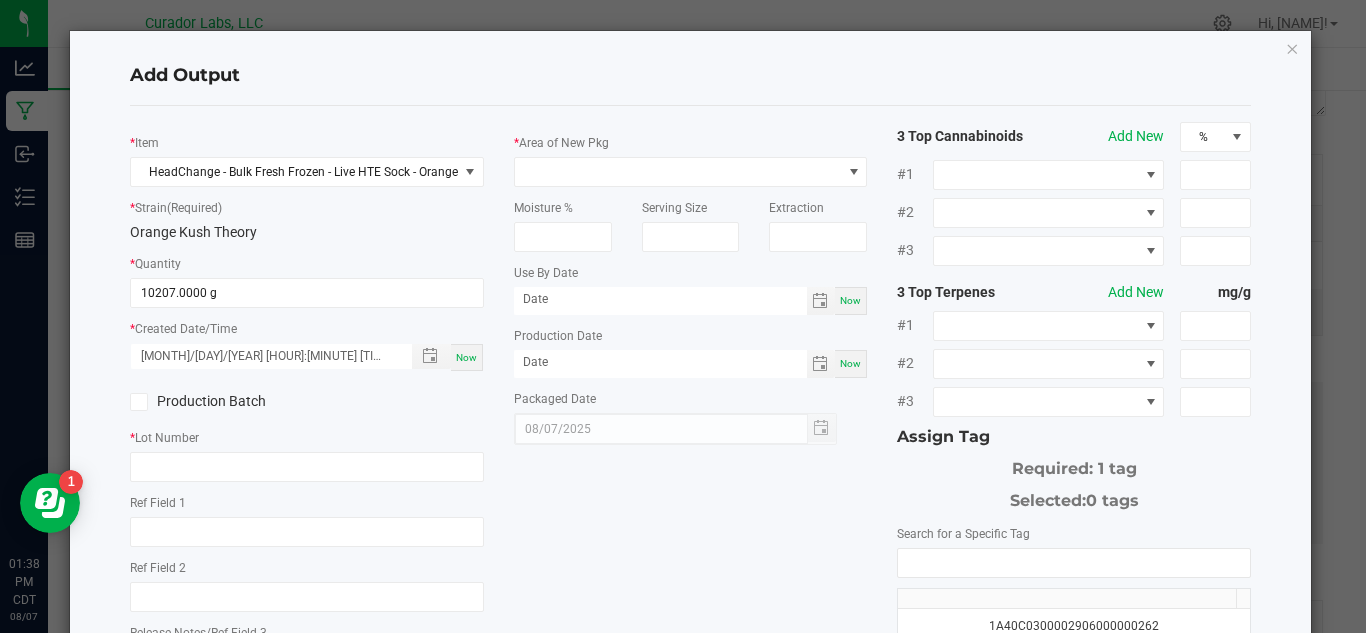click on "Production Batch" 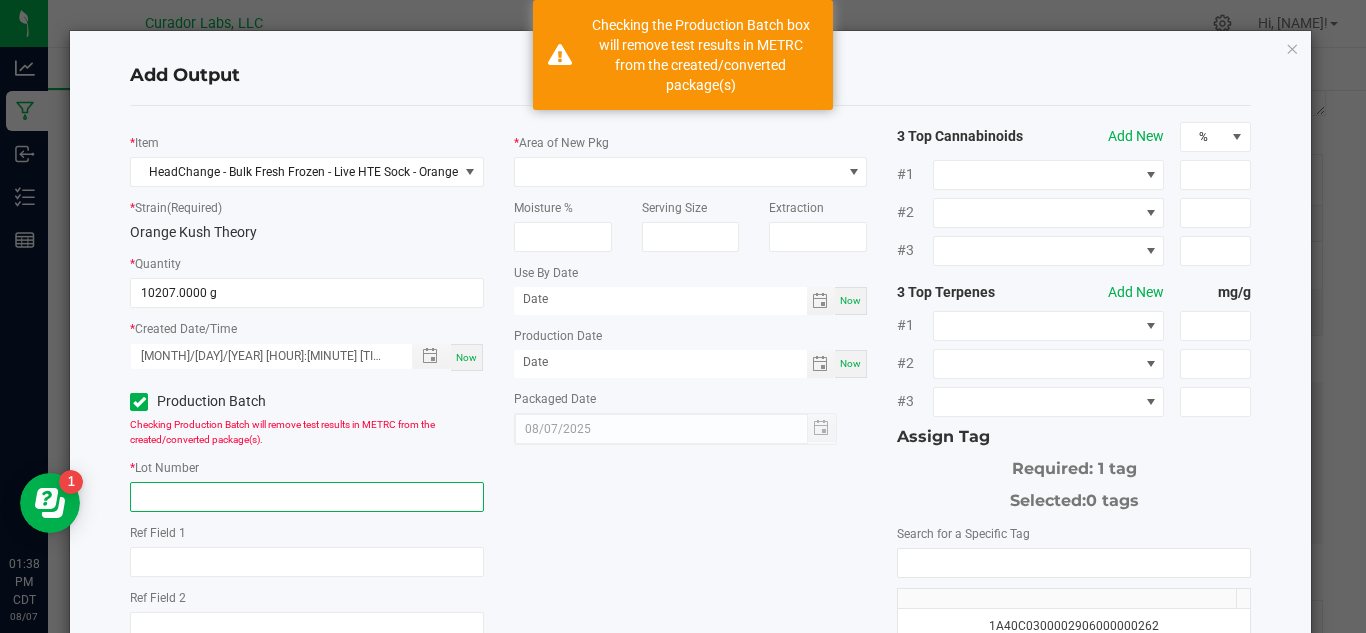 click 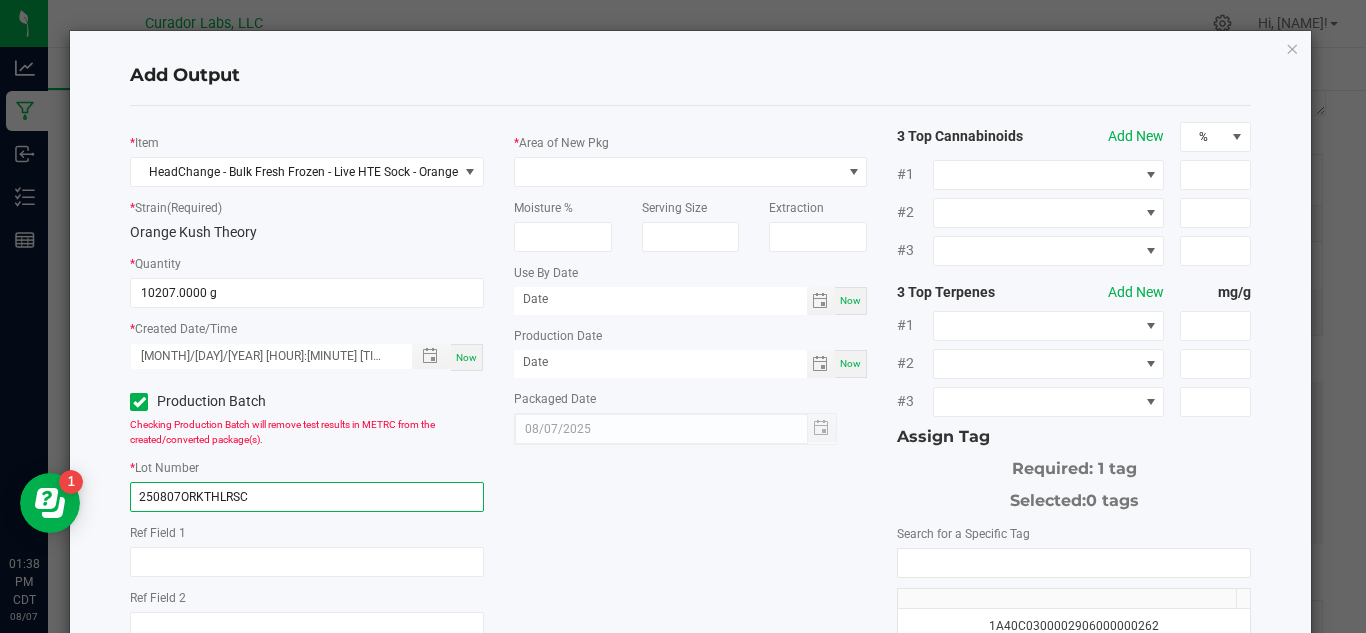 click on "250807ORKTHLRSC" 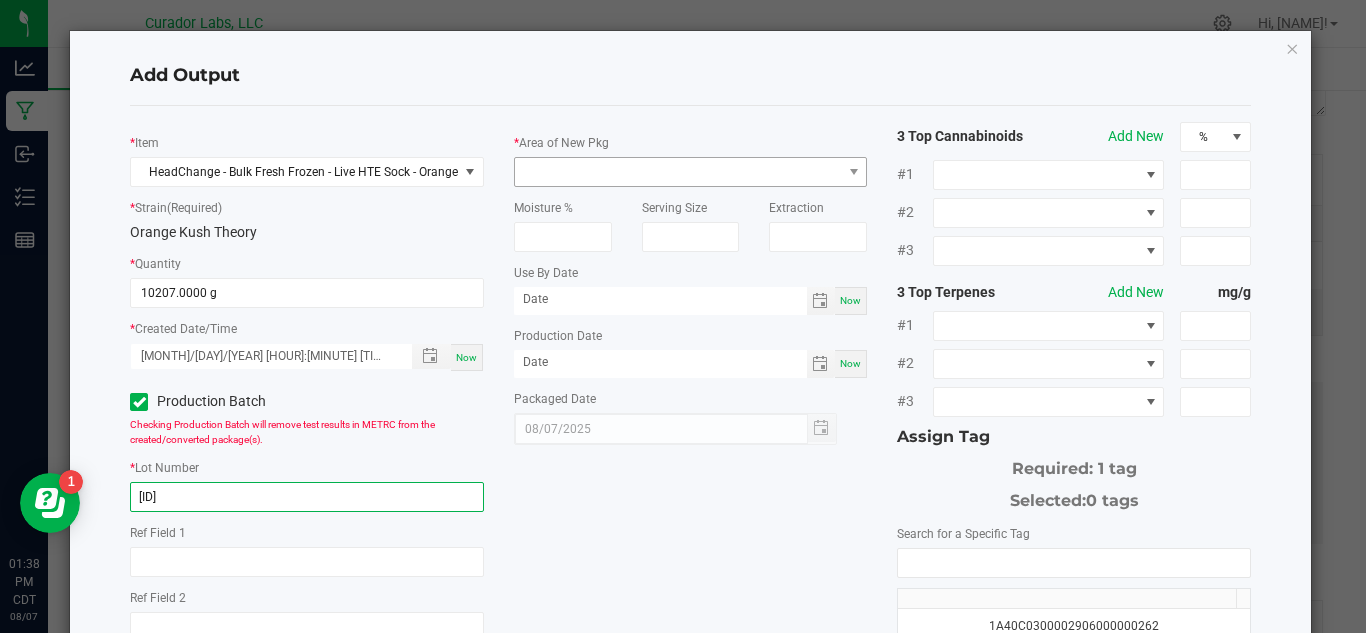 type on "[ID]" 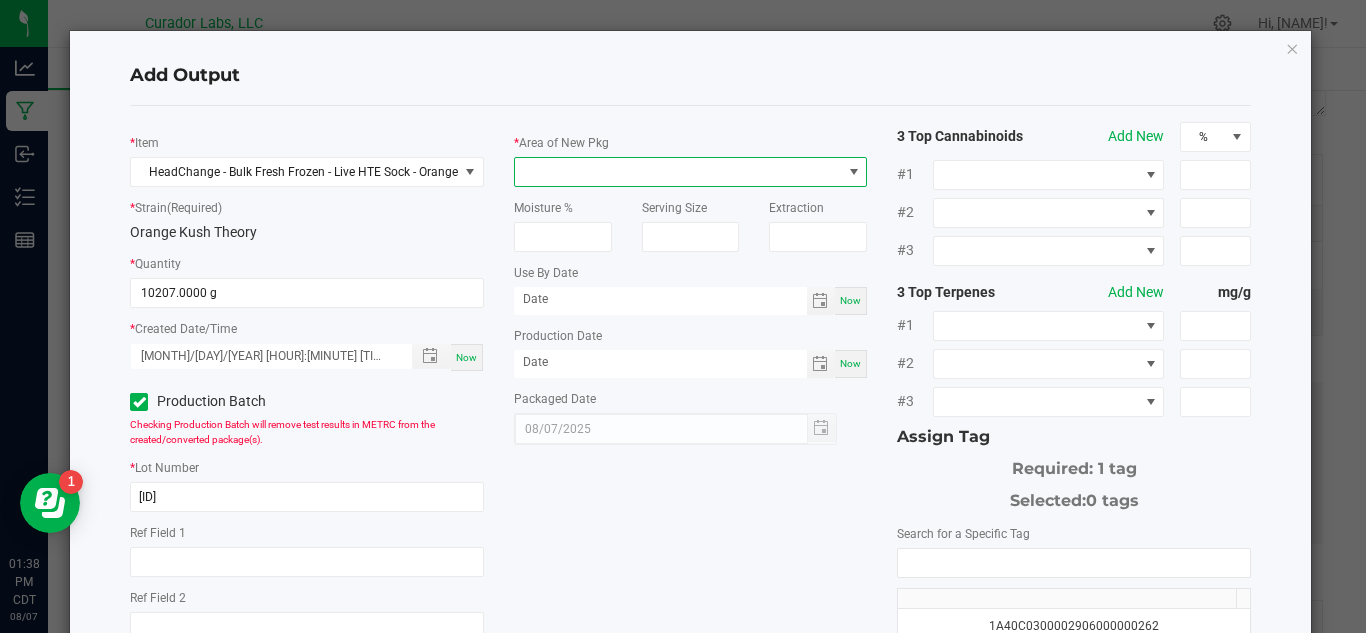 click at bounding box center [678, 172] 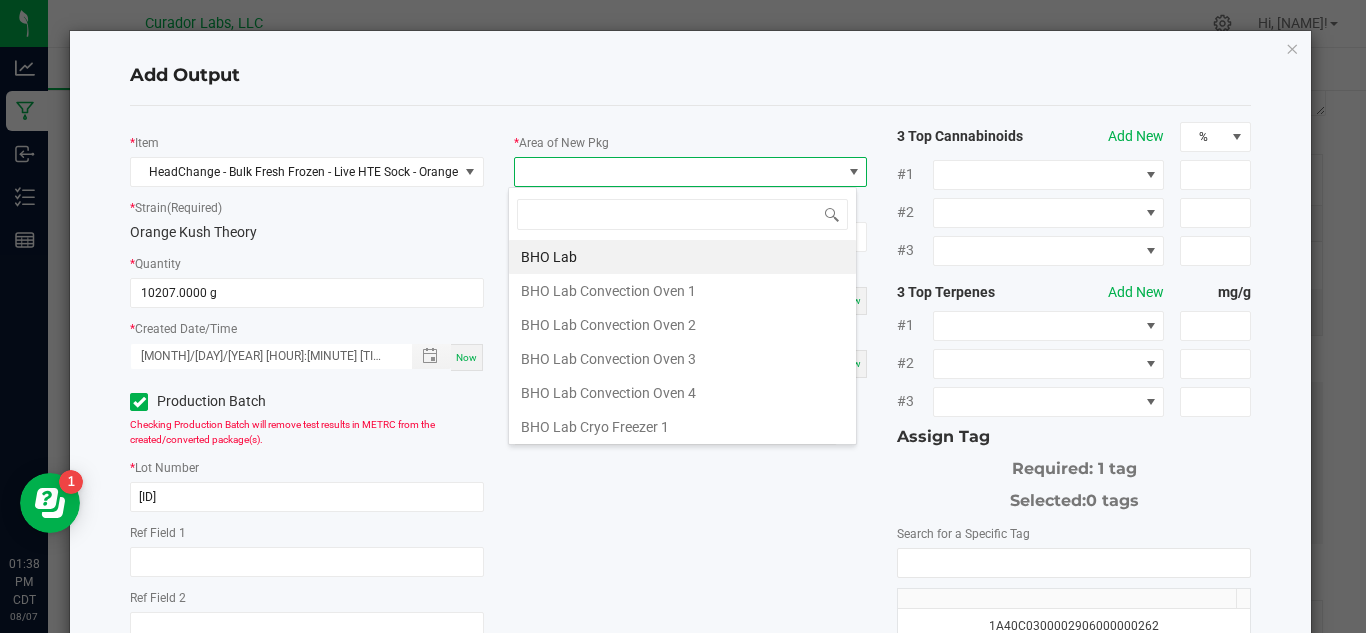 scroll, scrollTop: 99970, scrollLeft: 99651, axis: both 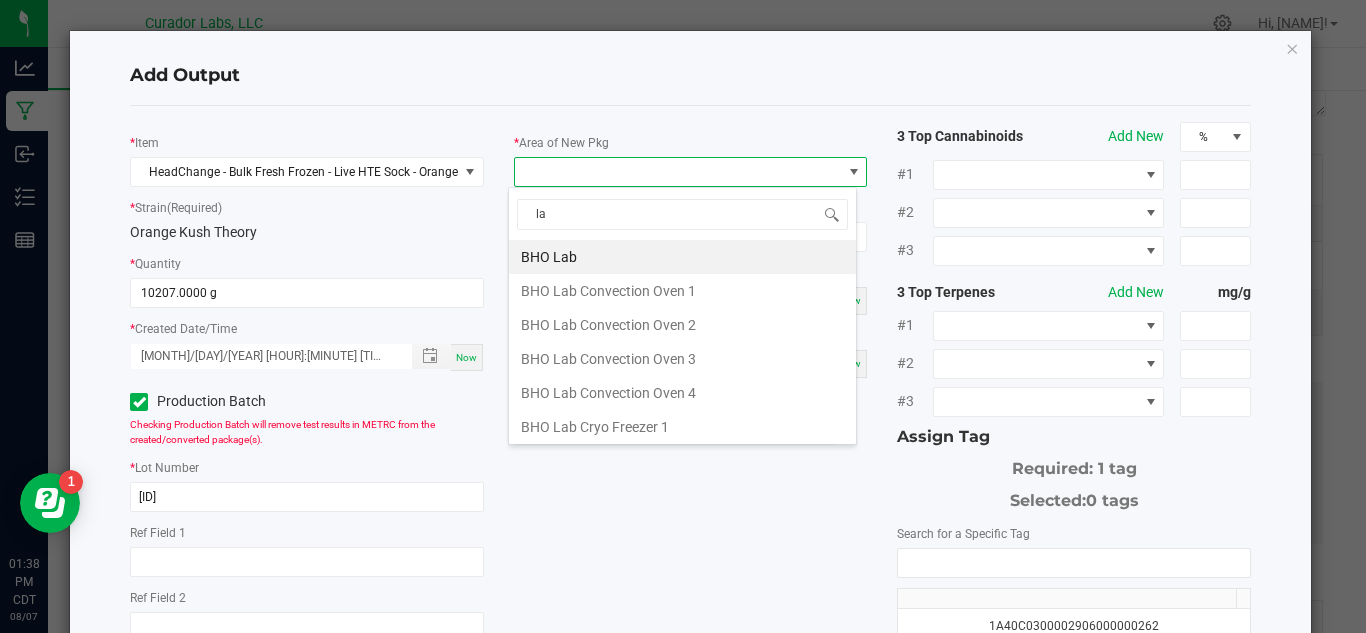 type on "lab" 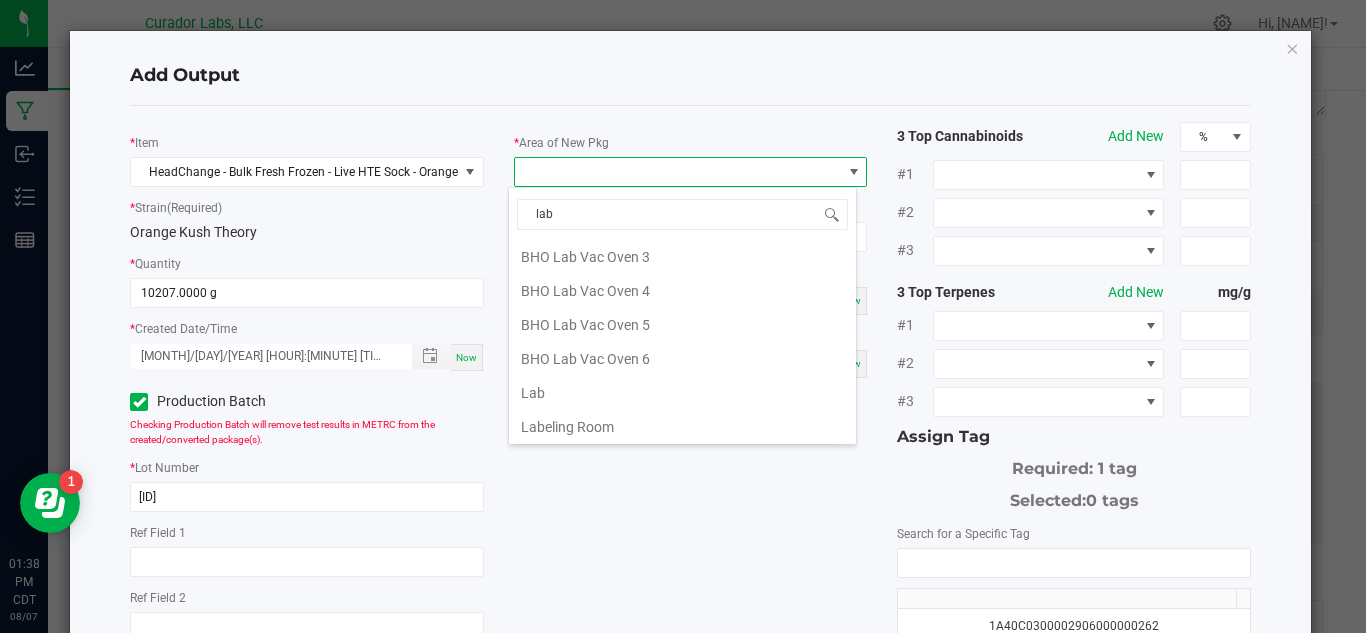 scroll, scrollTop: 426, scrollLeft: 0, axis: vertical 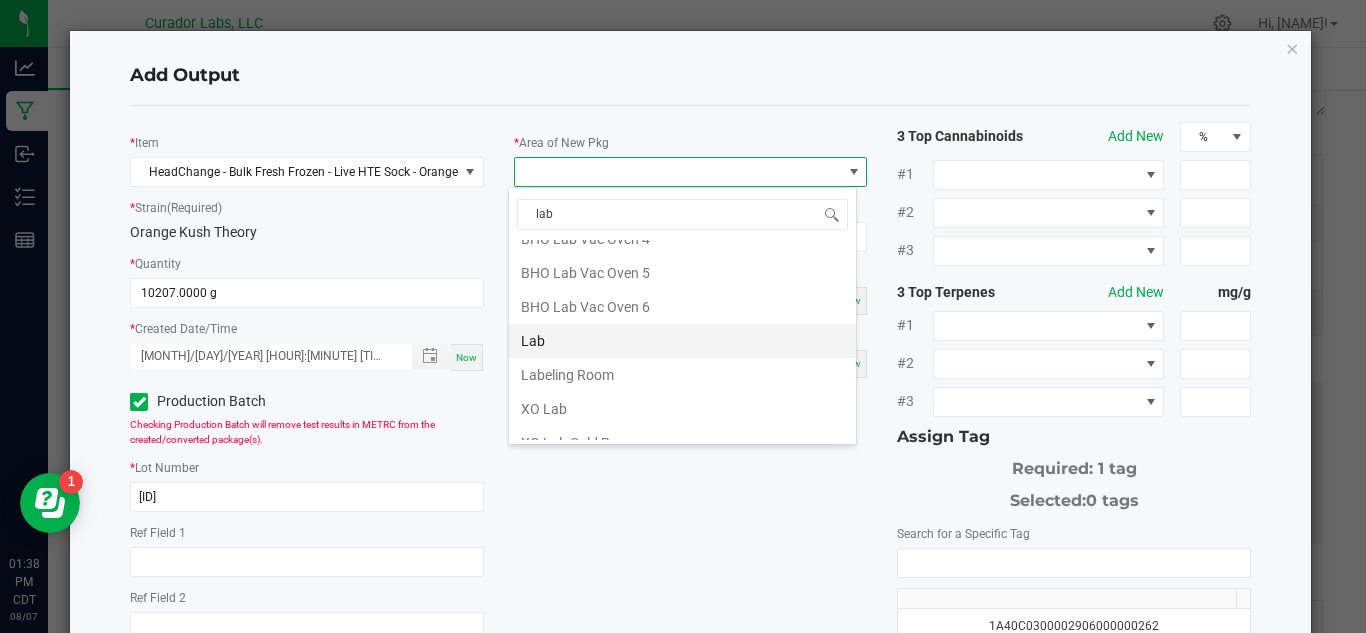 click on "Lab" at bounding box center [682, 341] 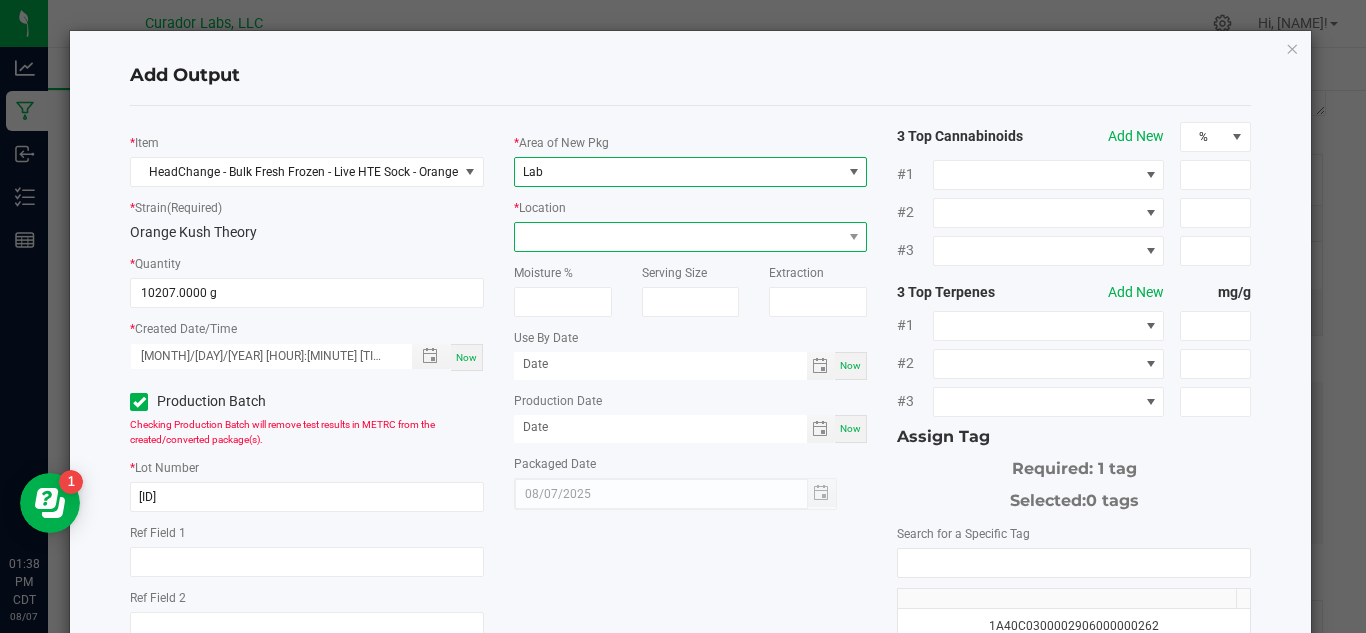 click at bounding box center (678, 237) 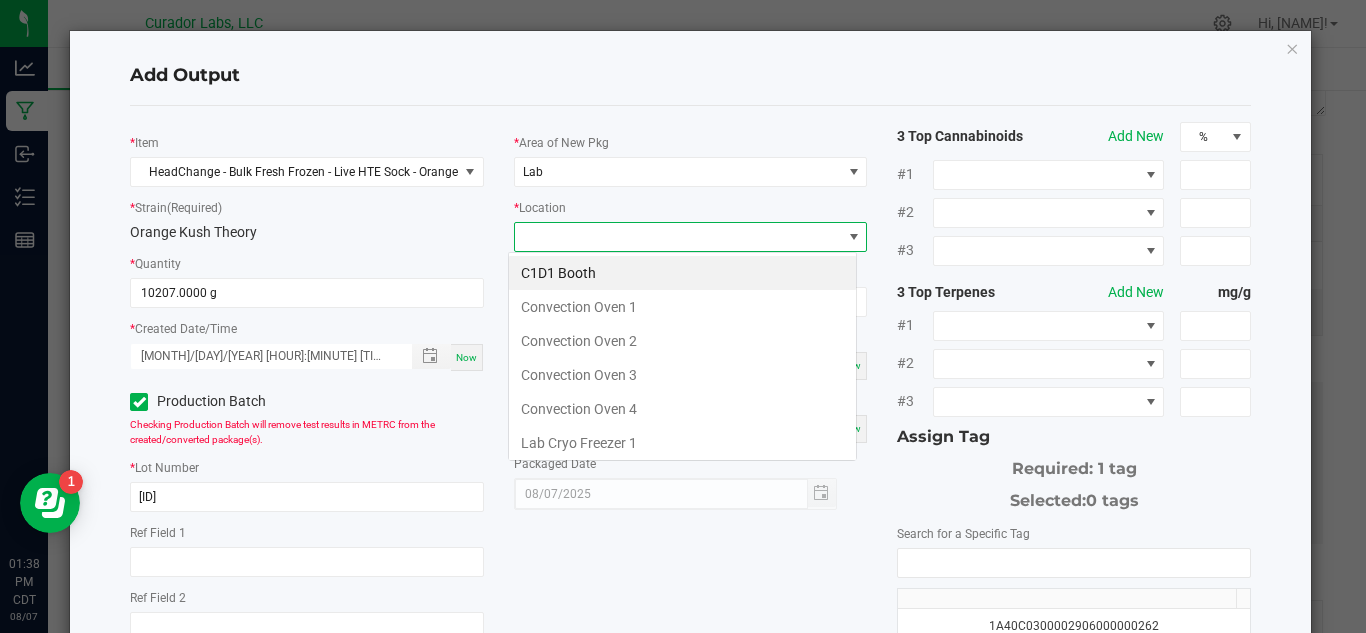scroll, scrollTop: 99970, scrollLeft: 99651, axis: both 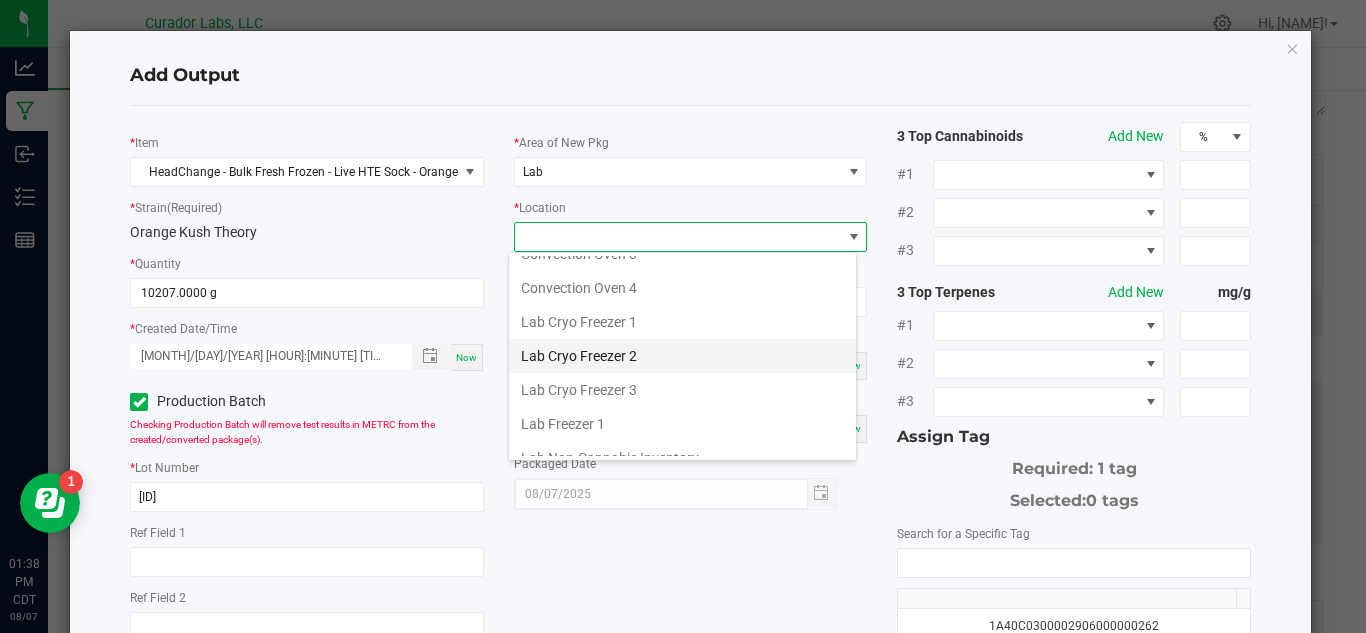 click on "Lab Cryo Freezer 2" at bounding box center [682, 356] 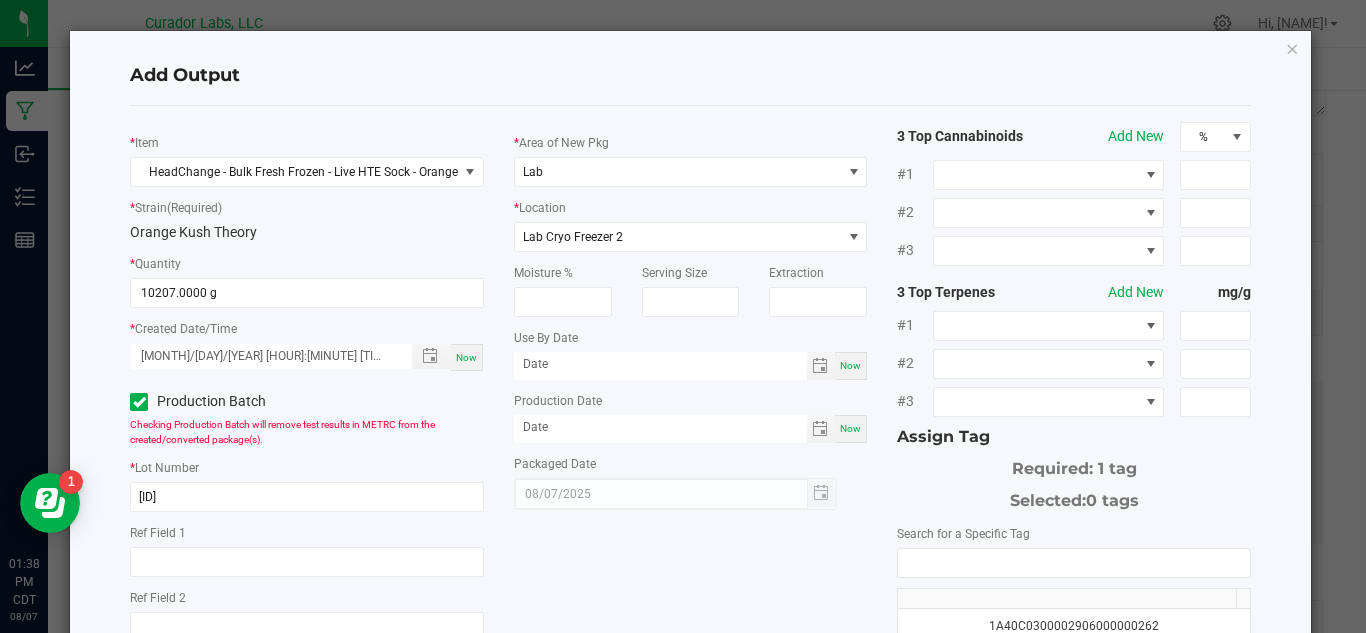 click on "Now" at bounding box center (851, 366) 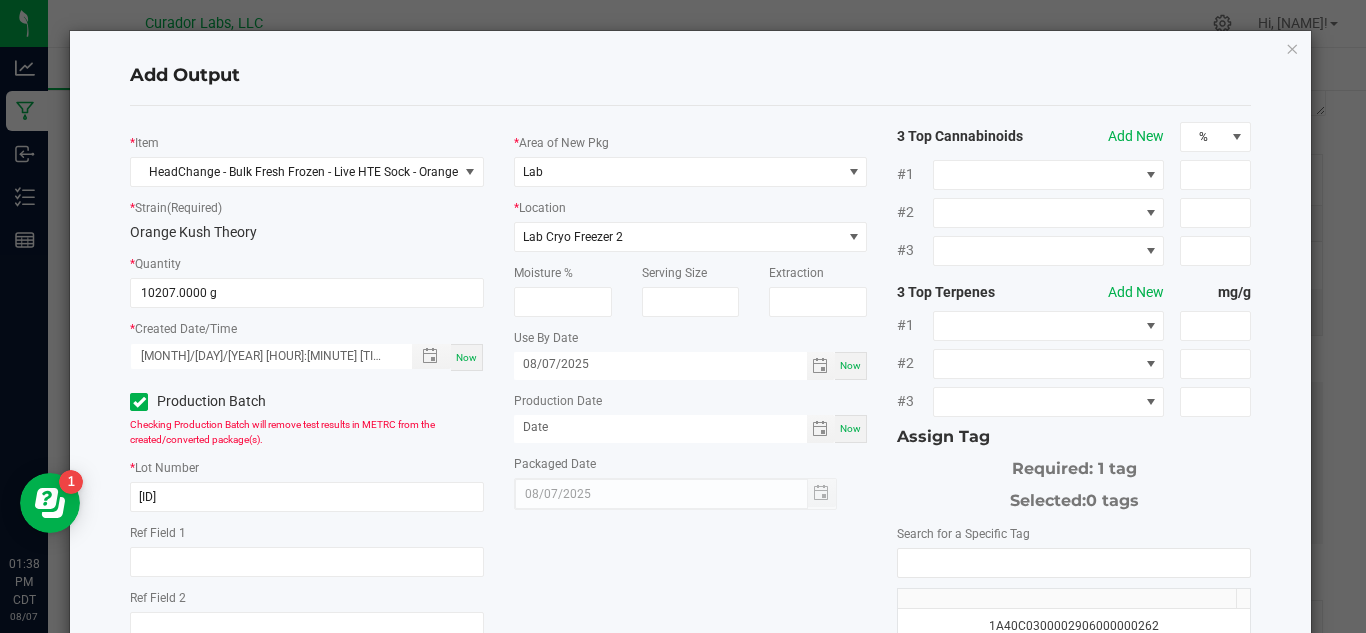 click on "Now" at bounding box center (850, 428) 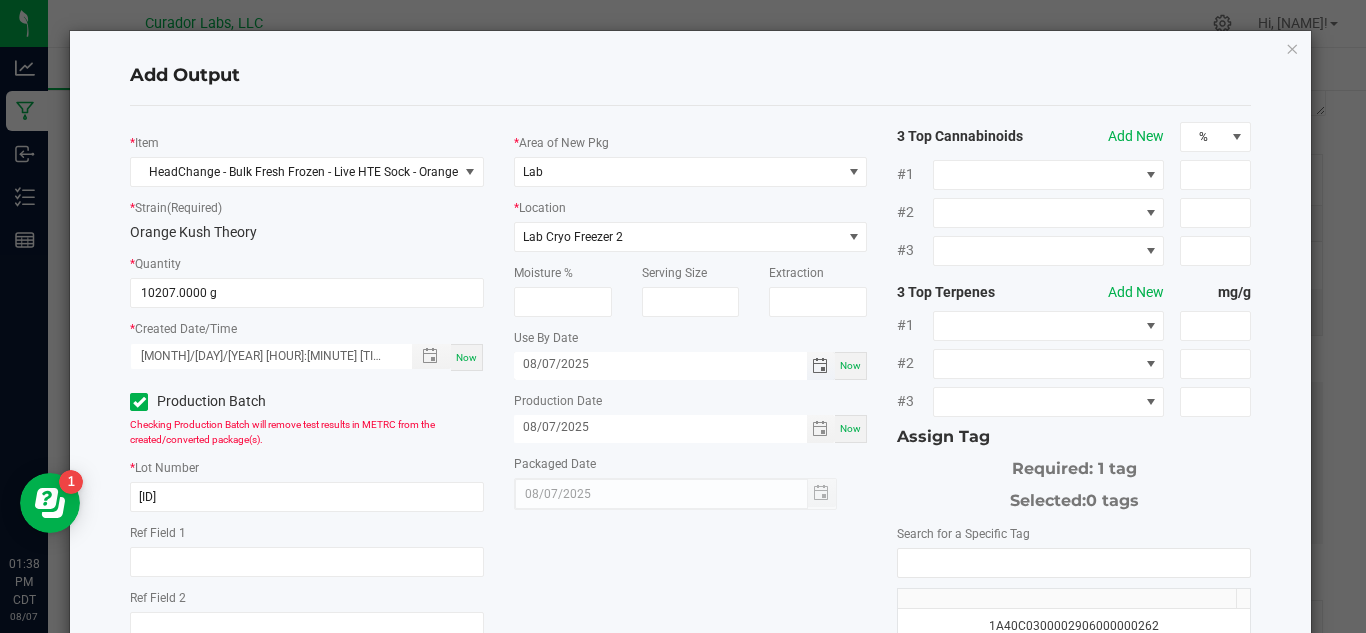 click on "08/07/2025" at bounding box center [660, 364] 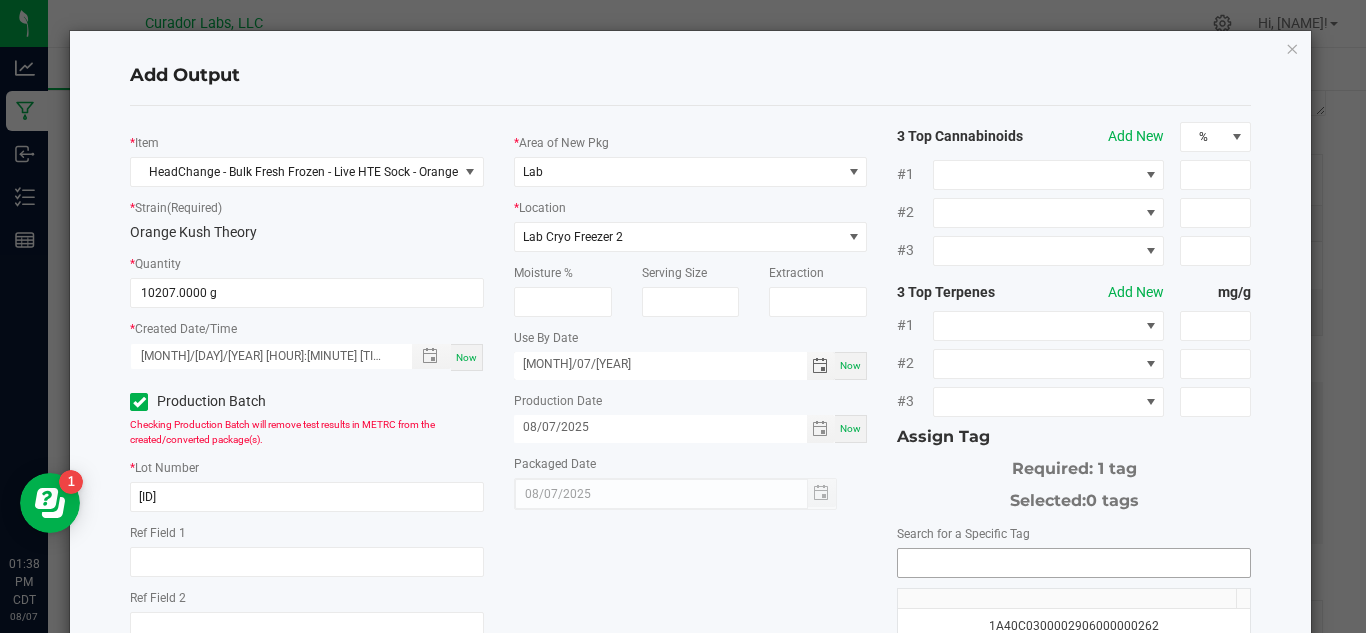 type on "[MONTH]/07/[YEAR]" 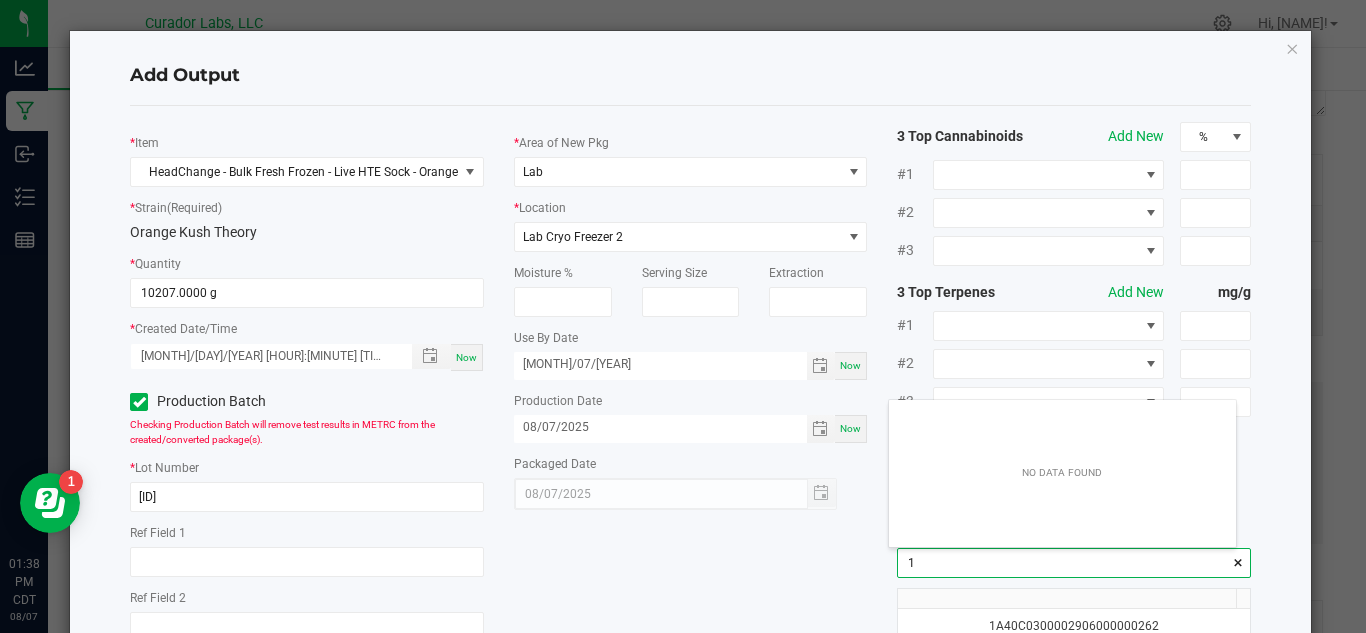 scroll, scrollTop: 99972, scrollLeft: 99653, axis: both 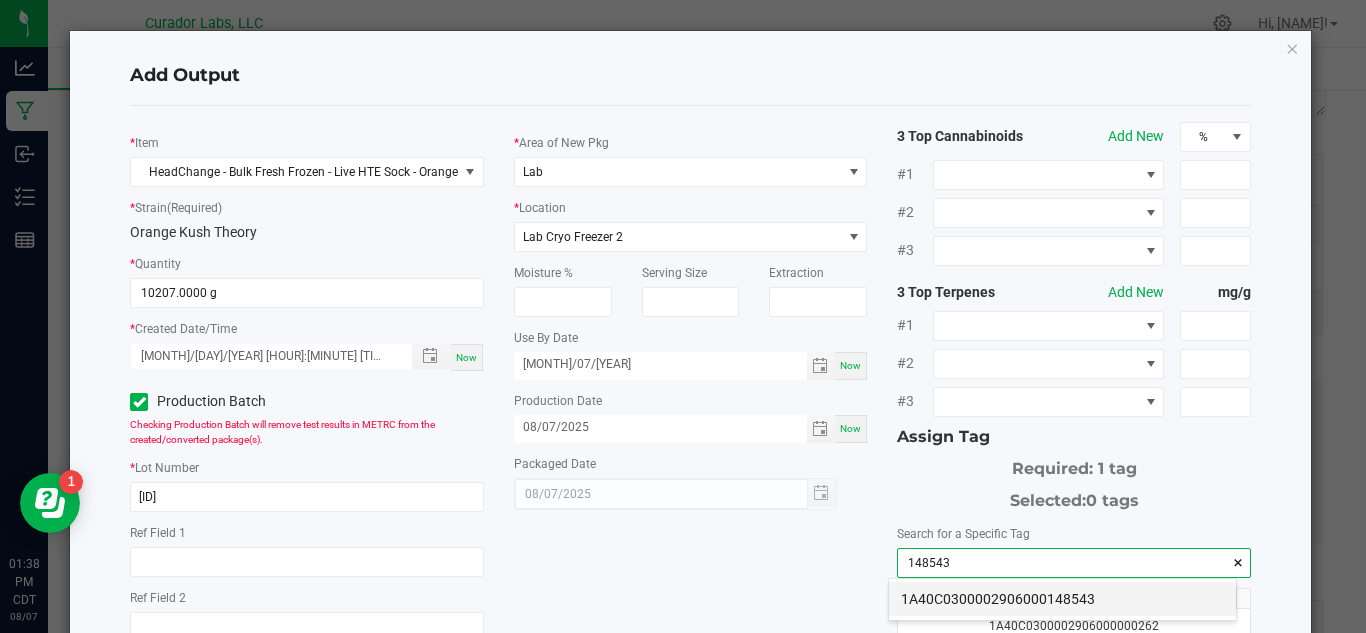 click on "1A40C0300002906000148543" at bounding box center [1062, 599] 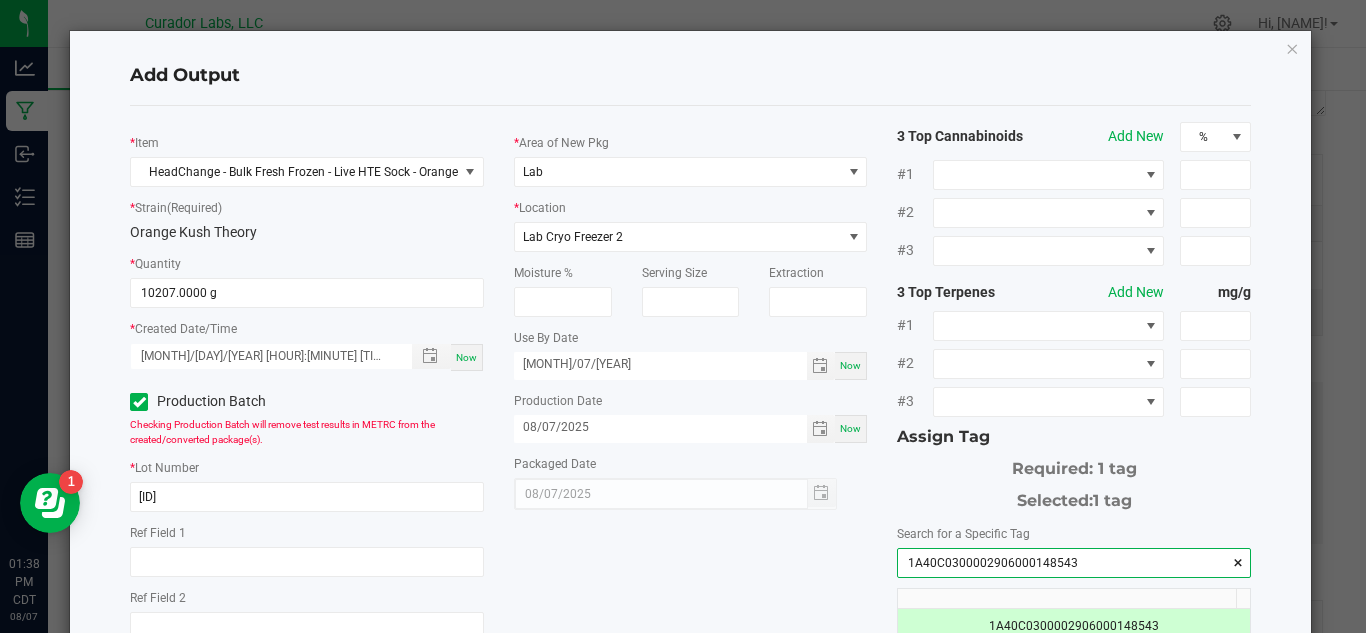 type on "1A40C0300002906000148543" 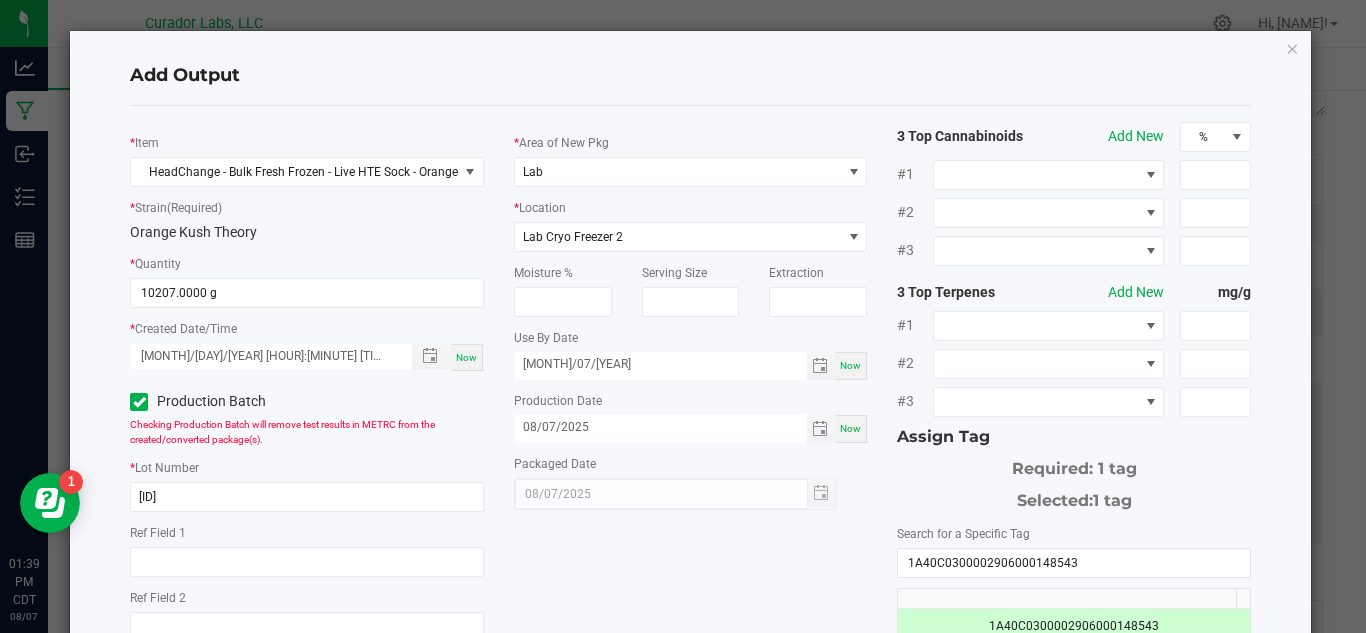 scroll, scrollTop: 322, scrollLeft: 0, axis: vertical 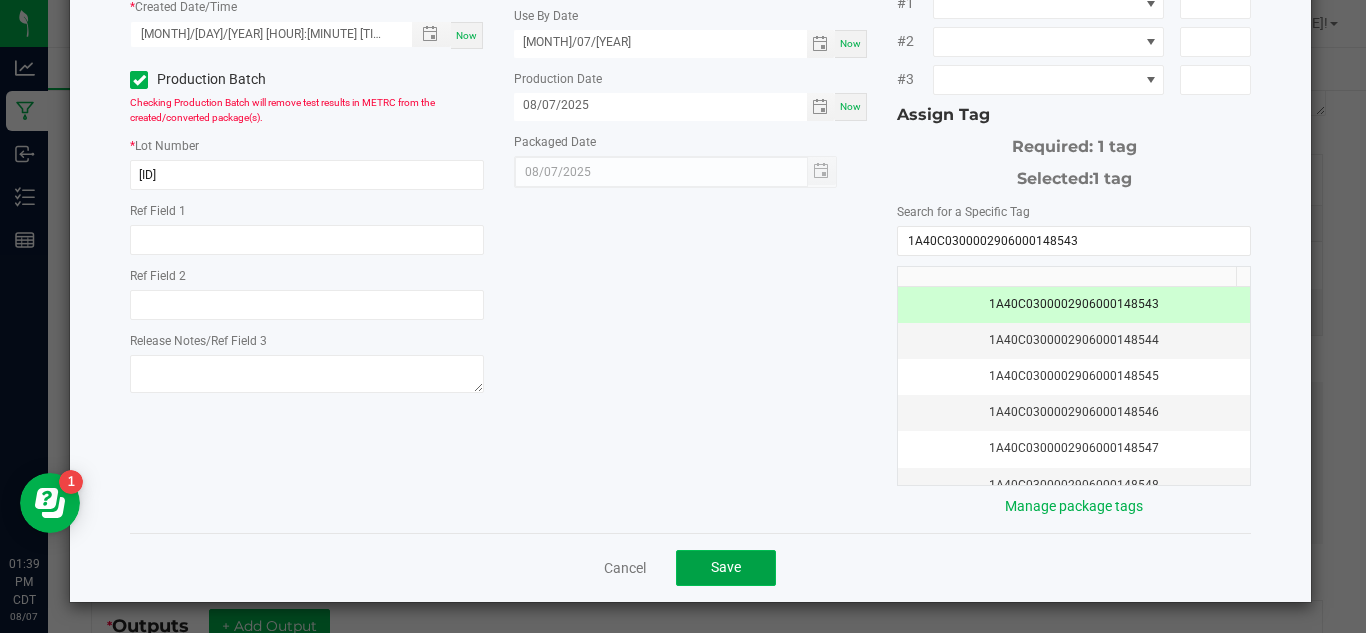 click on "Save" 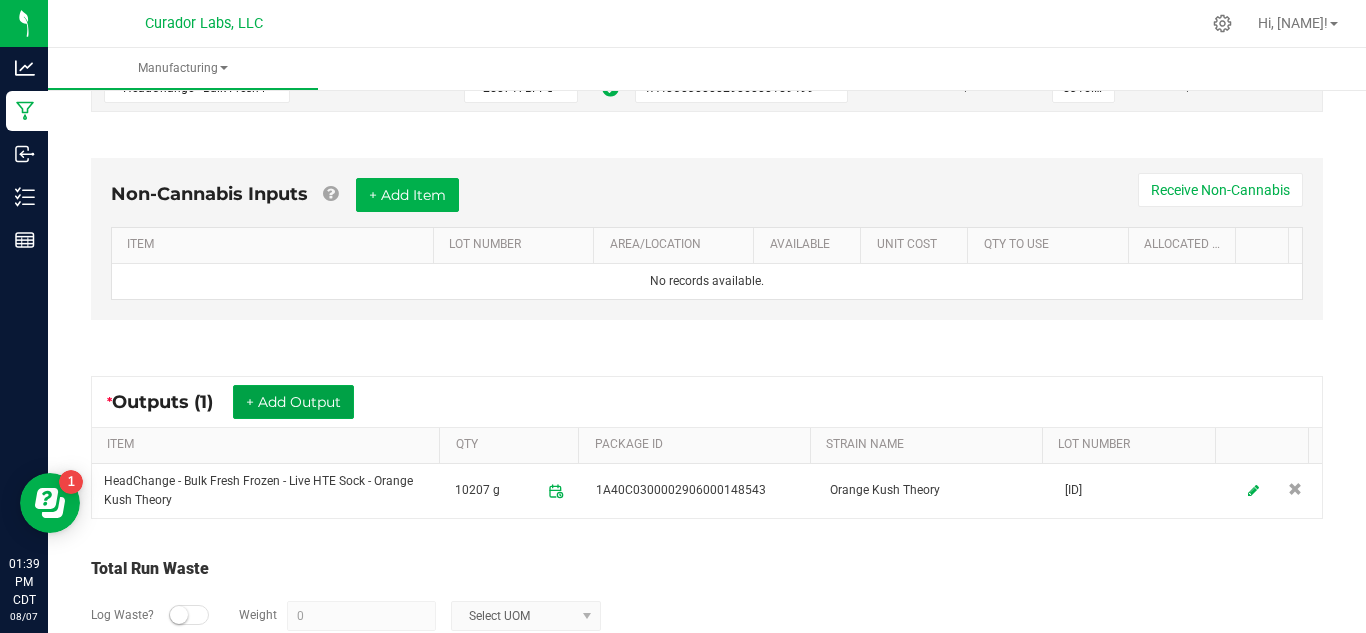 scroll, scrollTop: 0, scrollLeft: 0, axis: both 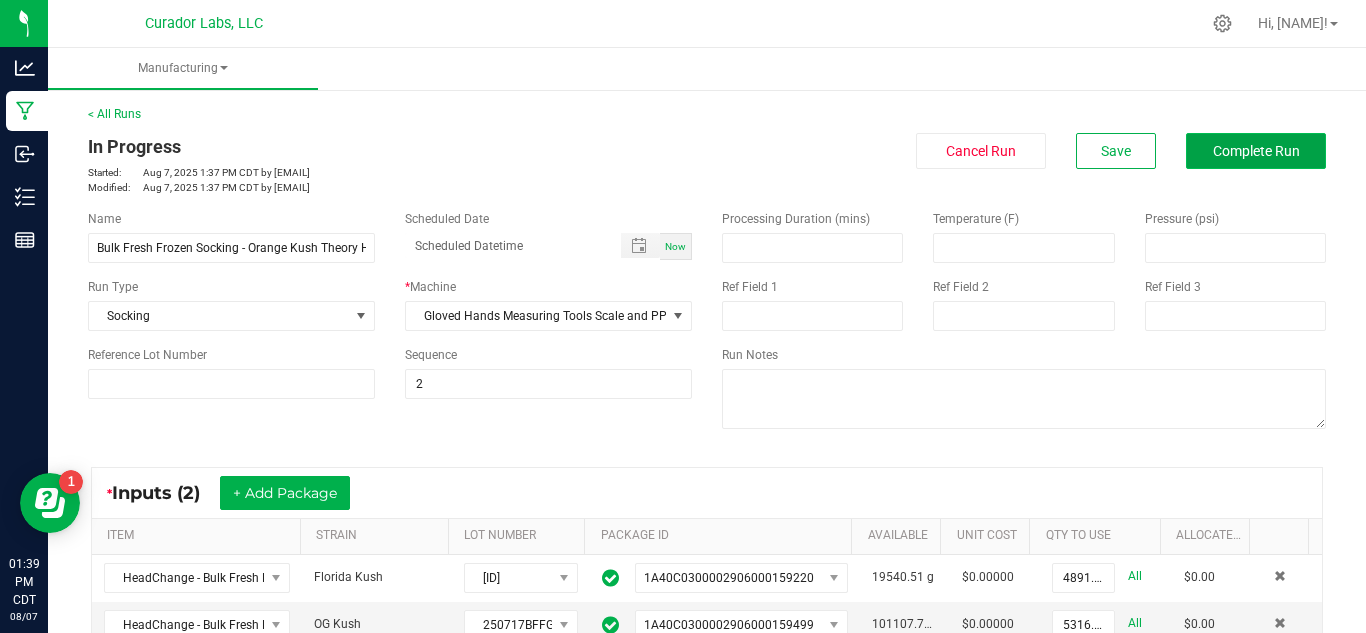 click on "Complete Run" at bounding box center [1256, 151] 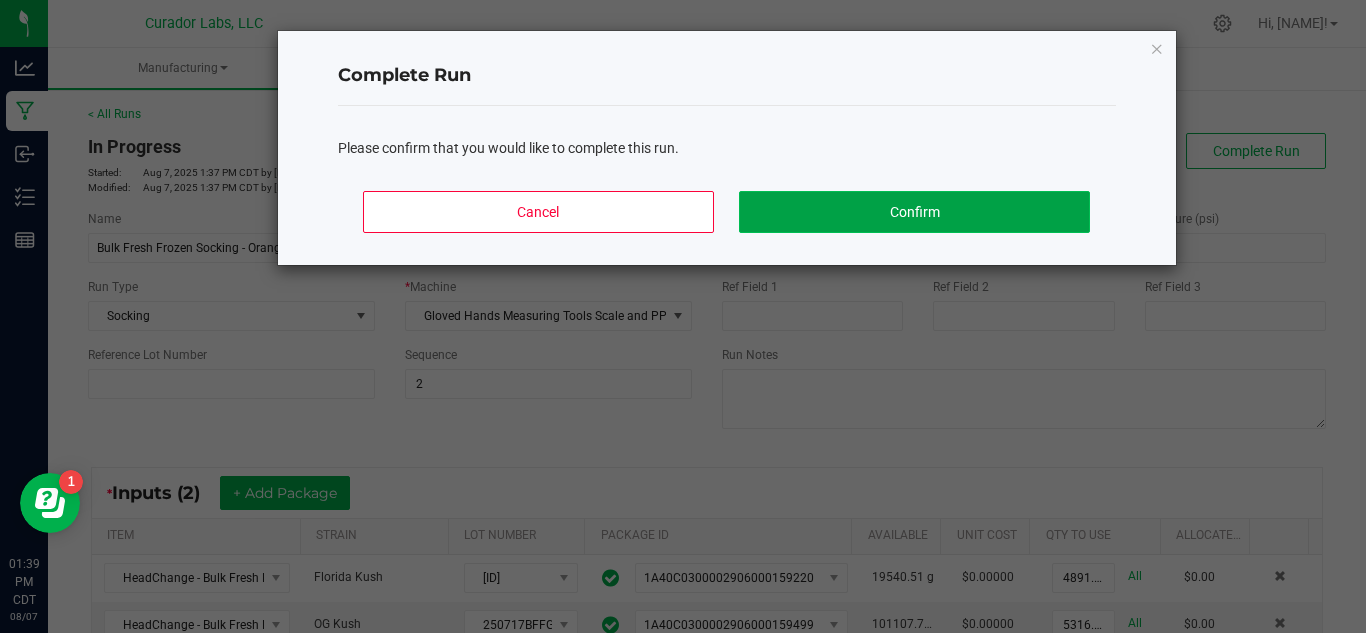 click on "Confirm" 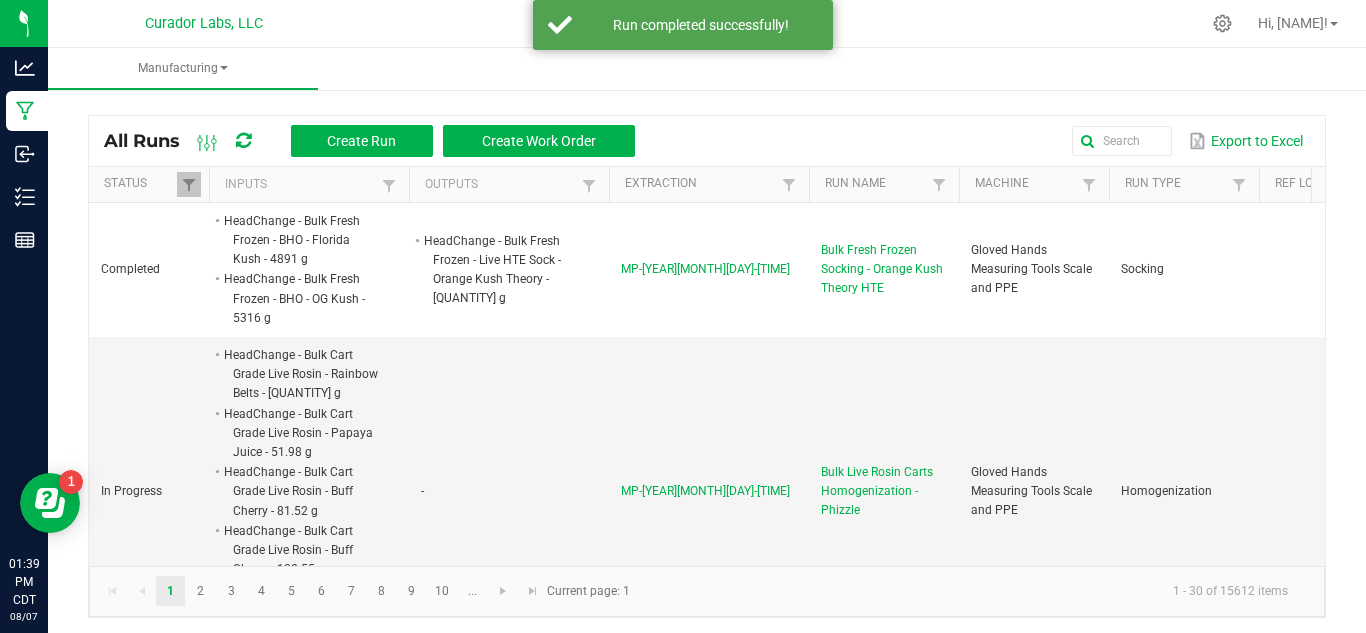 click on "All Runs   Create Run   Create Work Order" at bounding box center (377, 141) 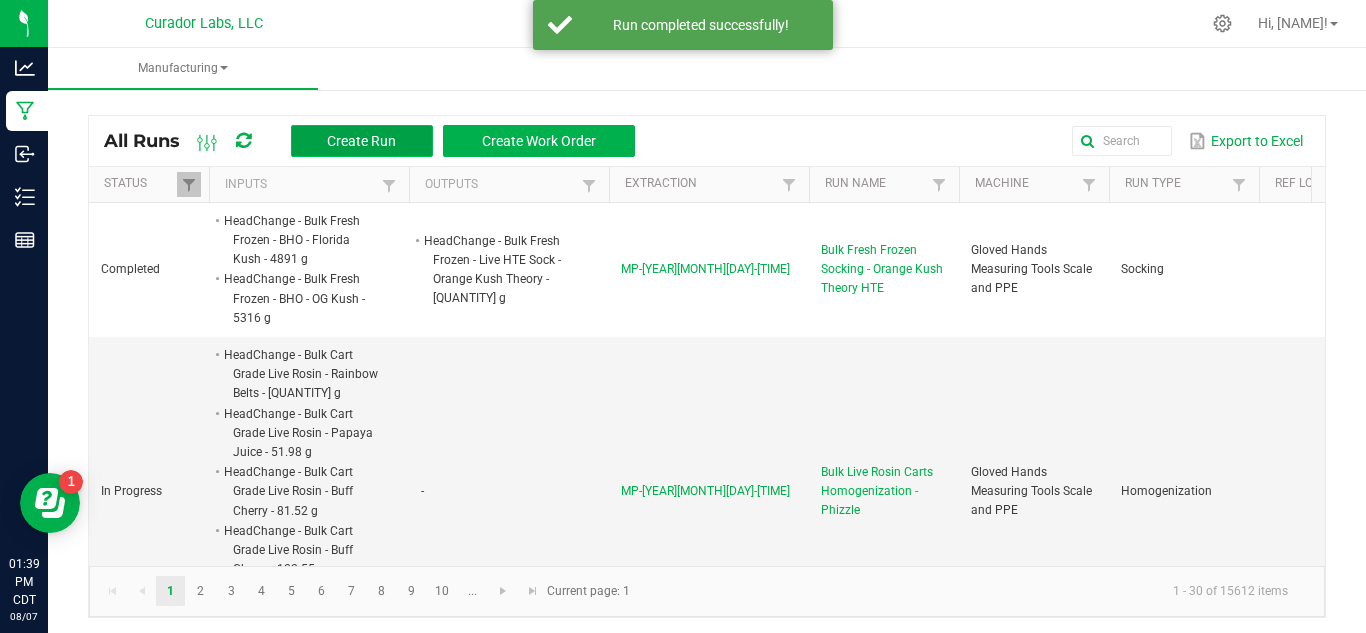 click on "Create Run" at bounding box center (361, 141) 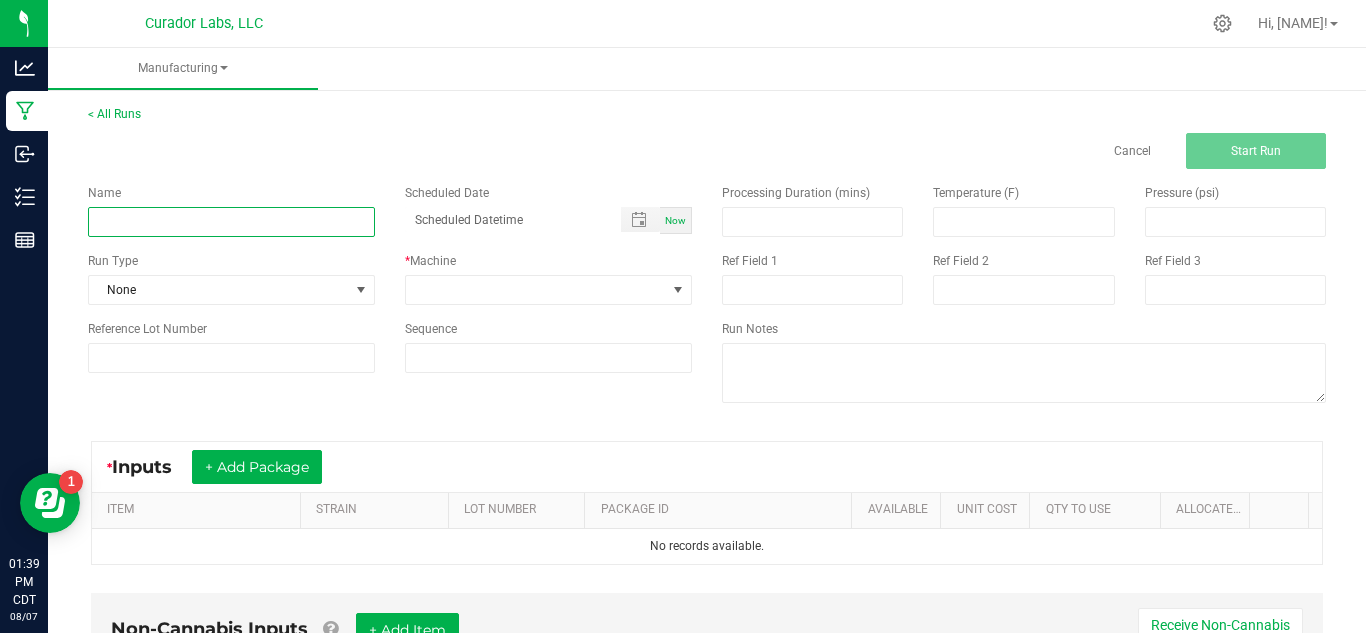 click at bounding box center [231, 222] 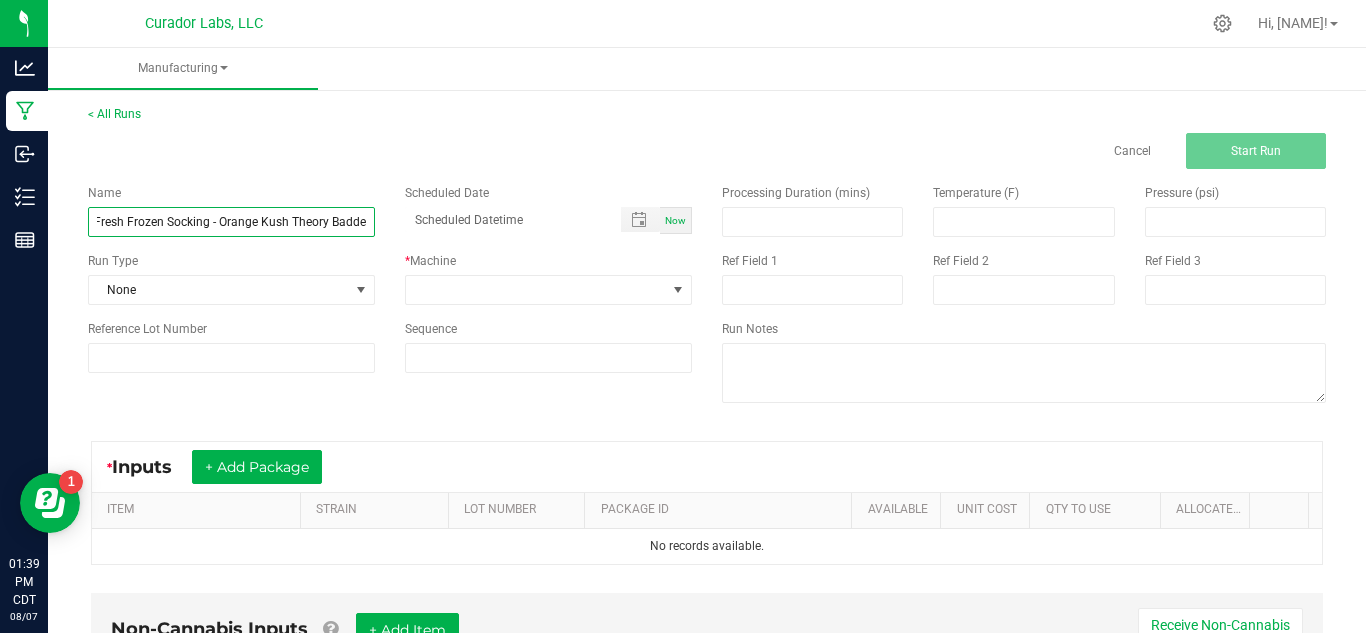 scroll, scrollTop: 0, scrollLeft: 33, axis: horizontal 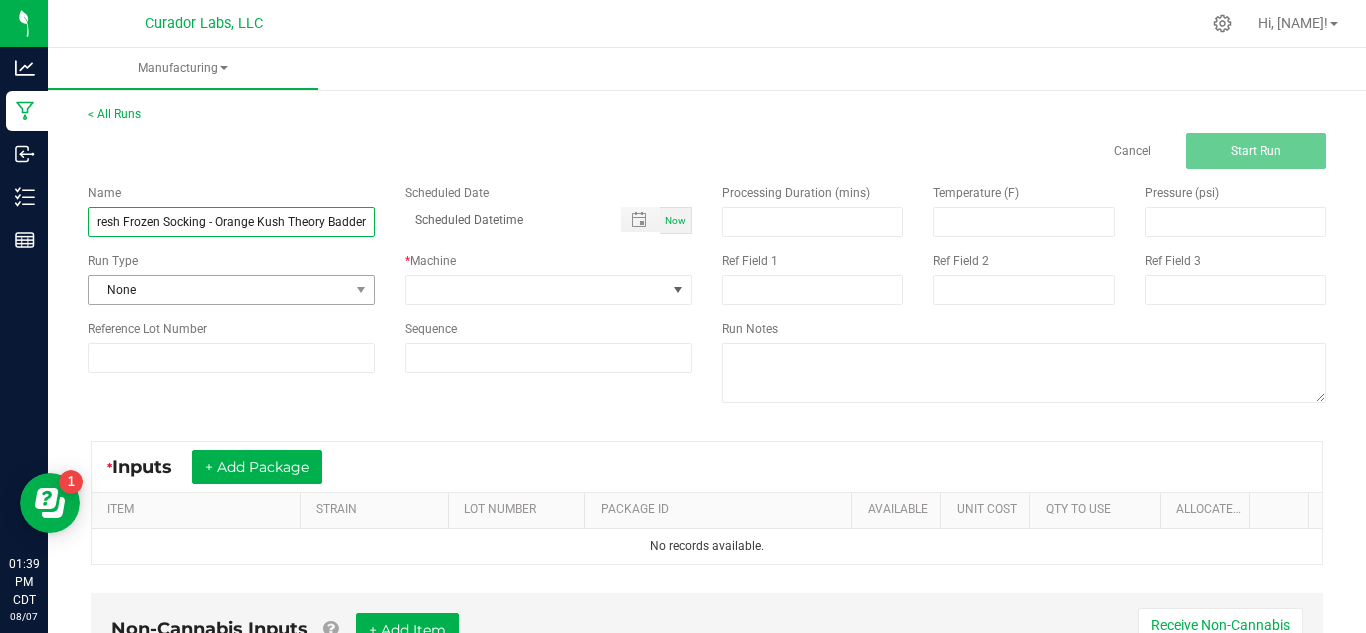 type on "Bulk Fresh Frozen Socking - Orange Kush Theory Badder" 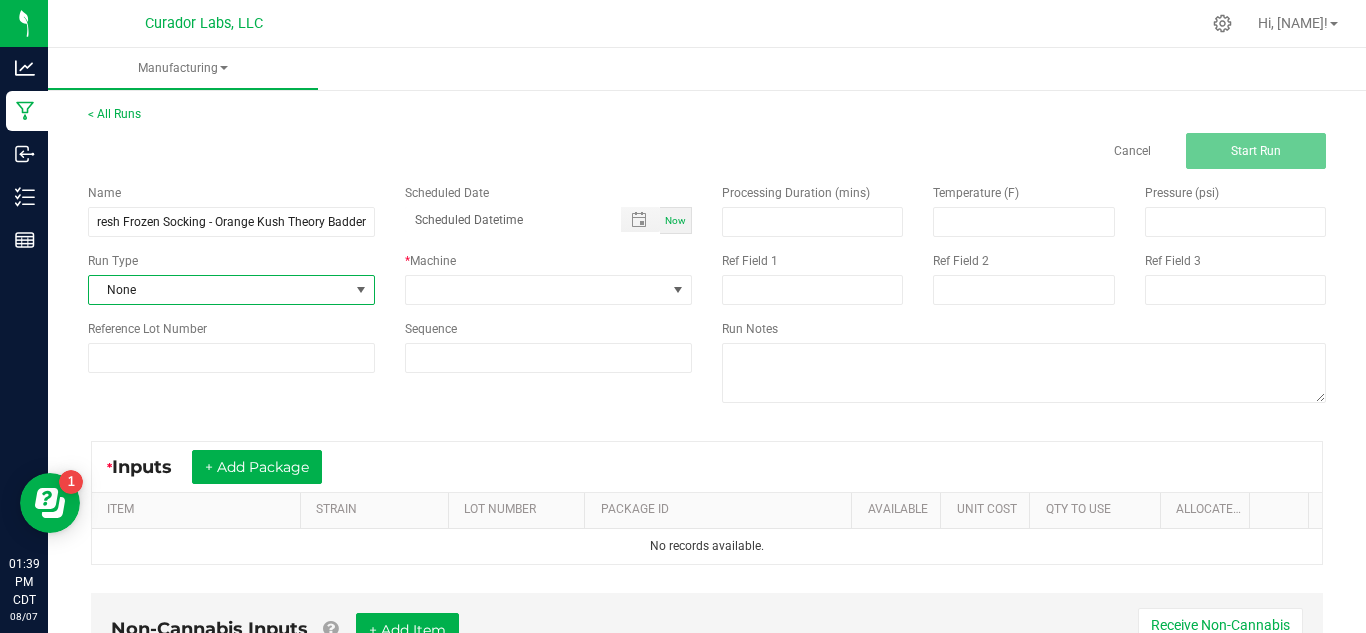 click on "None" at bounding box center (219, 290) 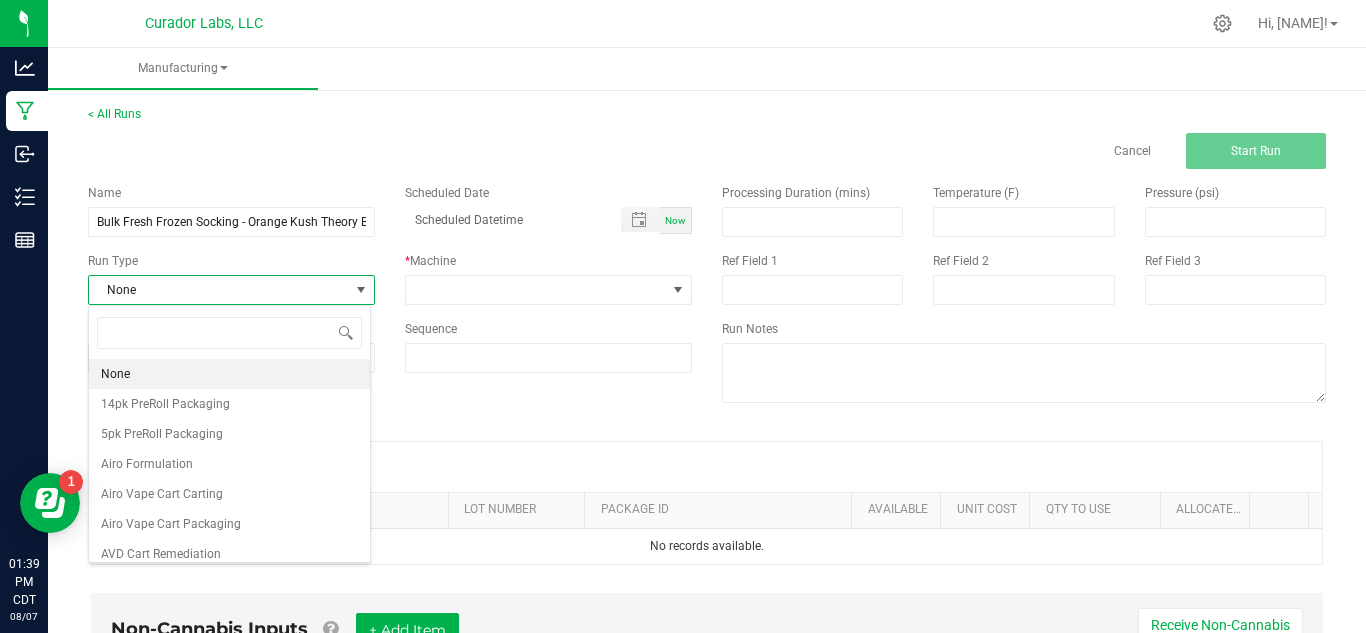 scroll, scrollTop: 99970, scrollLeft: 99717, axis: both 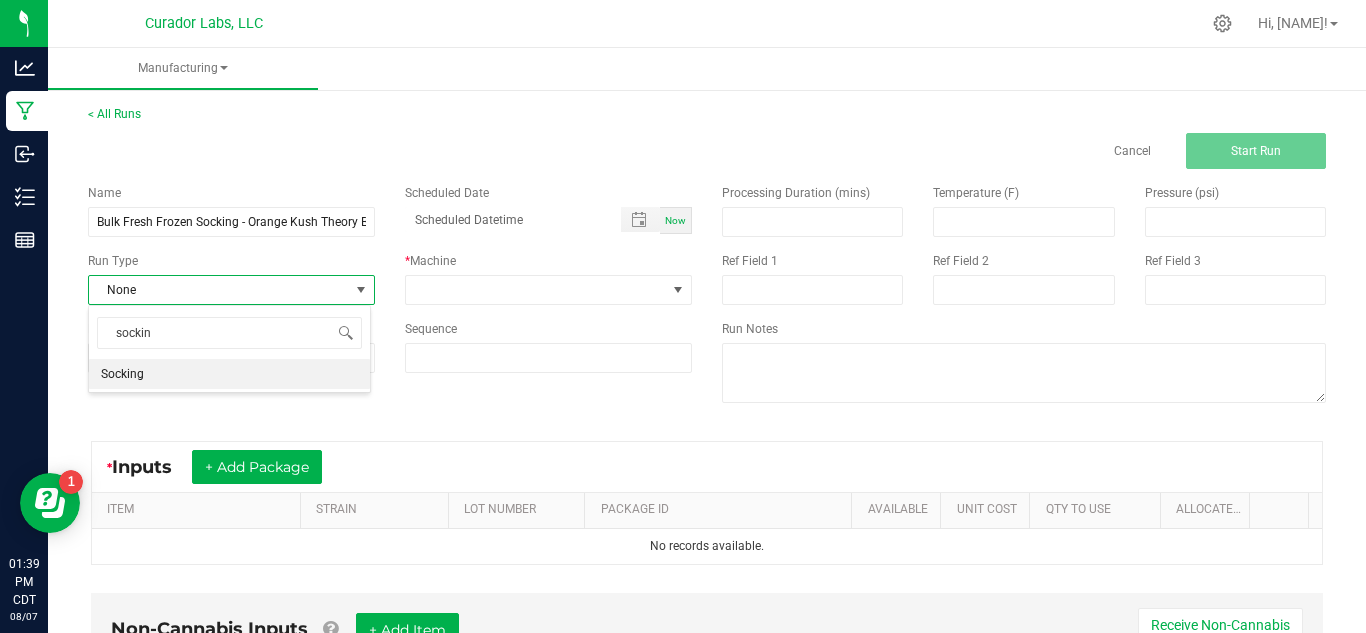 type on "socking" 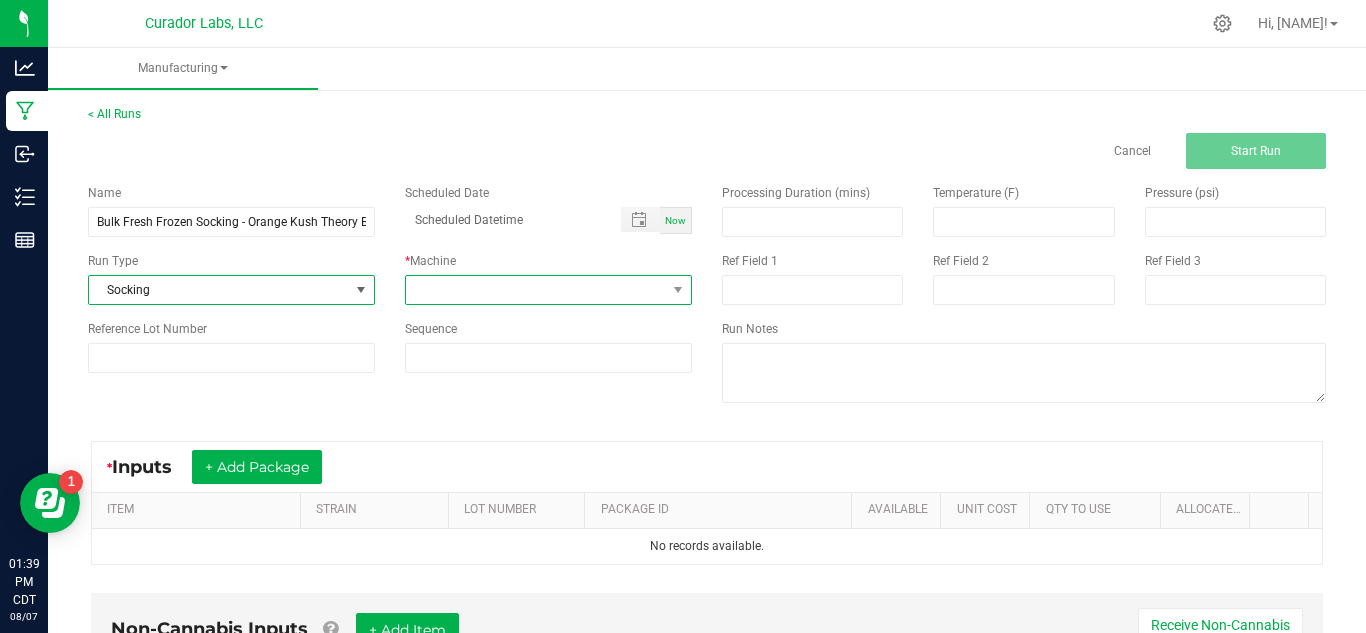 click at bounding box center [536, 290] 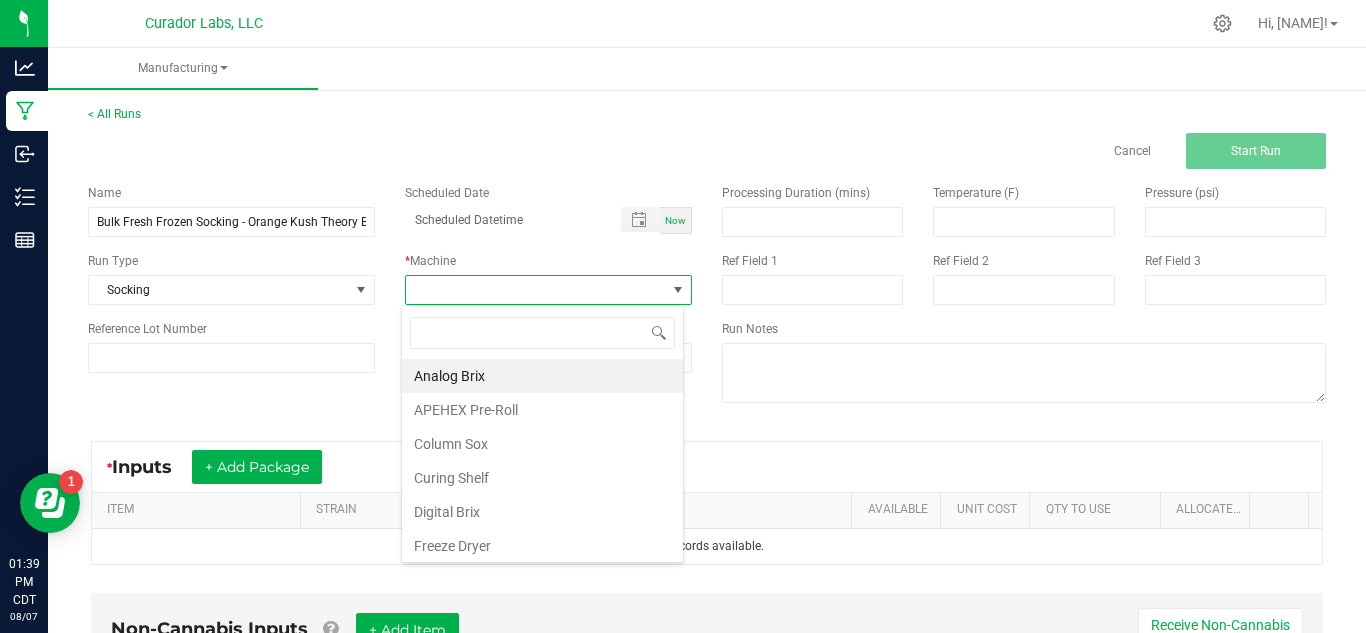 scroll, scrollTop: 99970, scrollLeft: 99717, axis: both 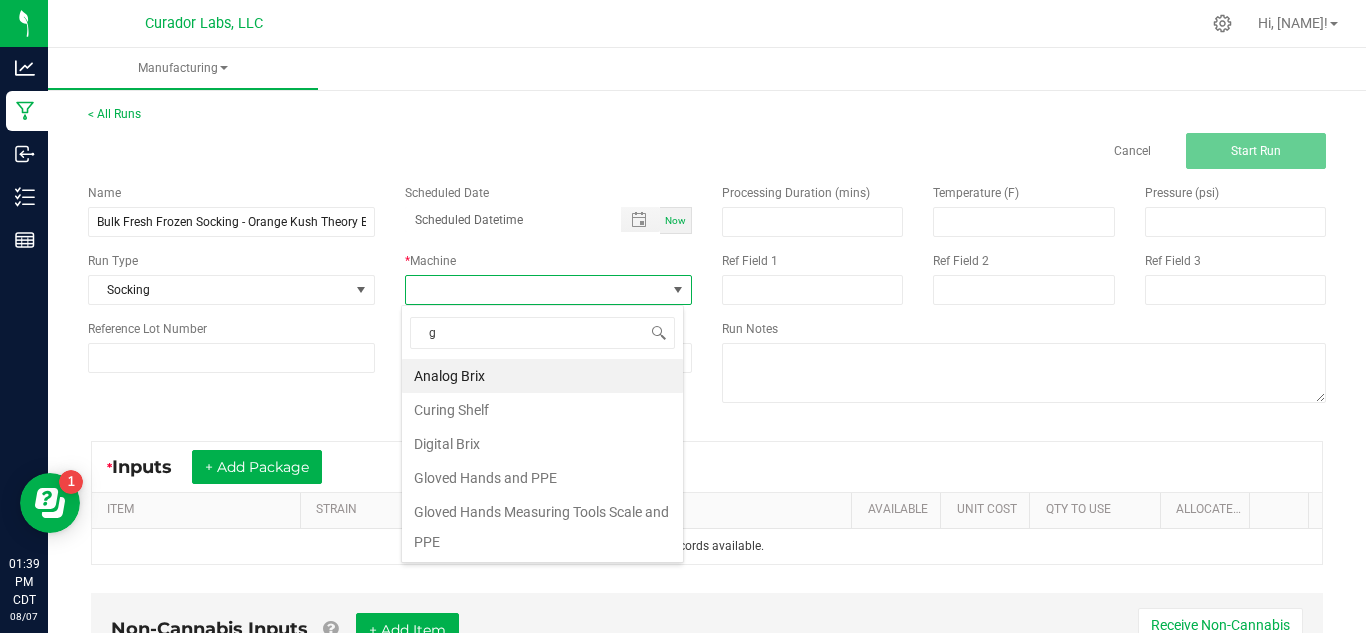 type on "gl" 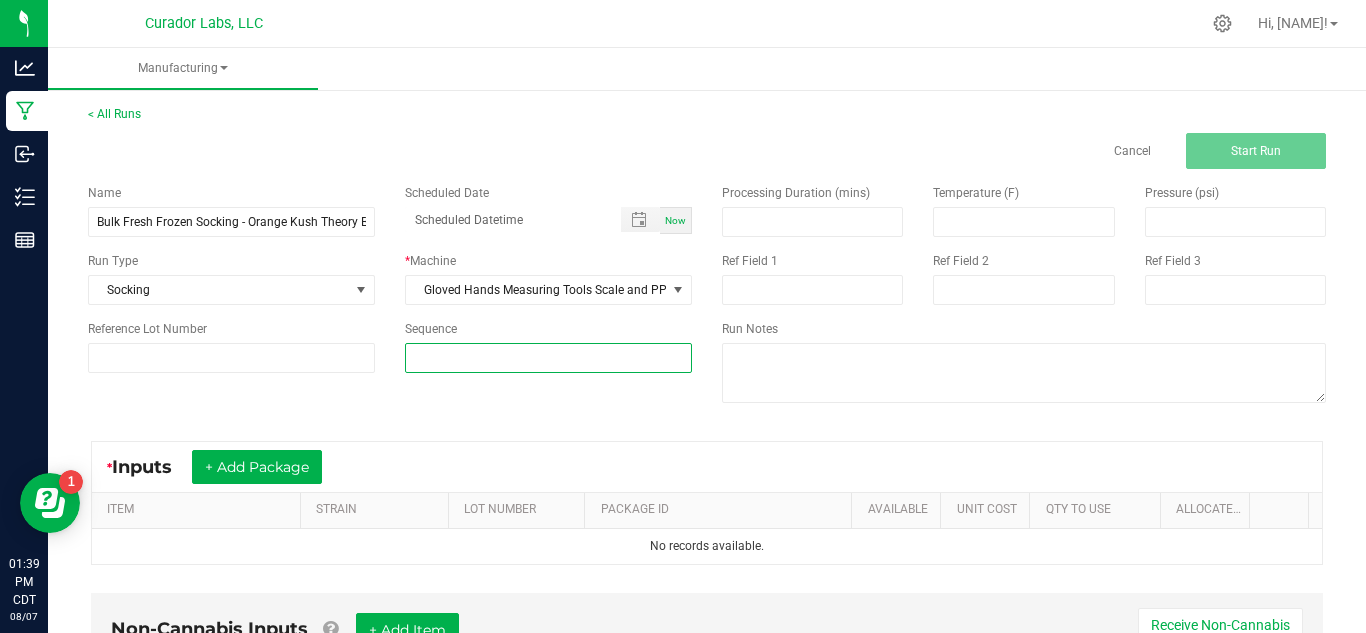 click at bounding box center (548, 358) 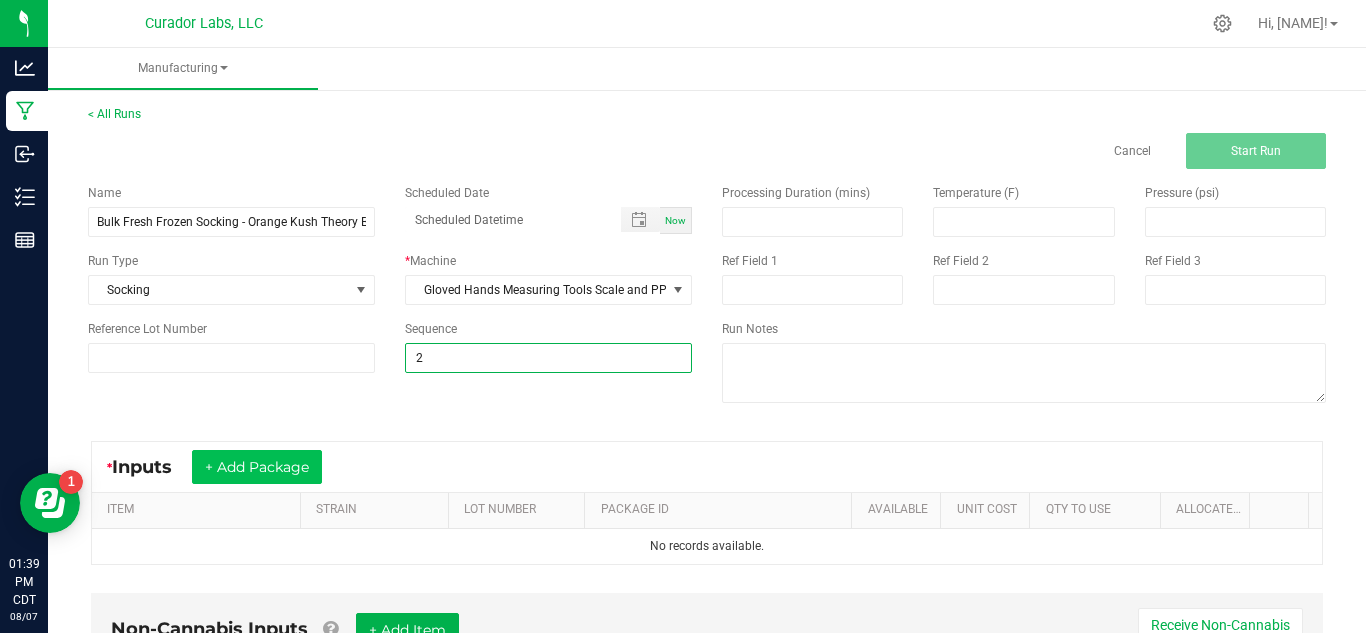 type on "2" 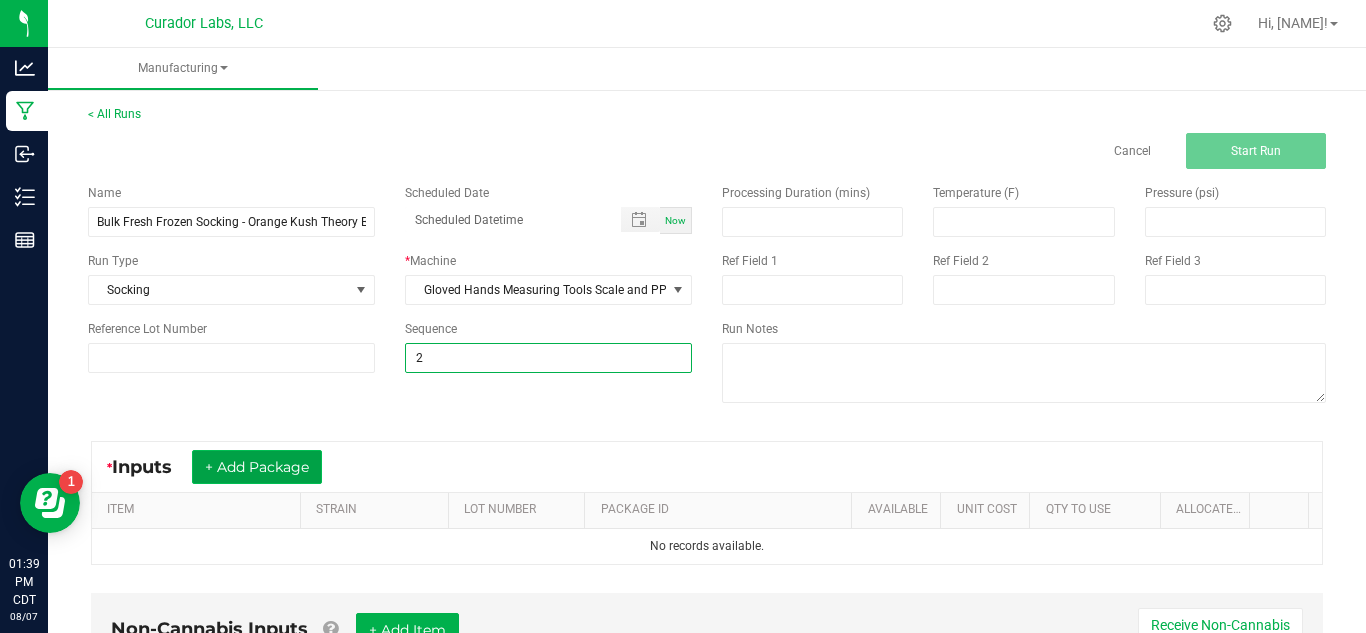 click on "+ Add Package" at bounding box center [257, 467] 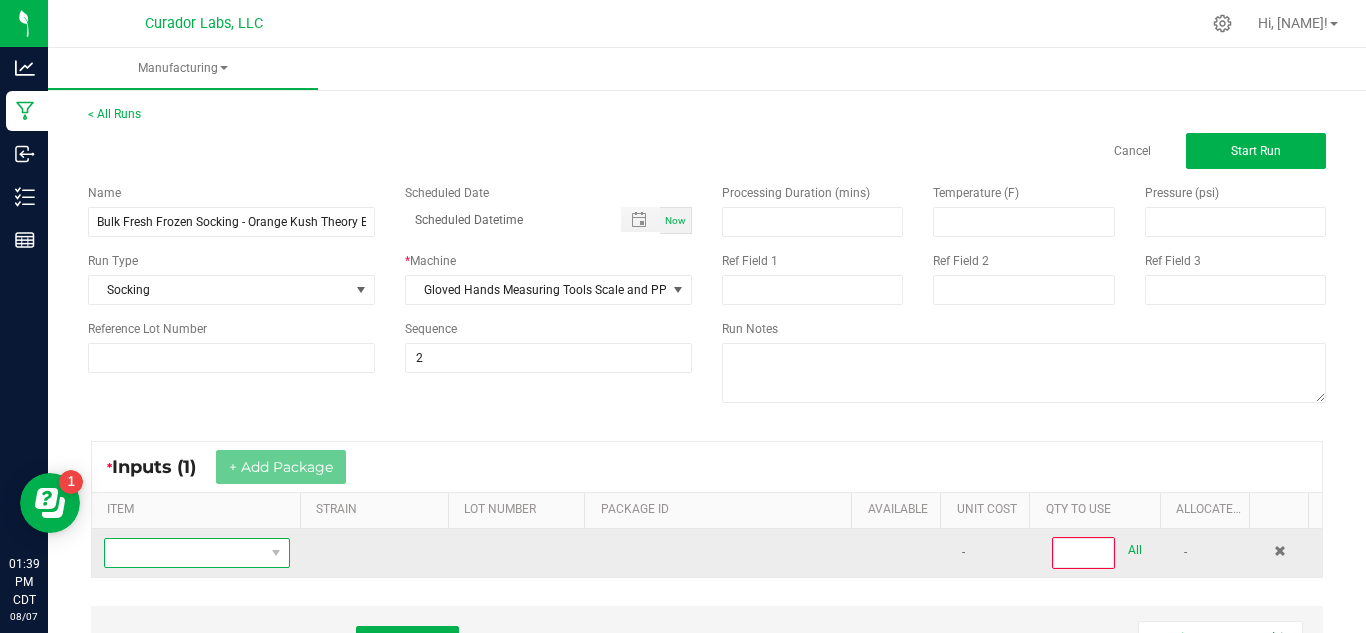 click at bounding box center [184, 553] 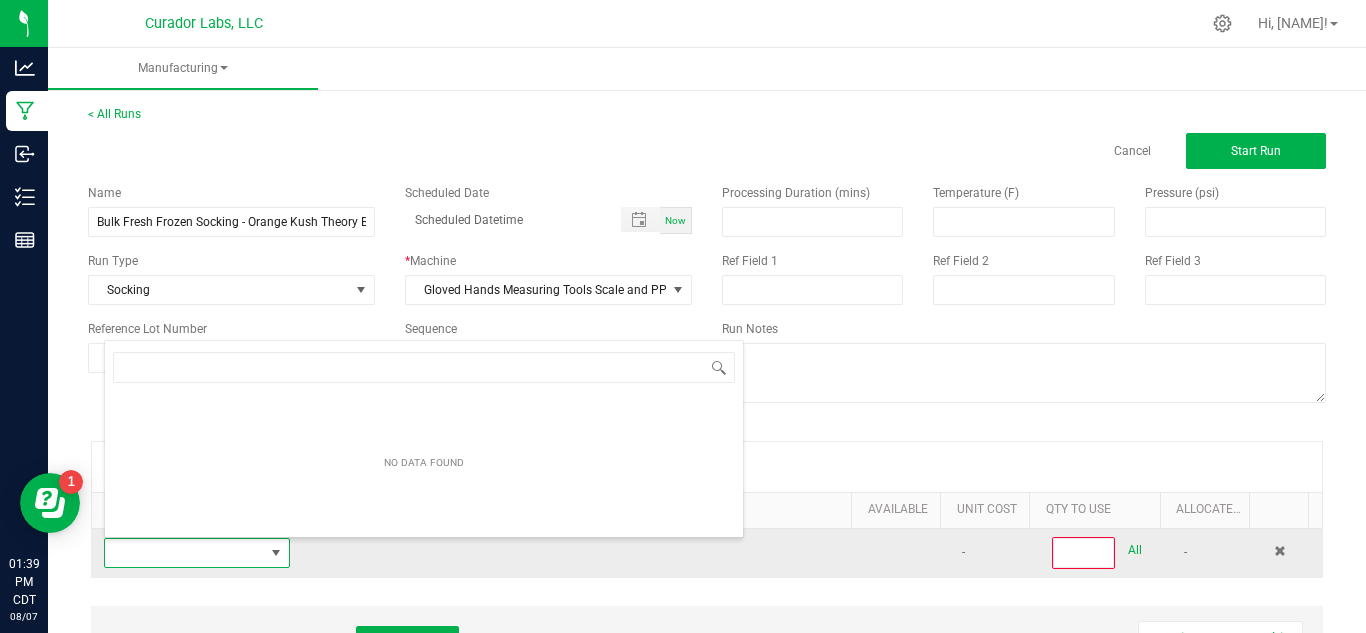 scroll, scrollTop: 99970, scrollLeft: 99819, axis: both 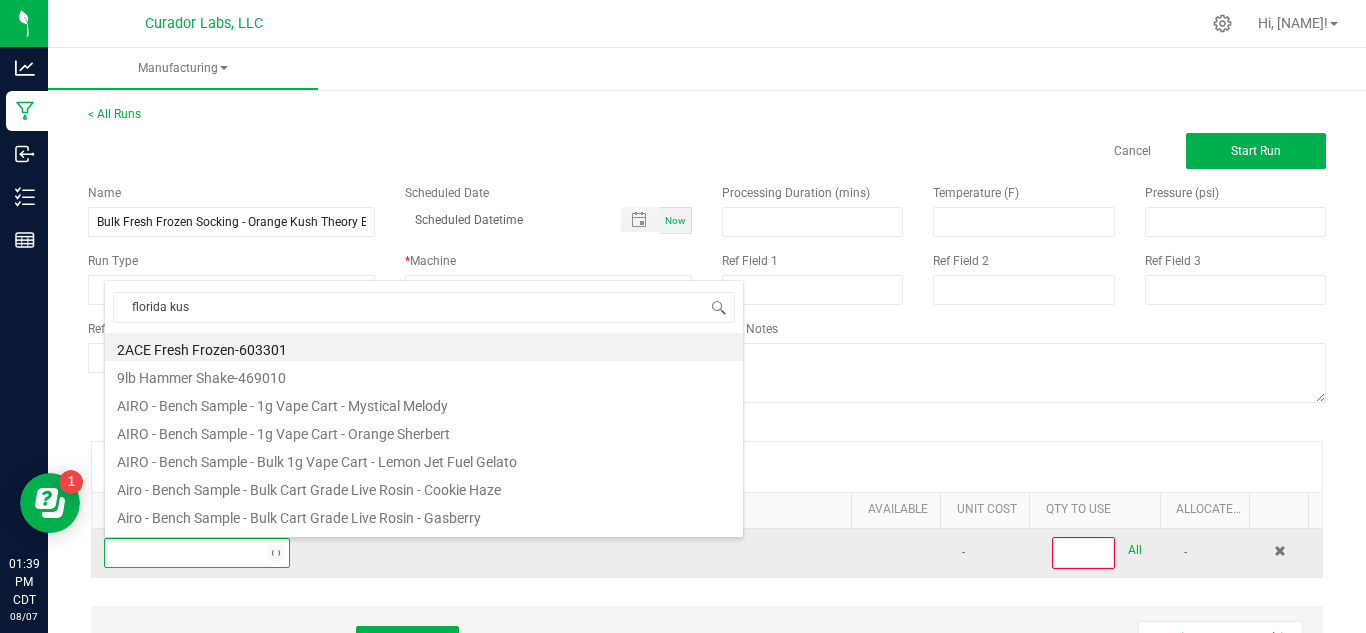 type on "florida kush" 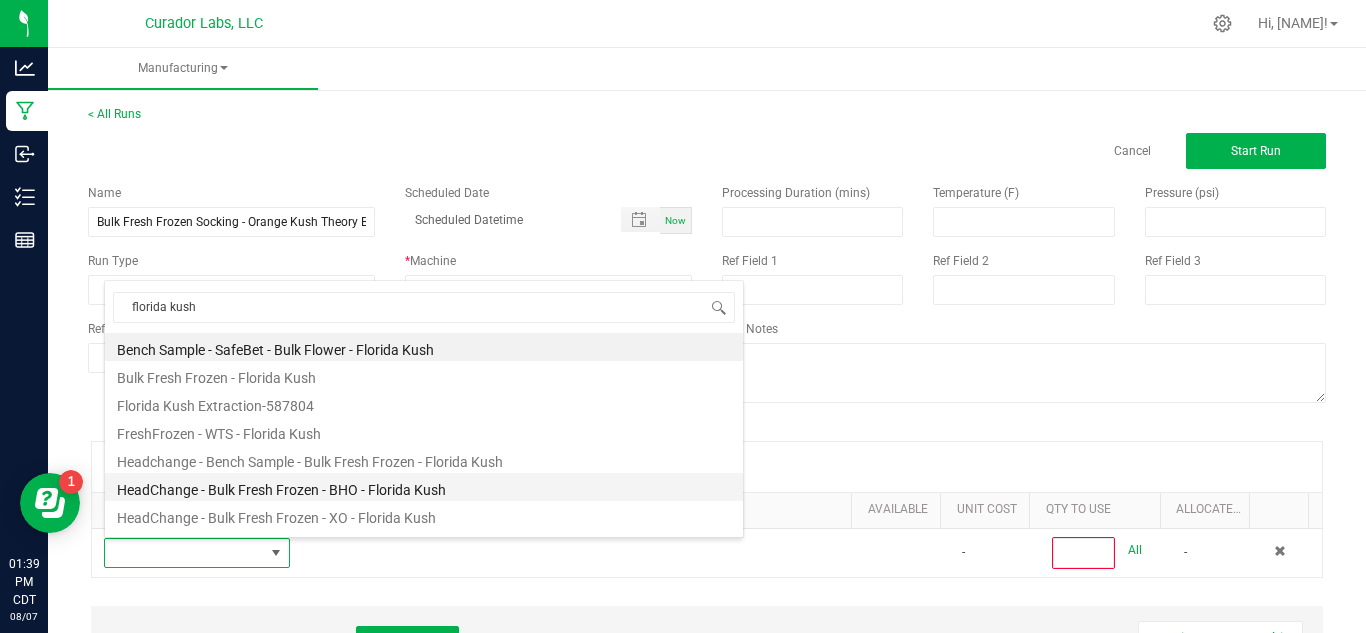 click on "HeadChange - Bulk Fresh Frozen - BHO - Florida Kush" at bounding box center [424, 487] 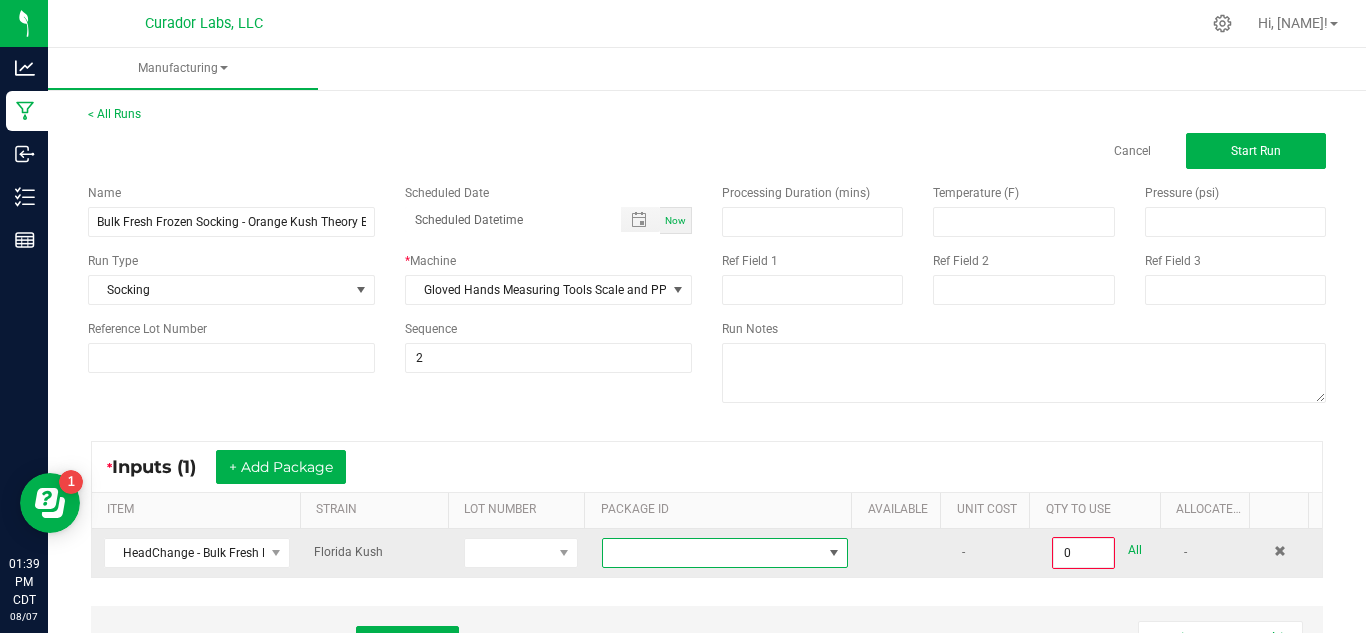 click at bounding box center (712, 553) 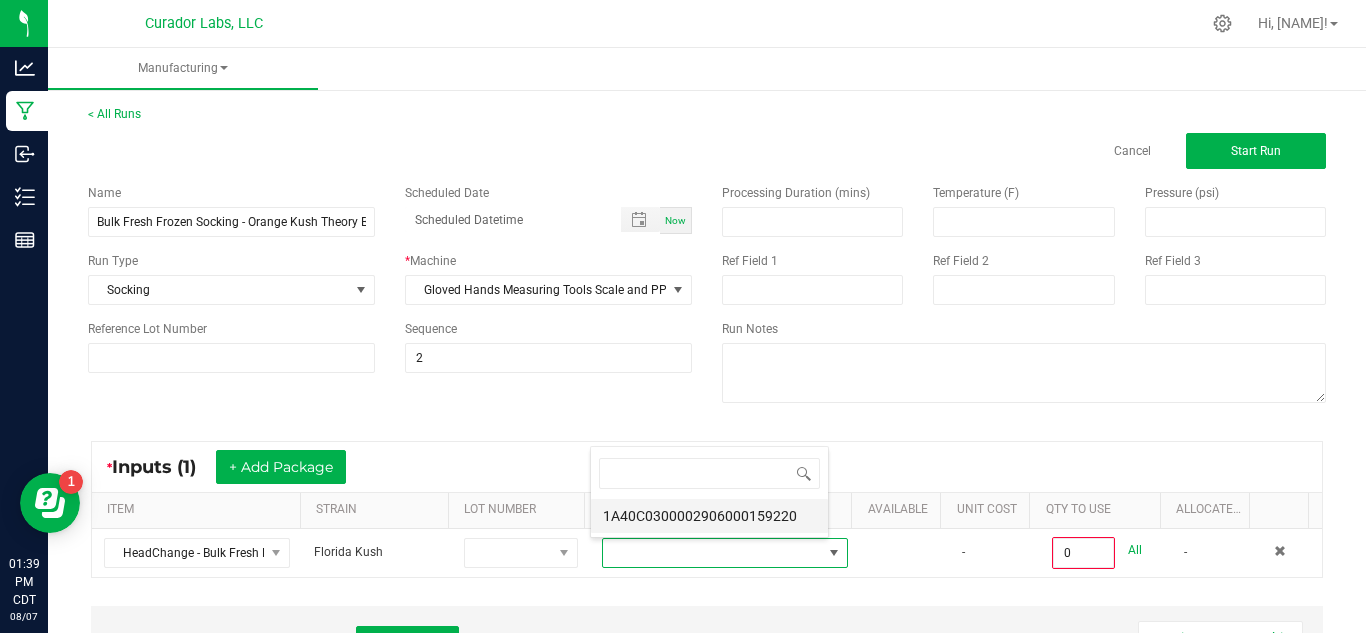 scroll, scrollTop: 99970, scrollLeft: 99761, axis: both 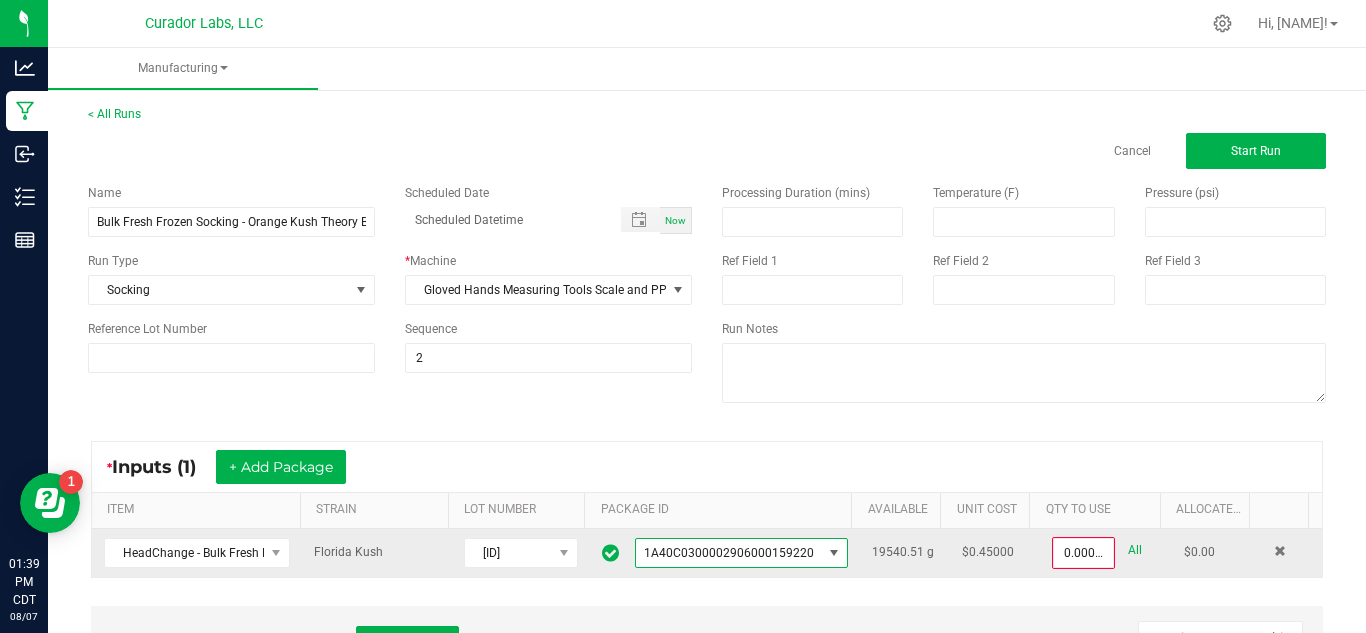 click on "All" at bounding box center (1135, 550) 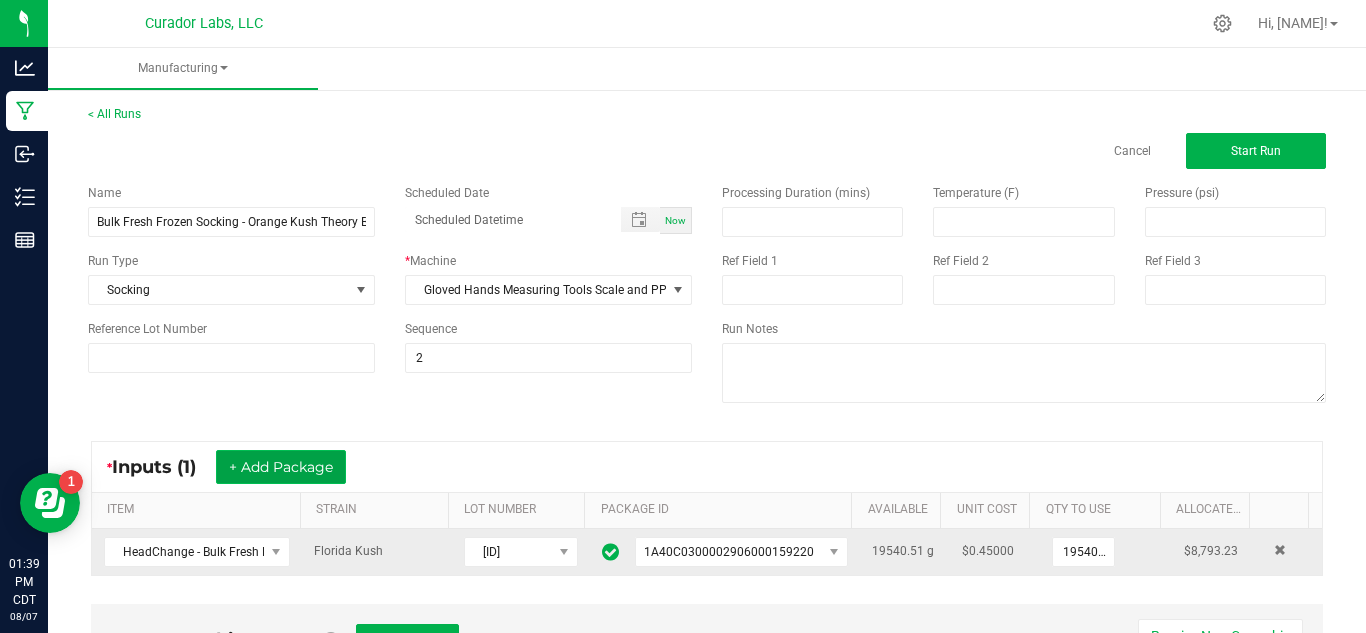 click on "+ Add Package" at bounding box center [281, 467] 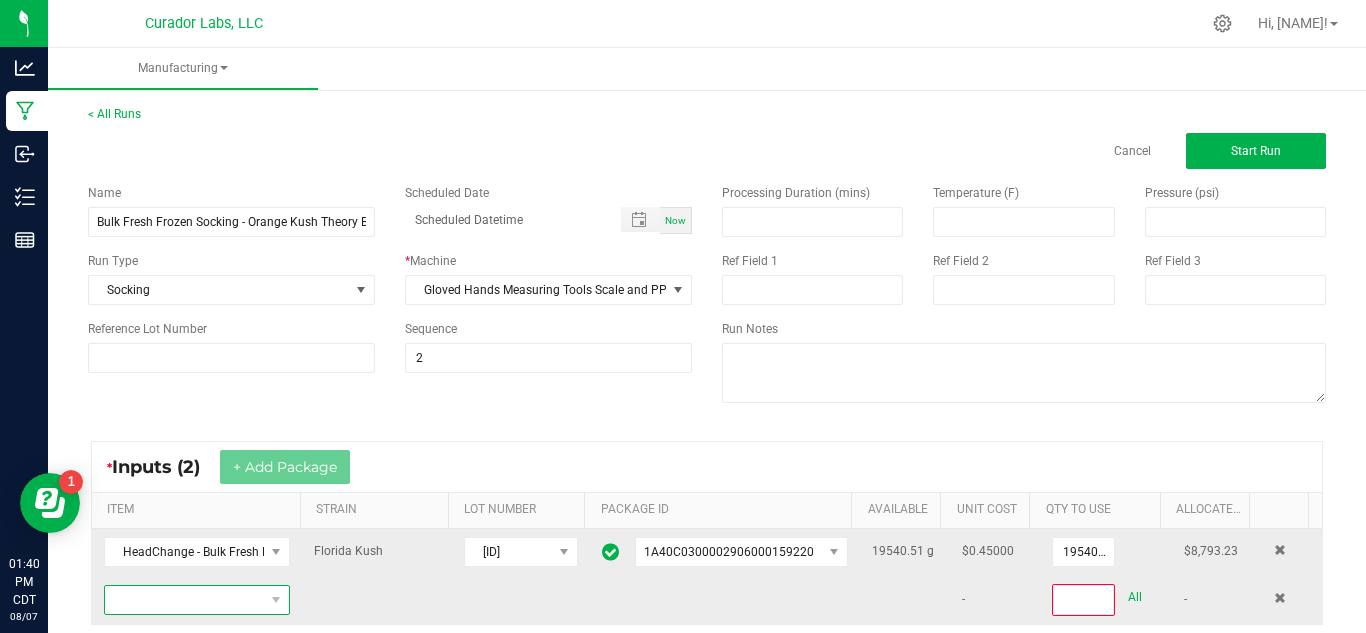 click at bounding box center (184, 600) 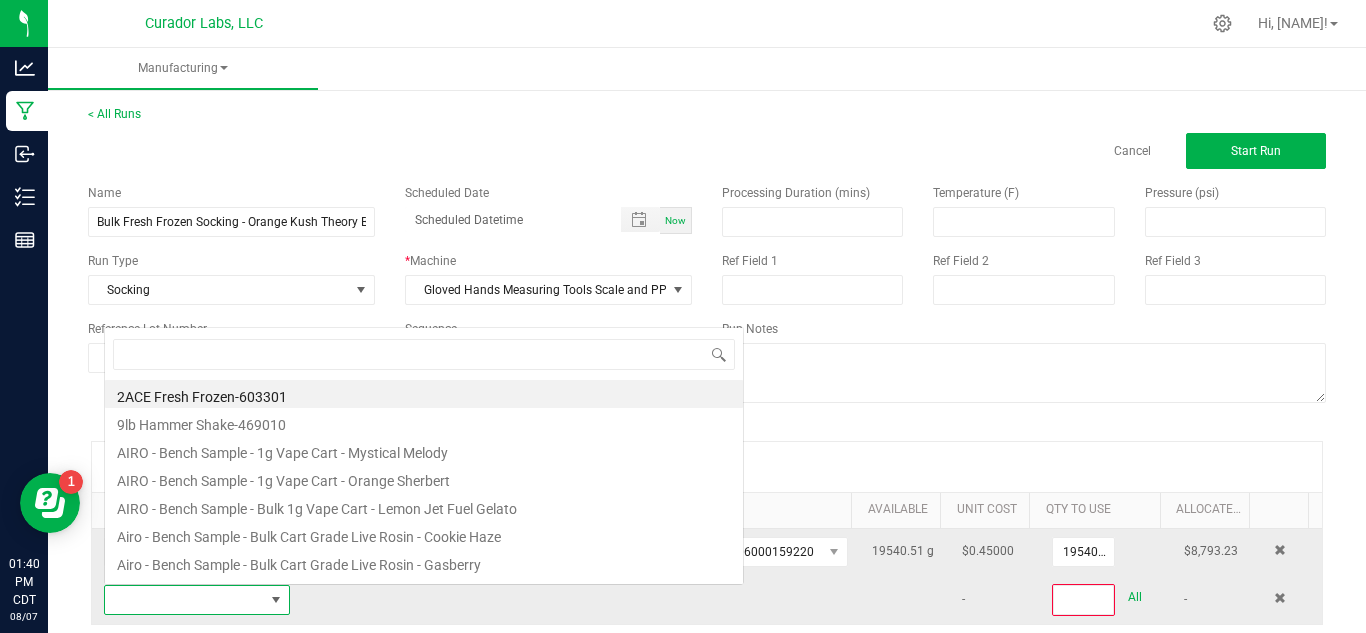 scroll, scrollTop: 0, scrollLeft: 0, axis: both 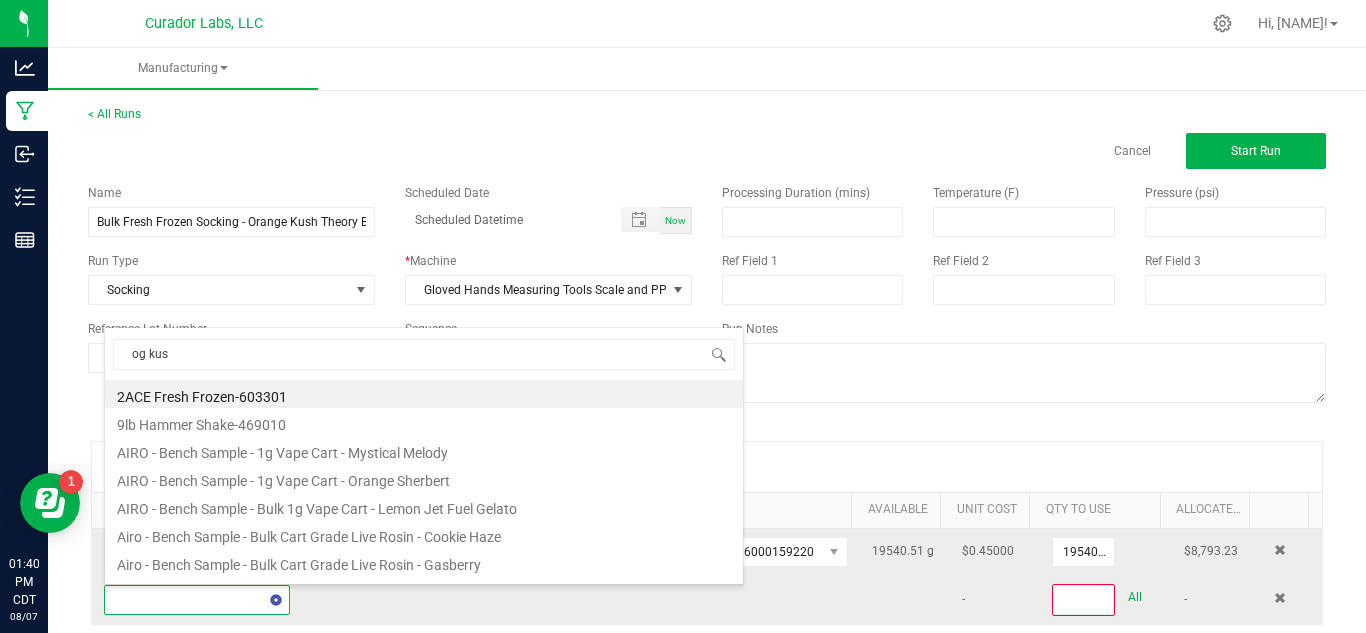 type on "og kush" 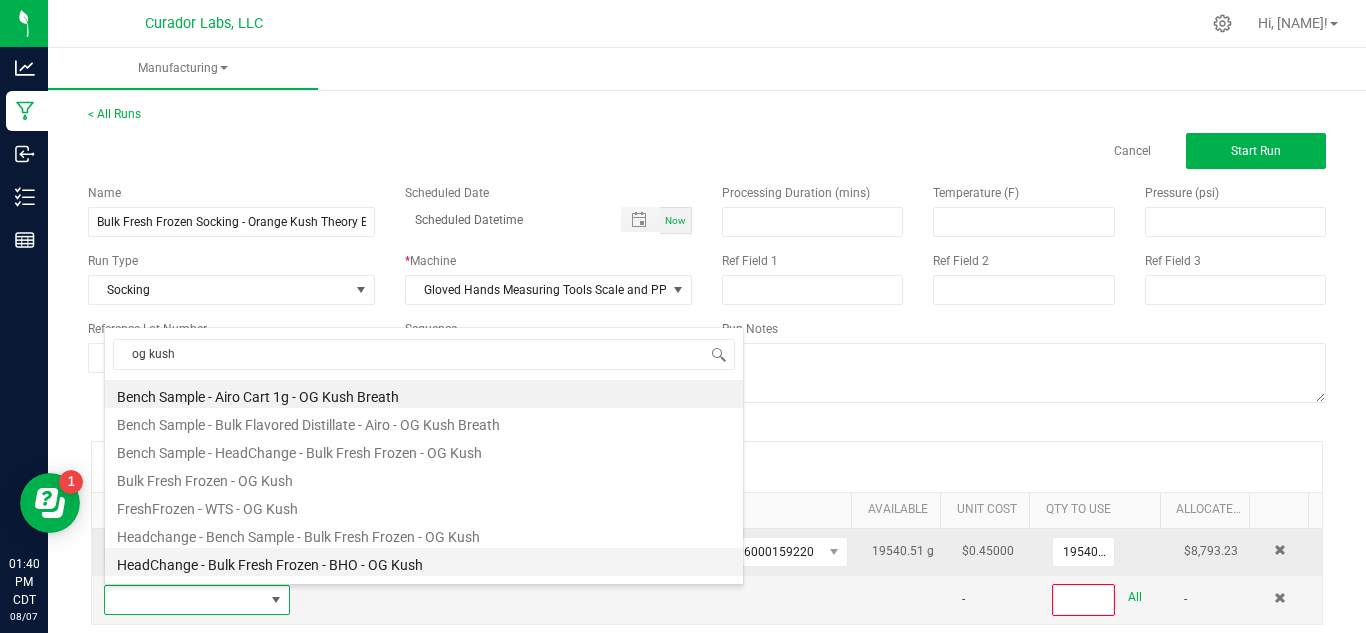 click on "HeadChange - Bulk Fresh Frozen - BHO - OG Kush" at bounding box center (424, 562) 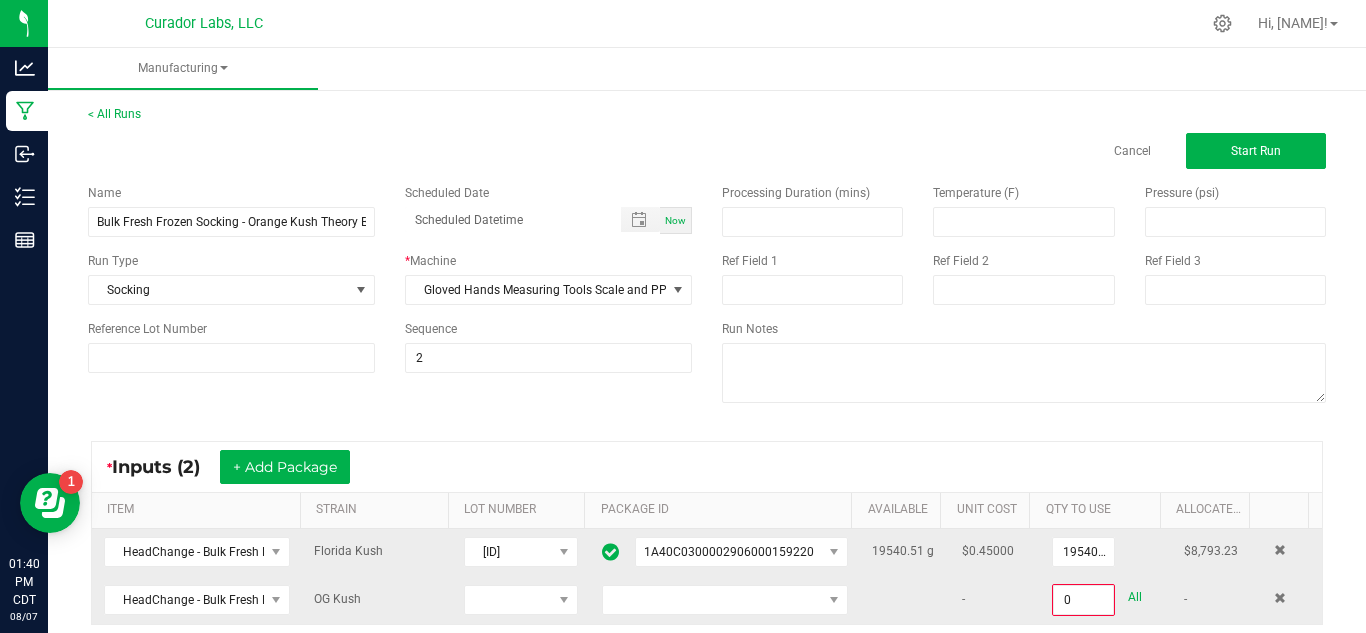 click at bounding box center [725, 600] 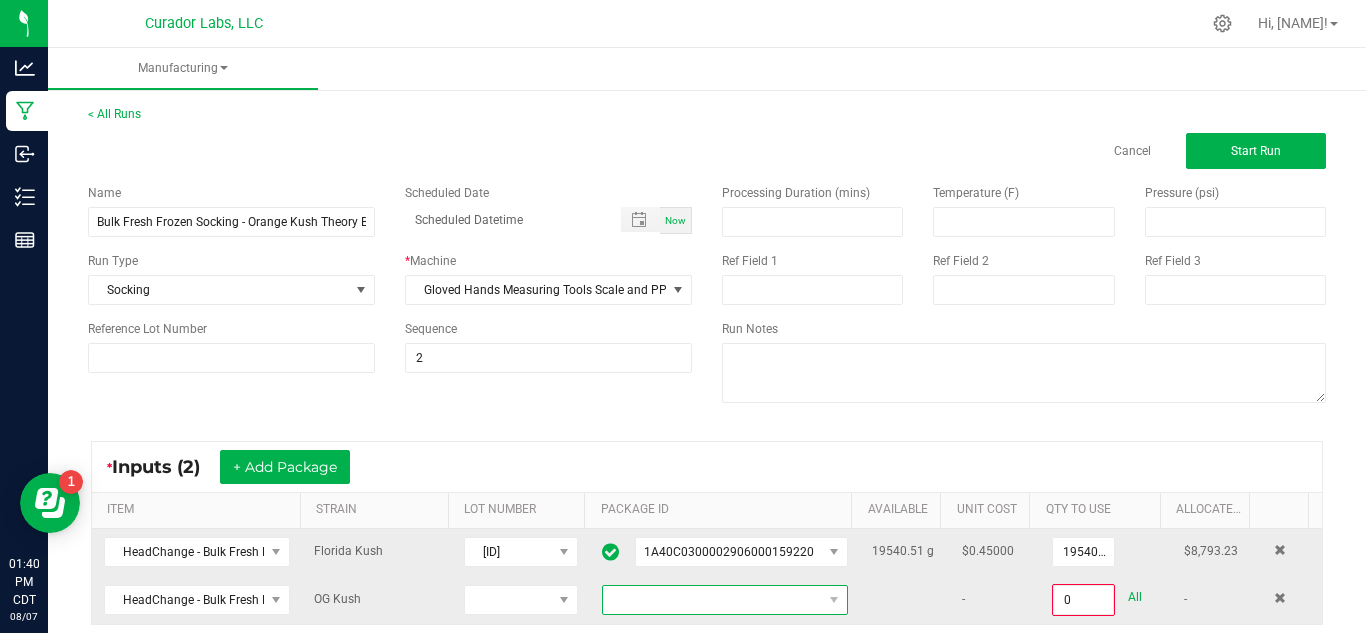 click at bounding box center (712, 600) 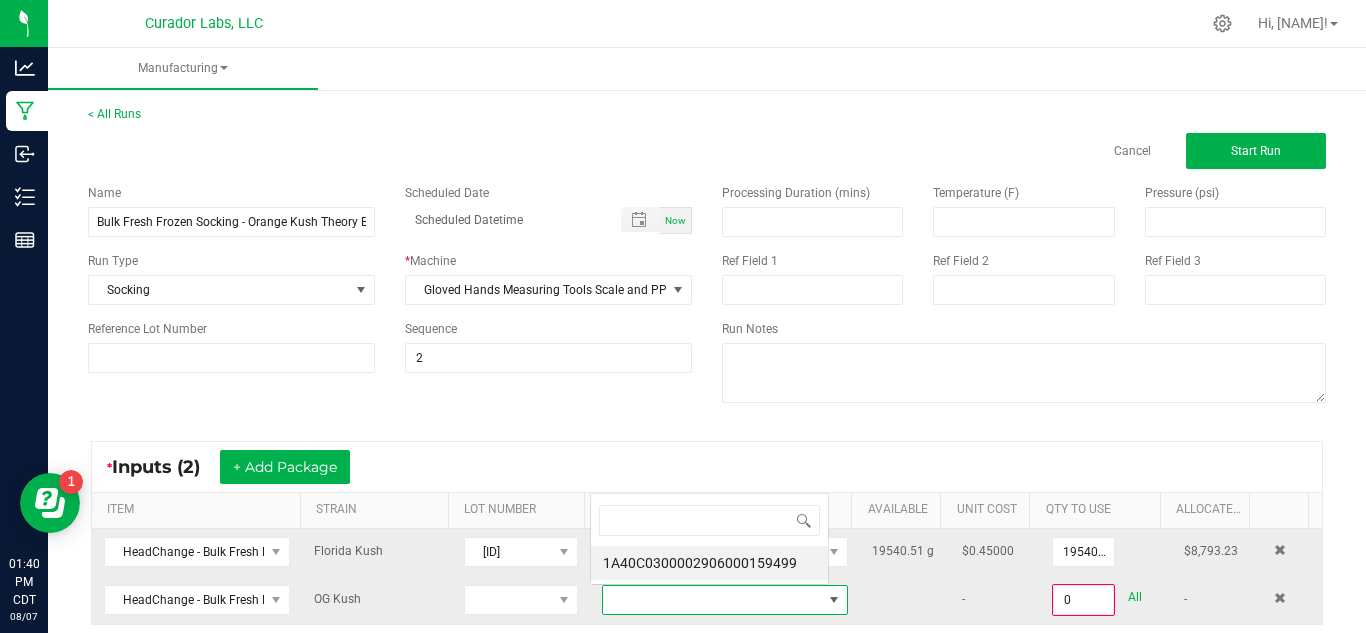scroll, scrollTop: 0, scrollLeft: 0, axis: both 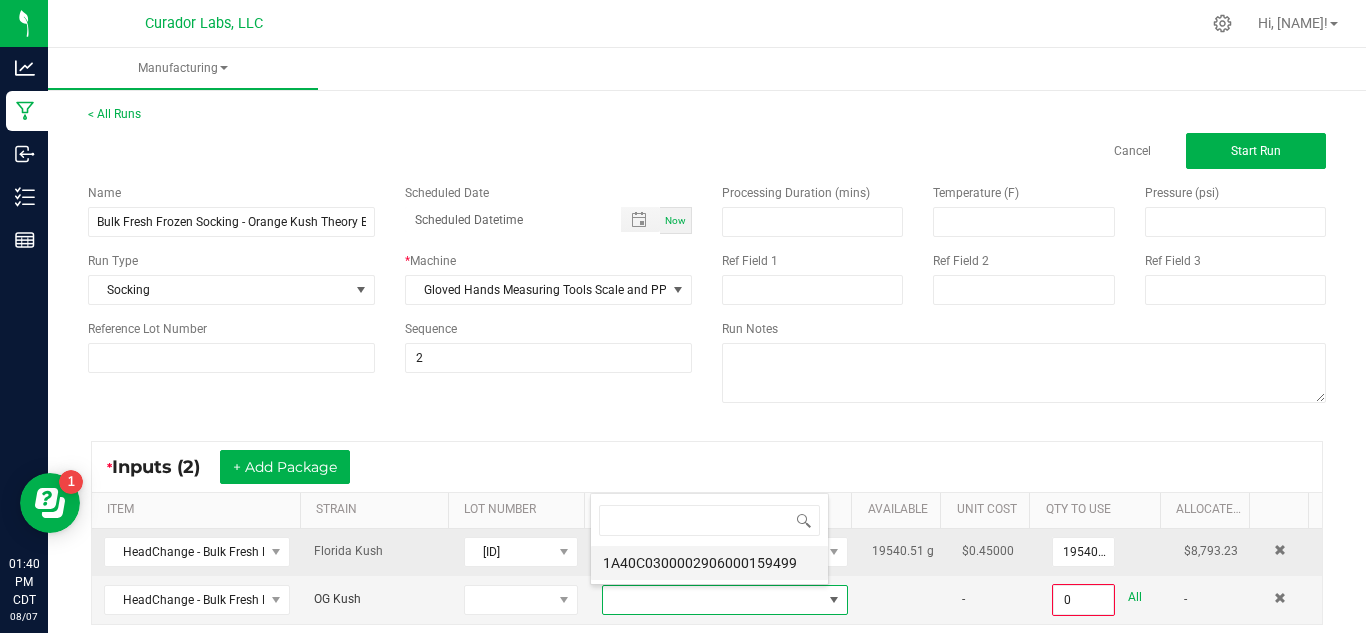 click on "1A40C0300002906000159499" at bounding box center [709, 563] 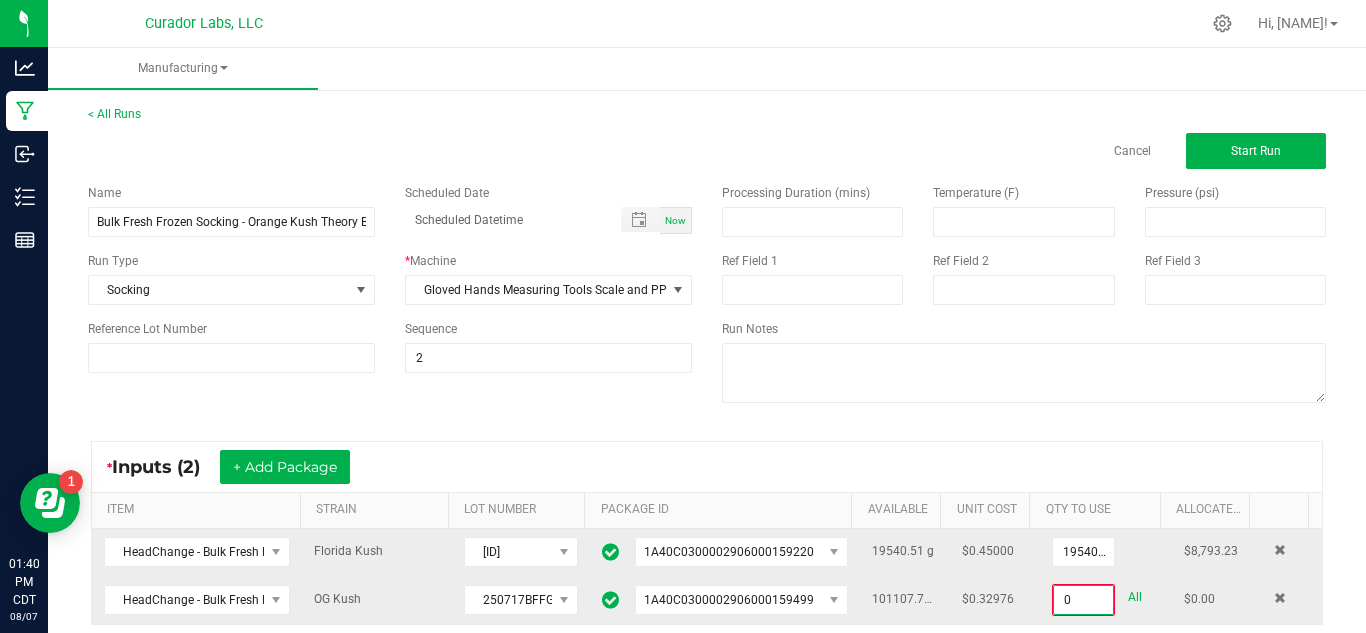 click on "0" at bounding box center [1083, 600] 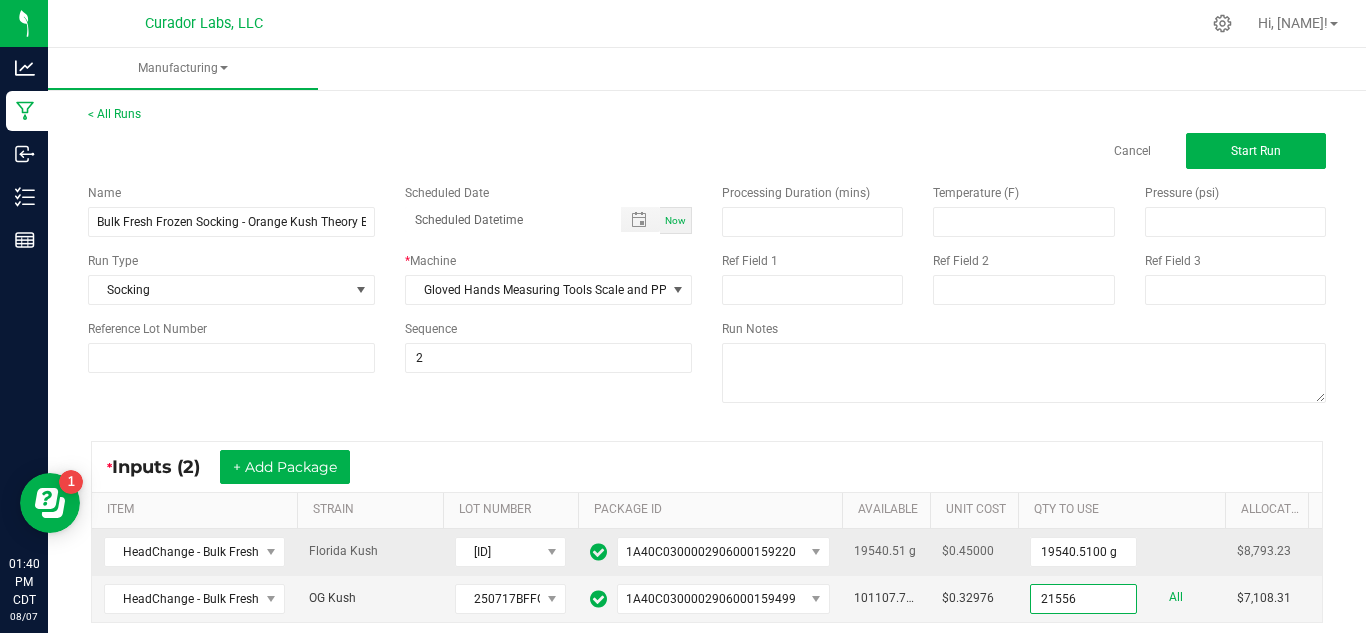 click at bounding box center (1222, 667) 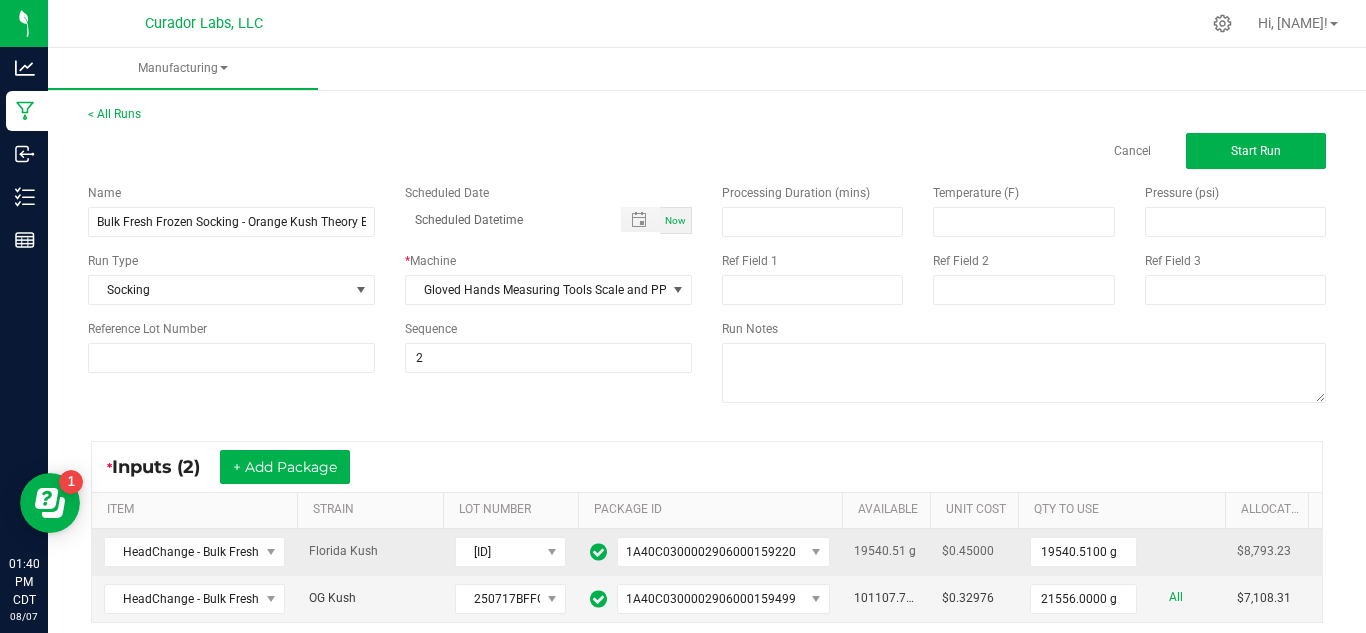 click on "Processing Duration (mins)   Temperature (F)   Pressure (psi)   Ref Field 1   Ref Field 2   Ref Field 3   Run Notes" at bounding box center (1024, 296) 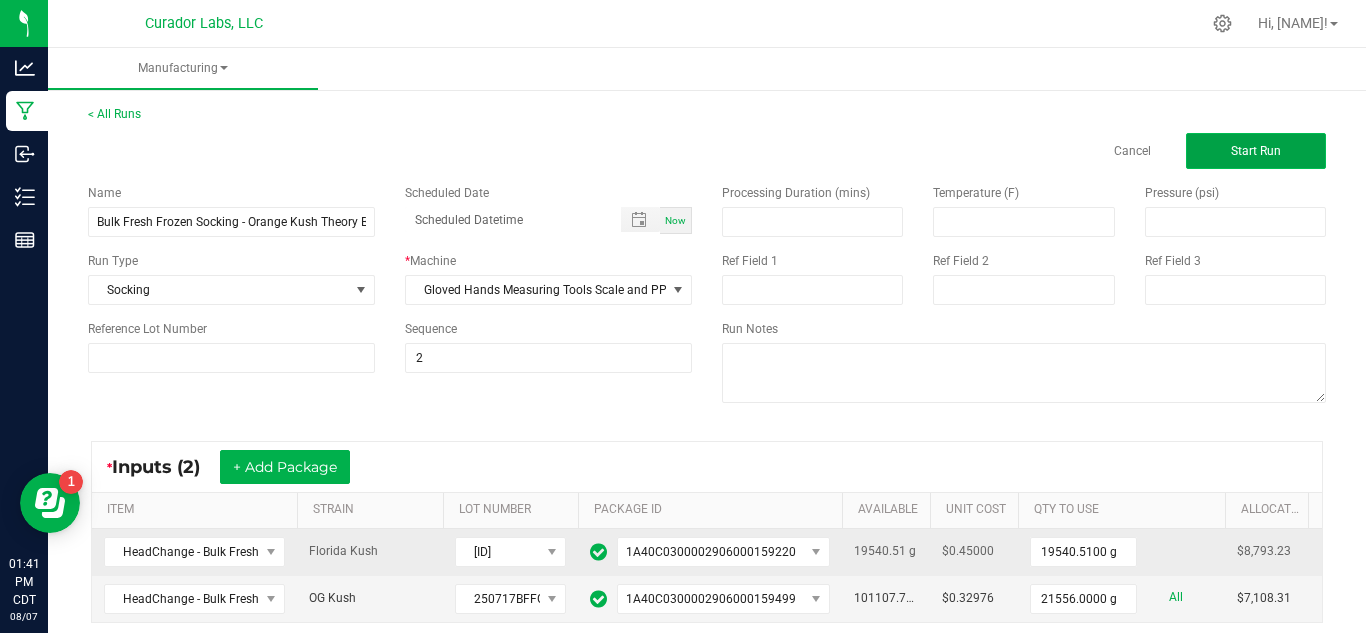 click on "Start Run" 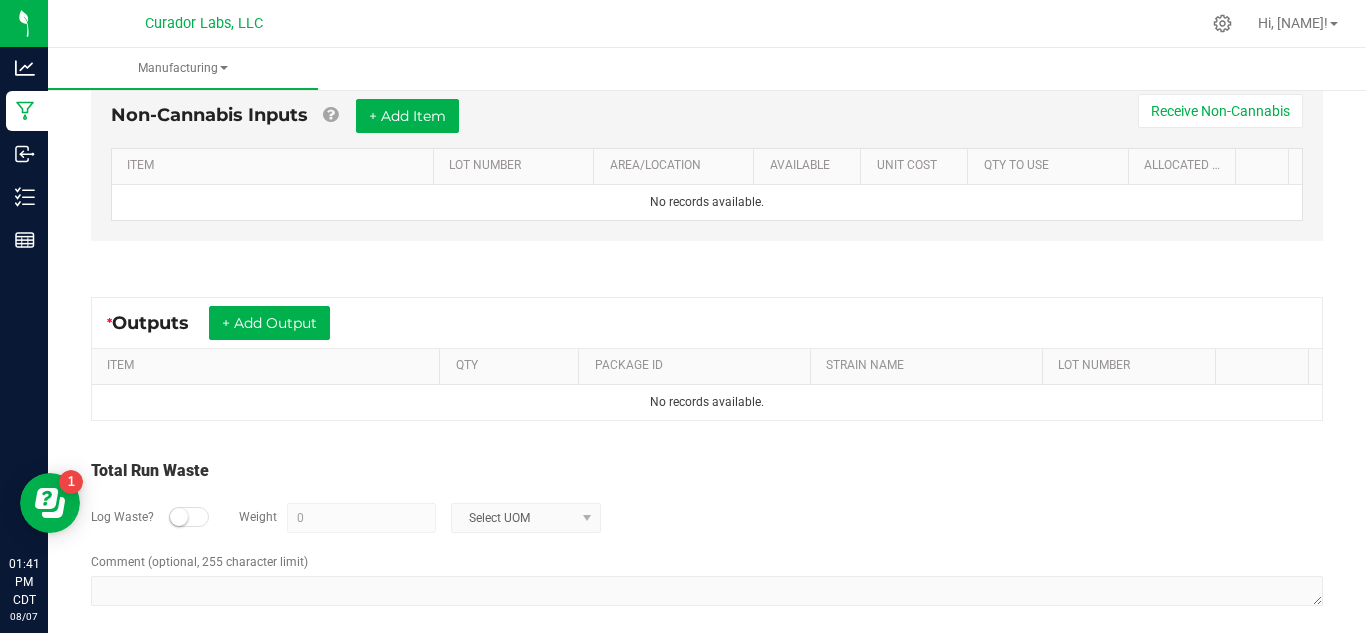 scroll, scrollTop: 632, scrollLeft: 0, axis: vertical 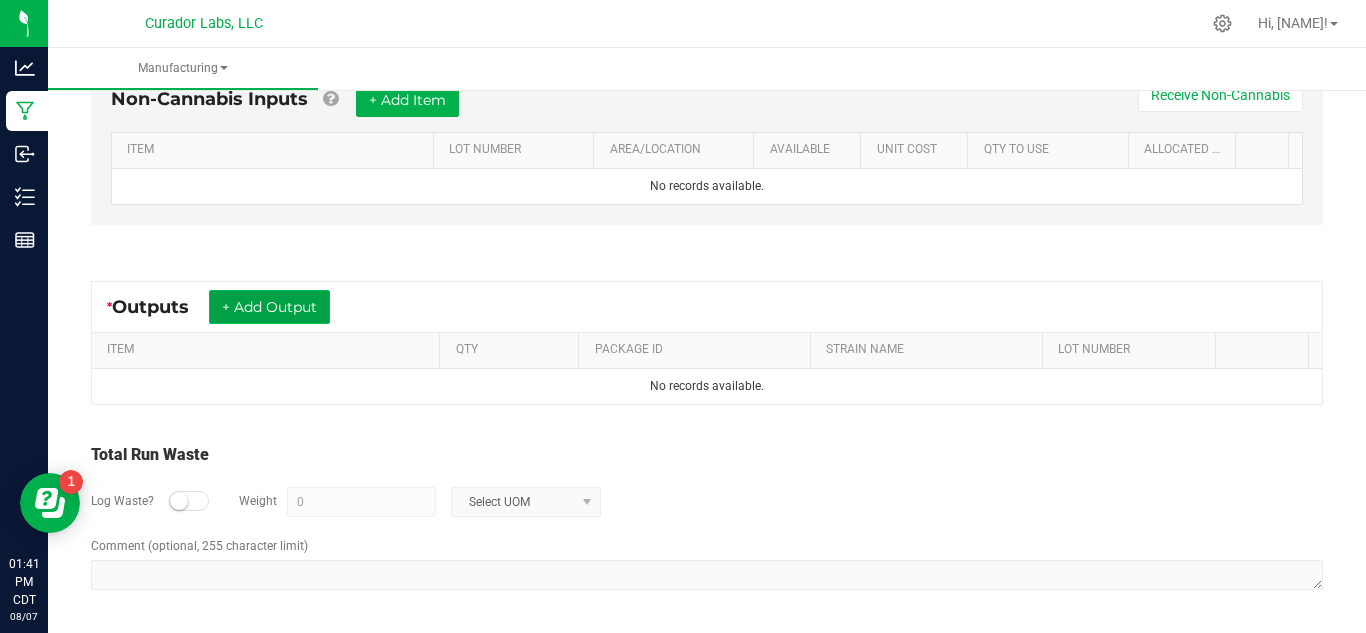 click on "+ Add Output" at bounding box center [269, 307] 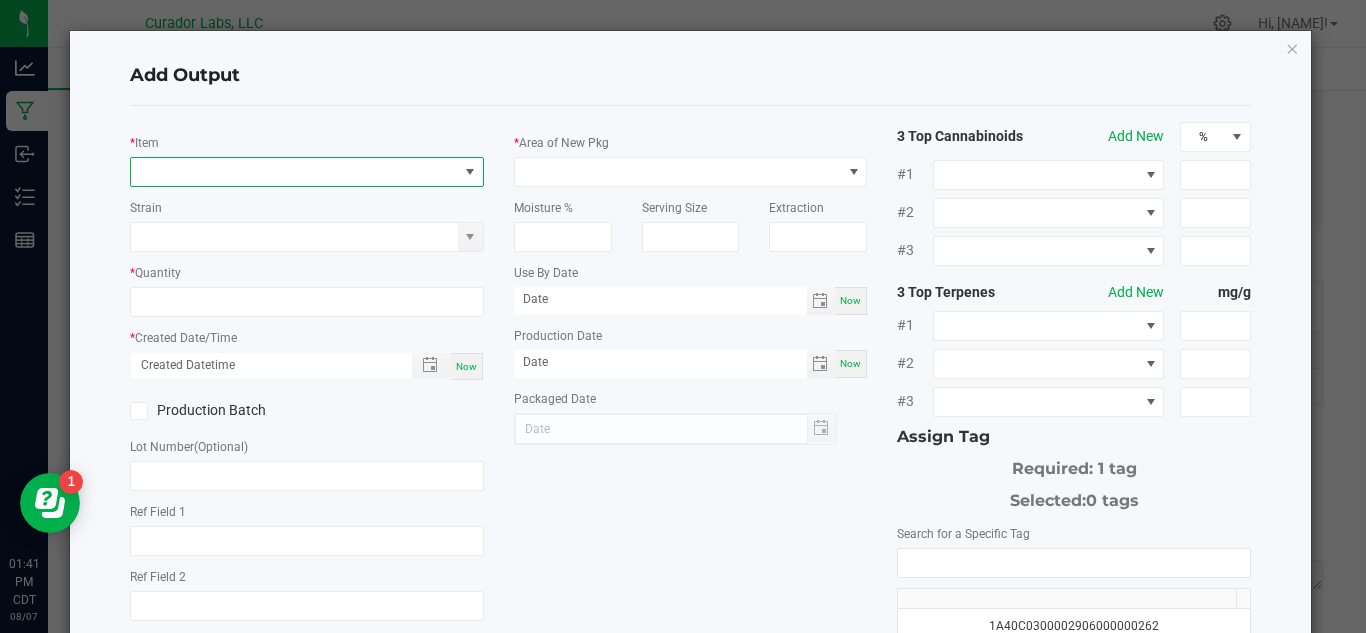 click at bounding box center [294, 172] 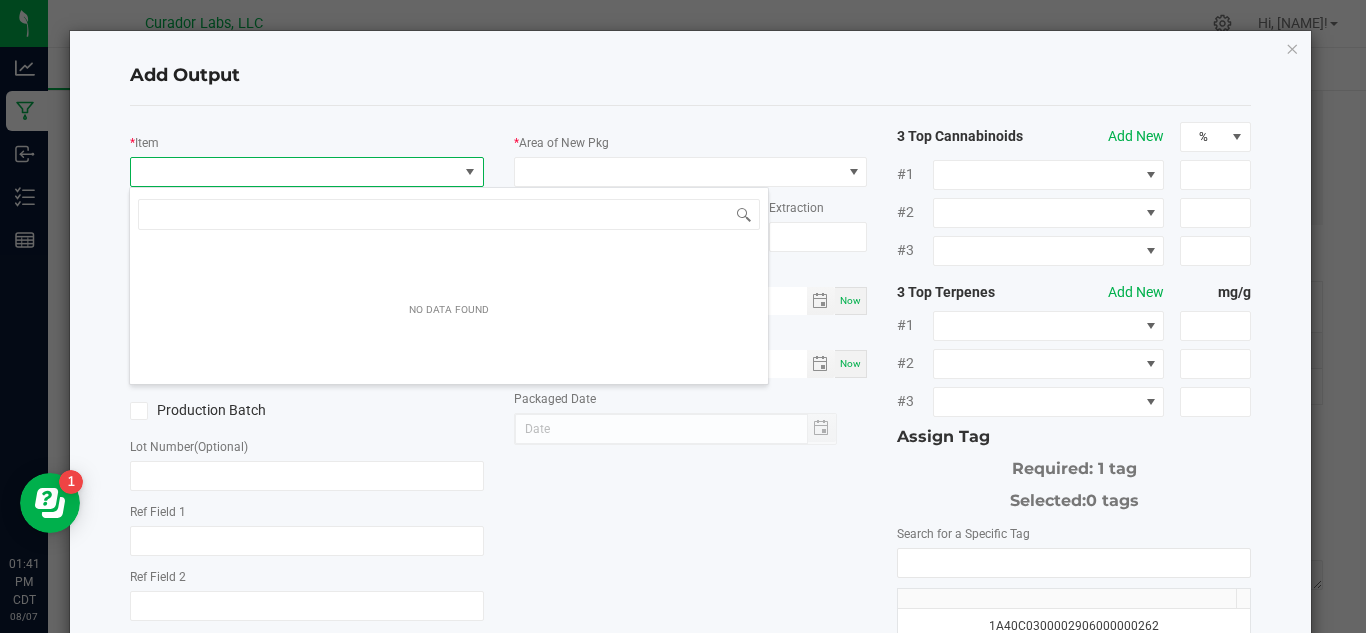 scroll, scrollTop: 99970, scrollLeft: 99651, axis: both 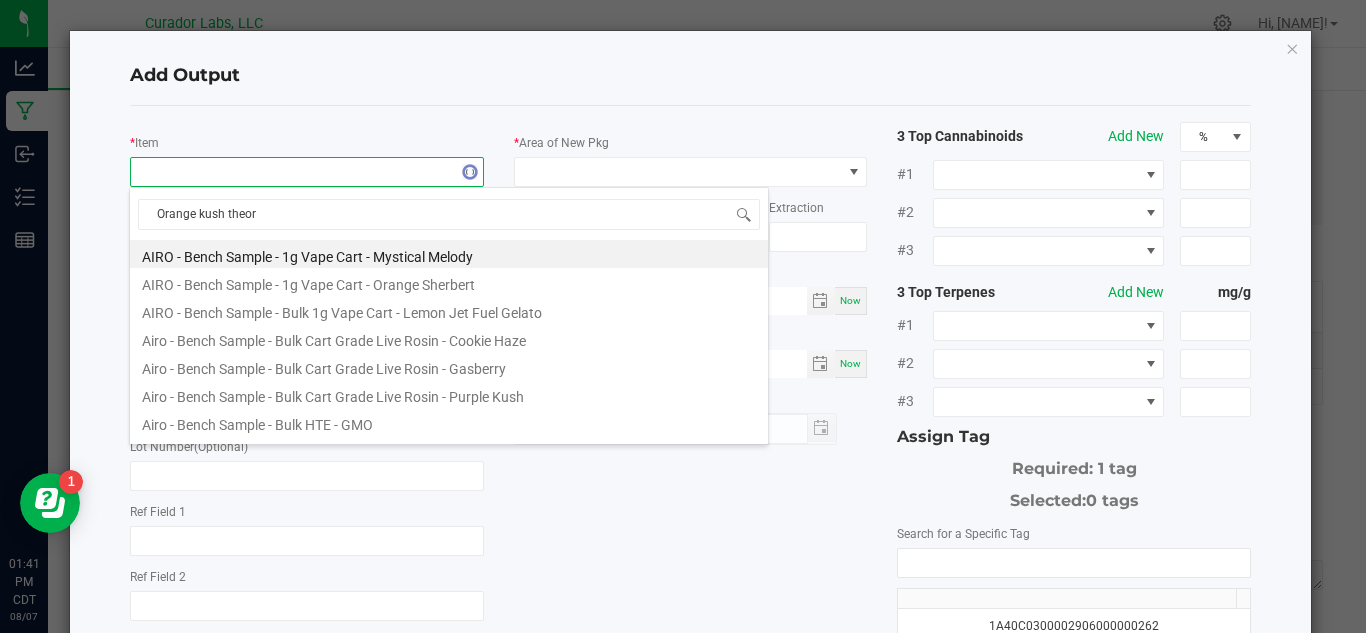 type on "Orange kush theory" 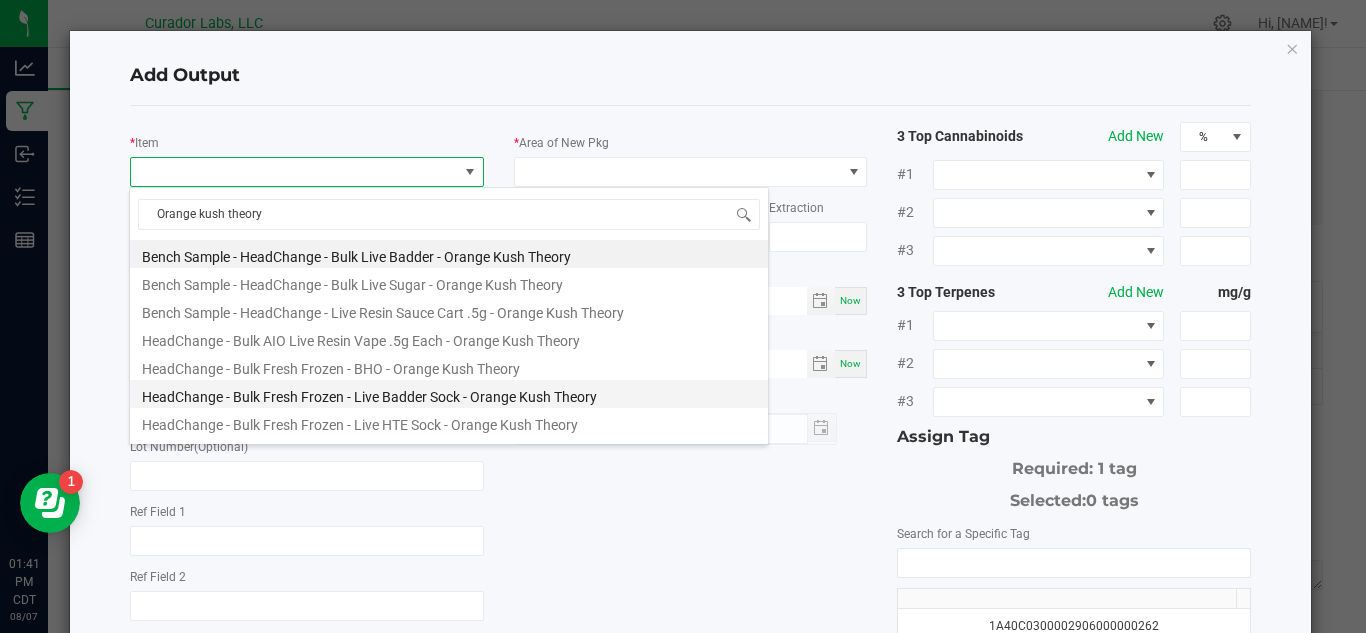 click on "HeadChange - Bulk Fresh Frozen - Live Badder Sock - Orange Kush Theory" at bounding box center (449, 394) 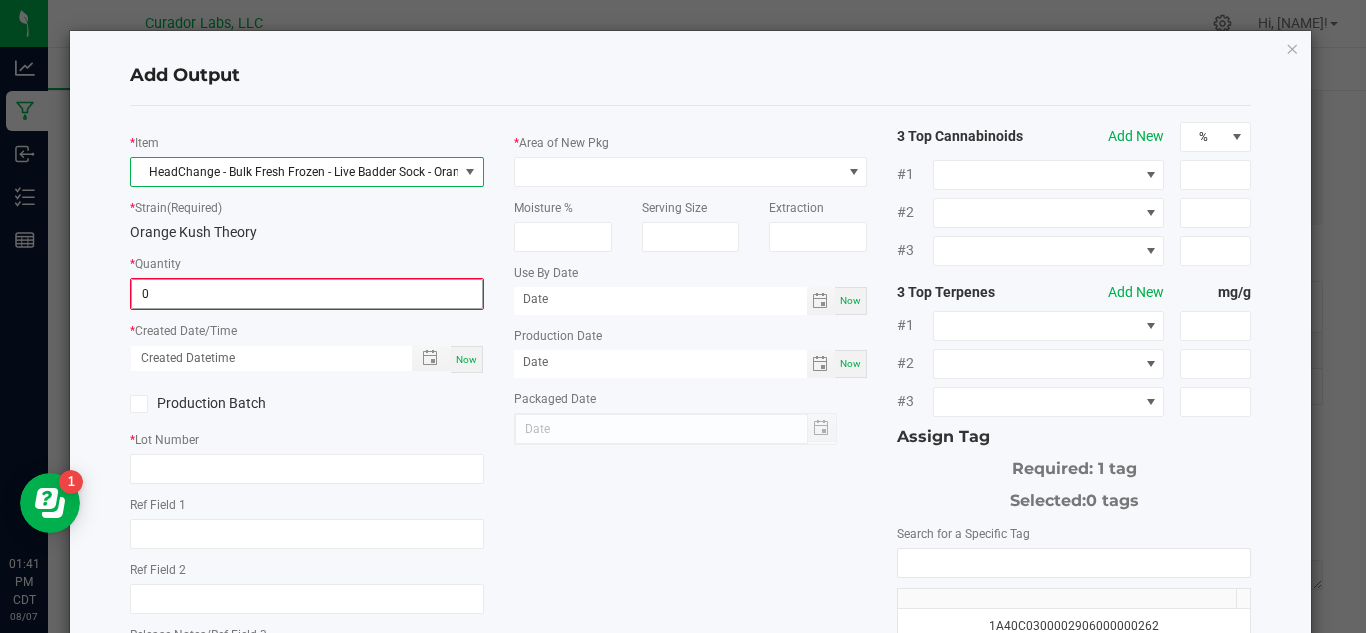 click on "0" at bounding box center [307, 294] 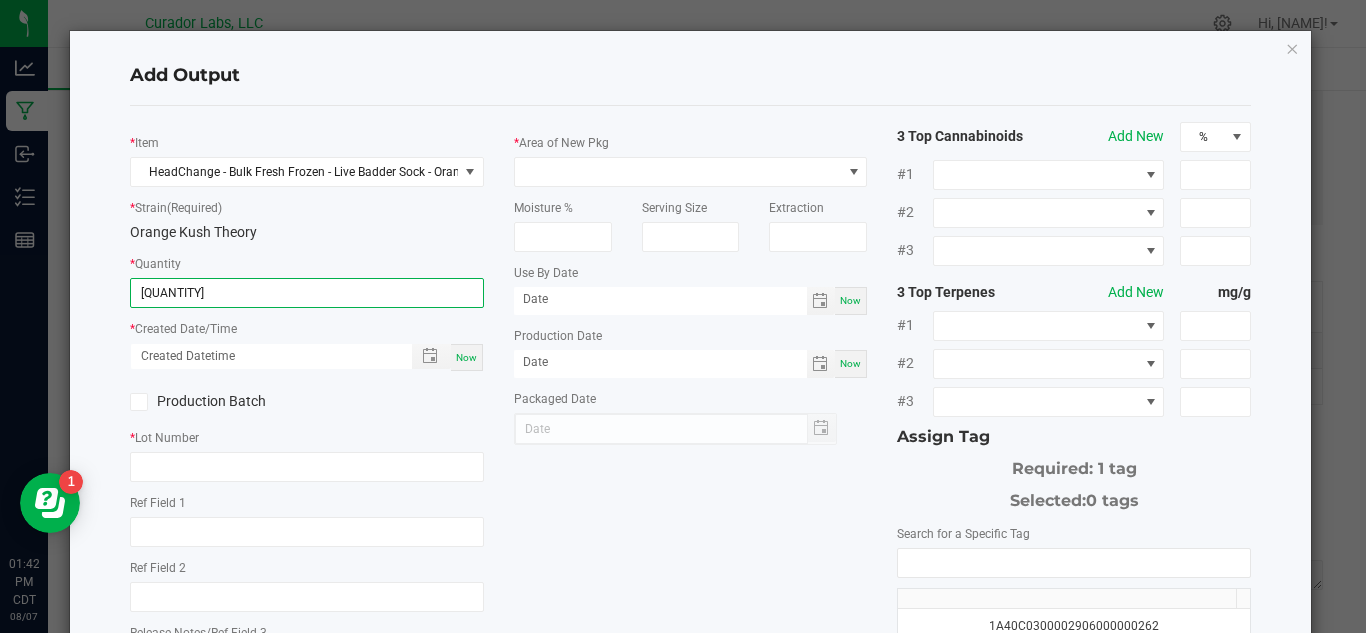 type on "41096.5100 g" 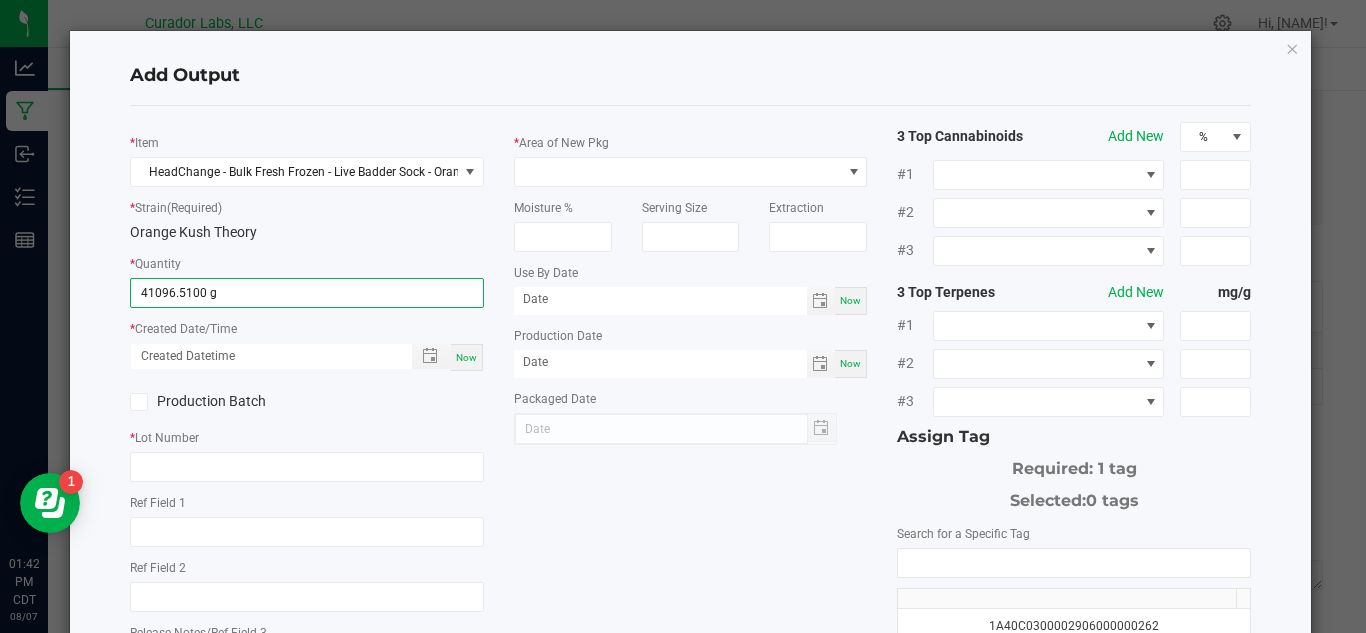 click on "Now" at bounding box center [466, 357] 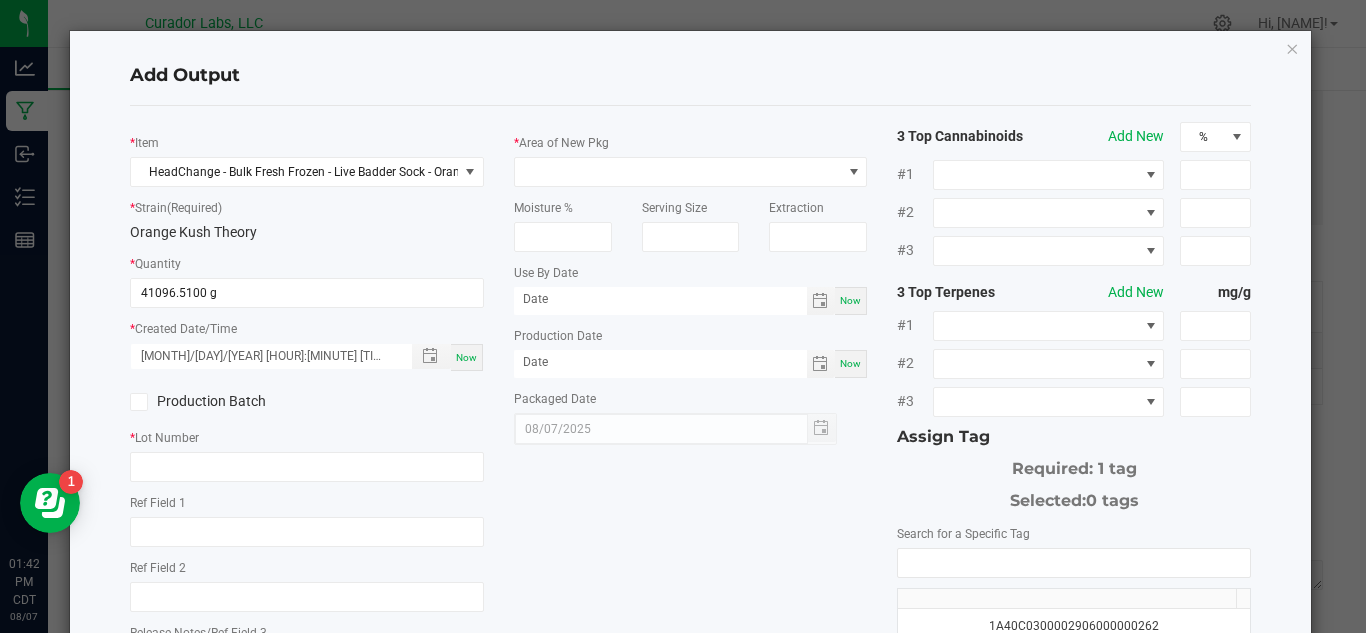 click on "Production Batch" 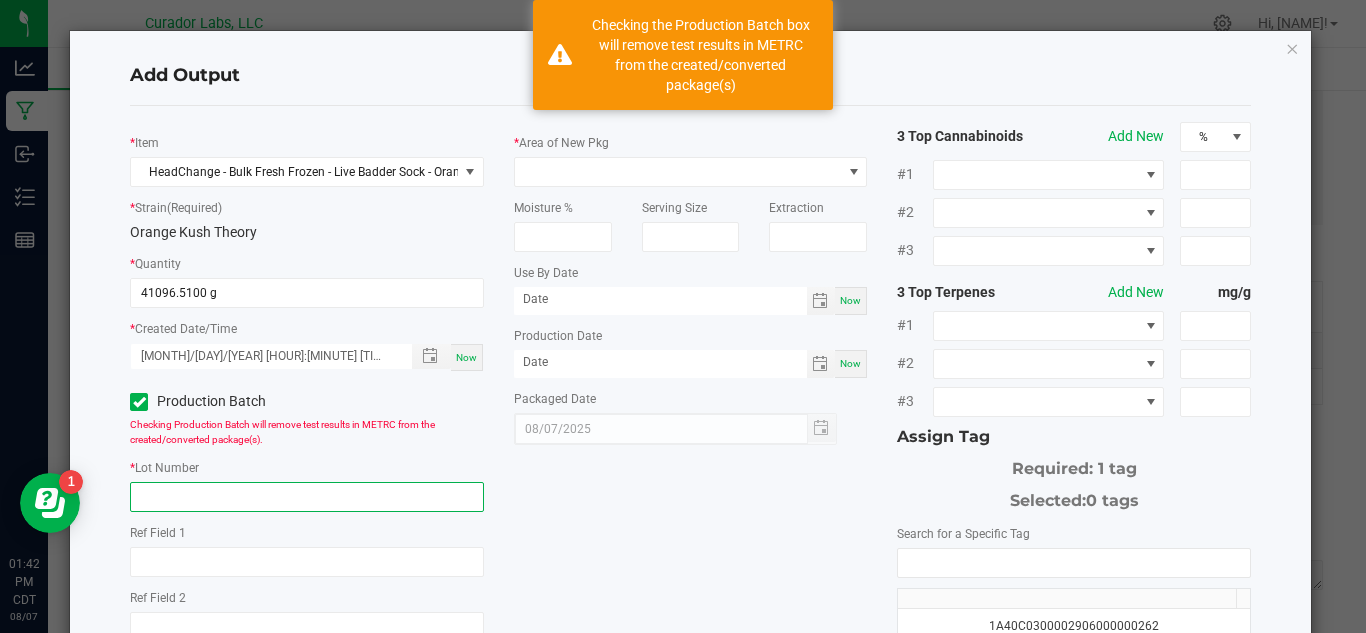click 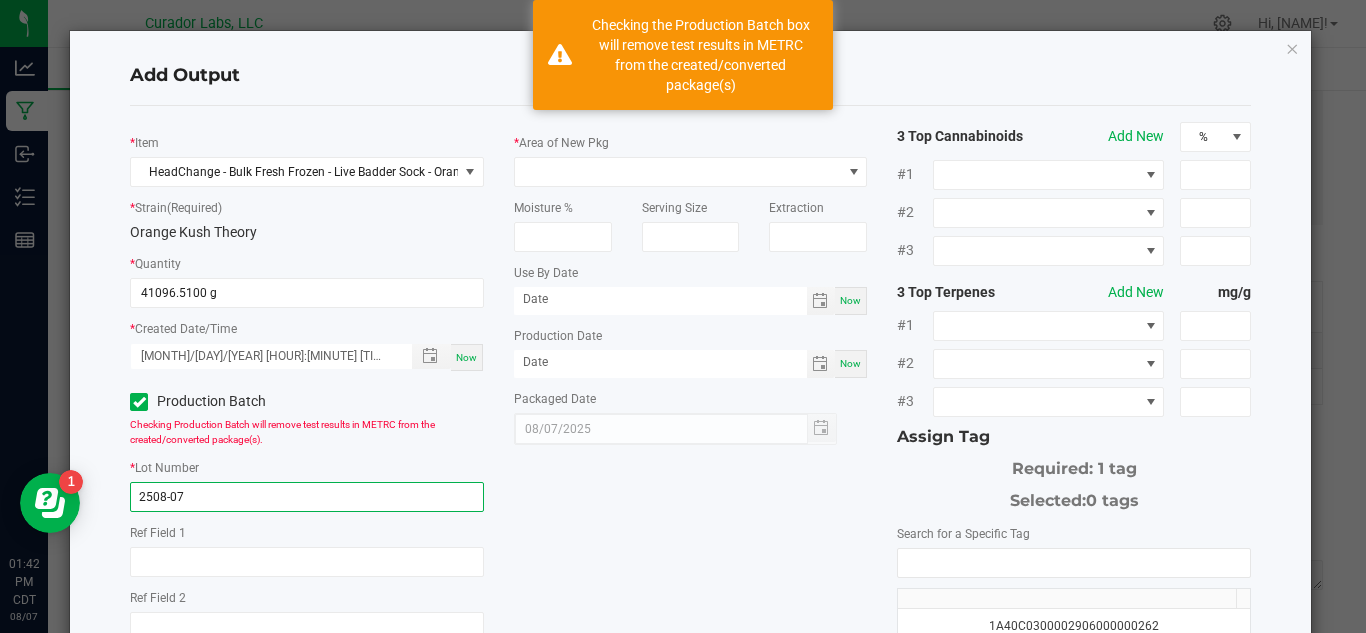 click on "2508-07" 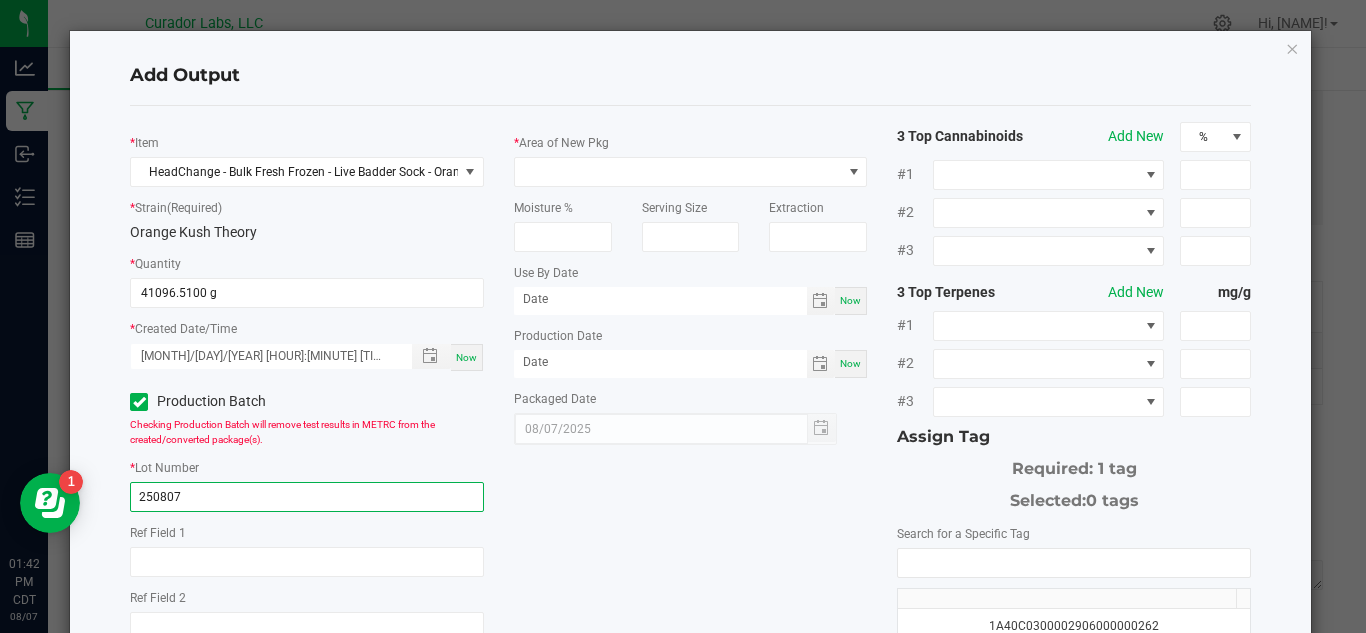 click on "250807" 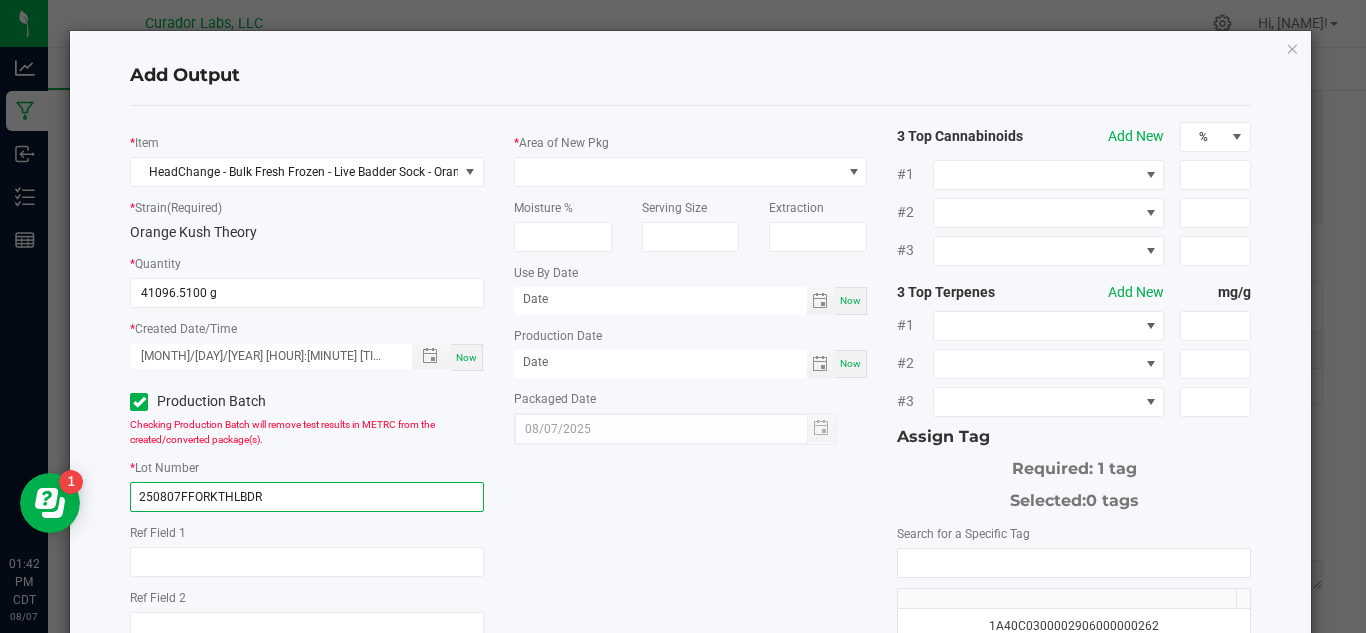 type on "250807FFORKTHLBDR" 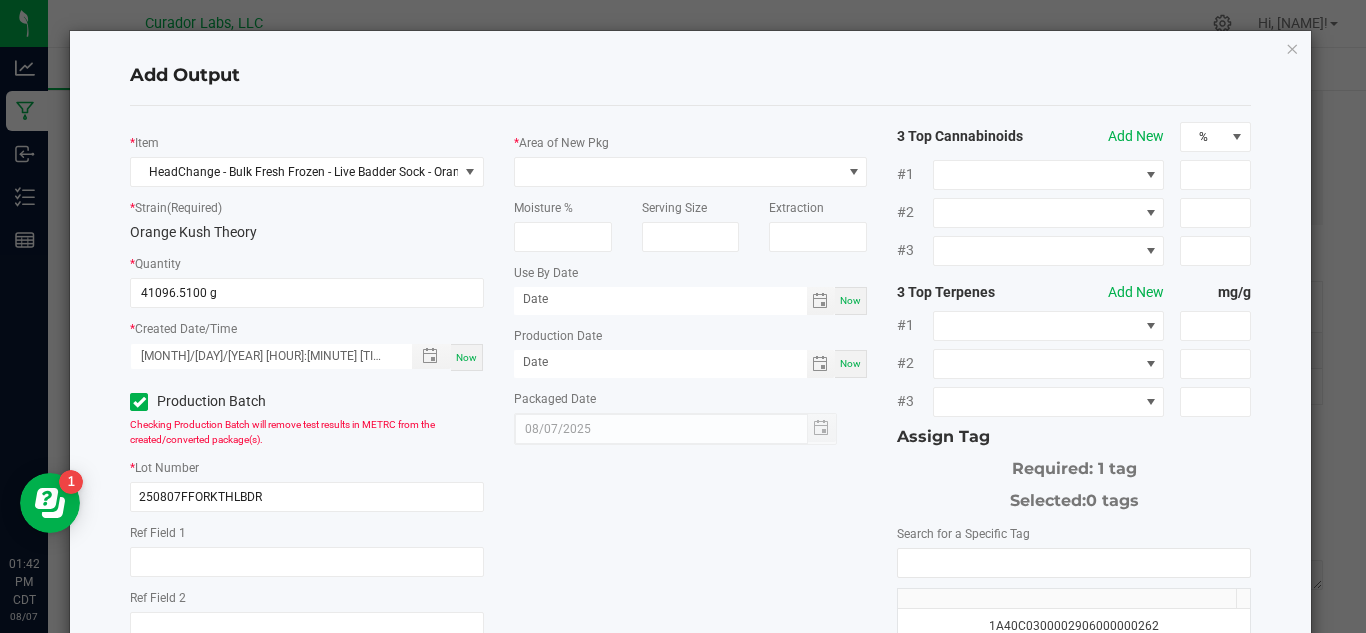 click on "Serving Size" 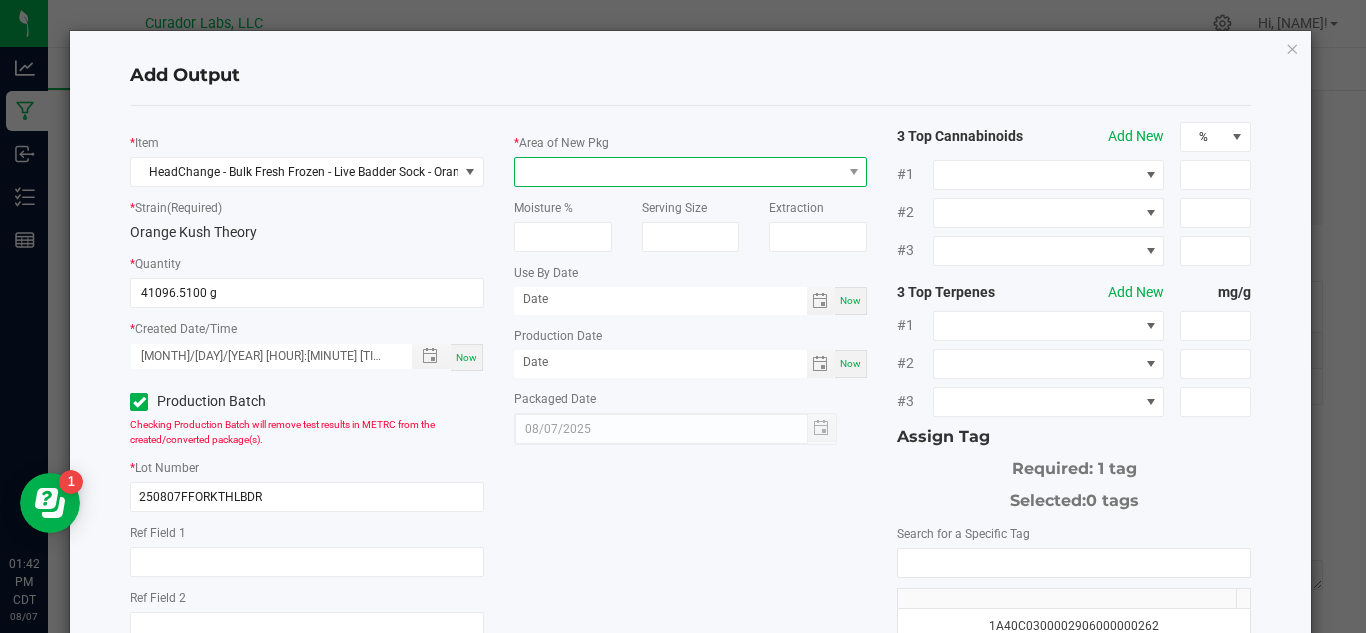 click at bounding box center [678, 172] 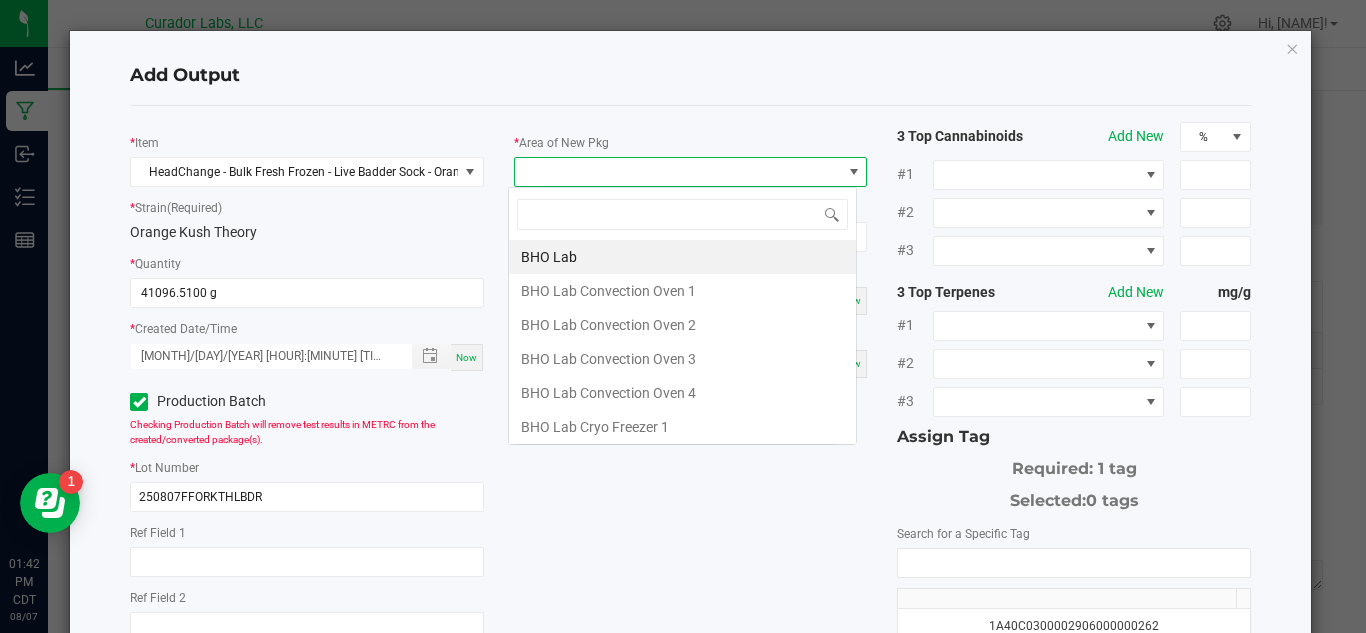 scroll, scrollTop: 99970, scrollLeft: 99651, axis: both 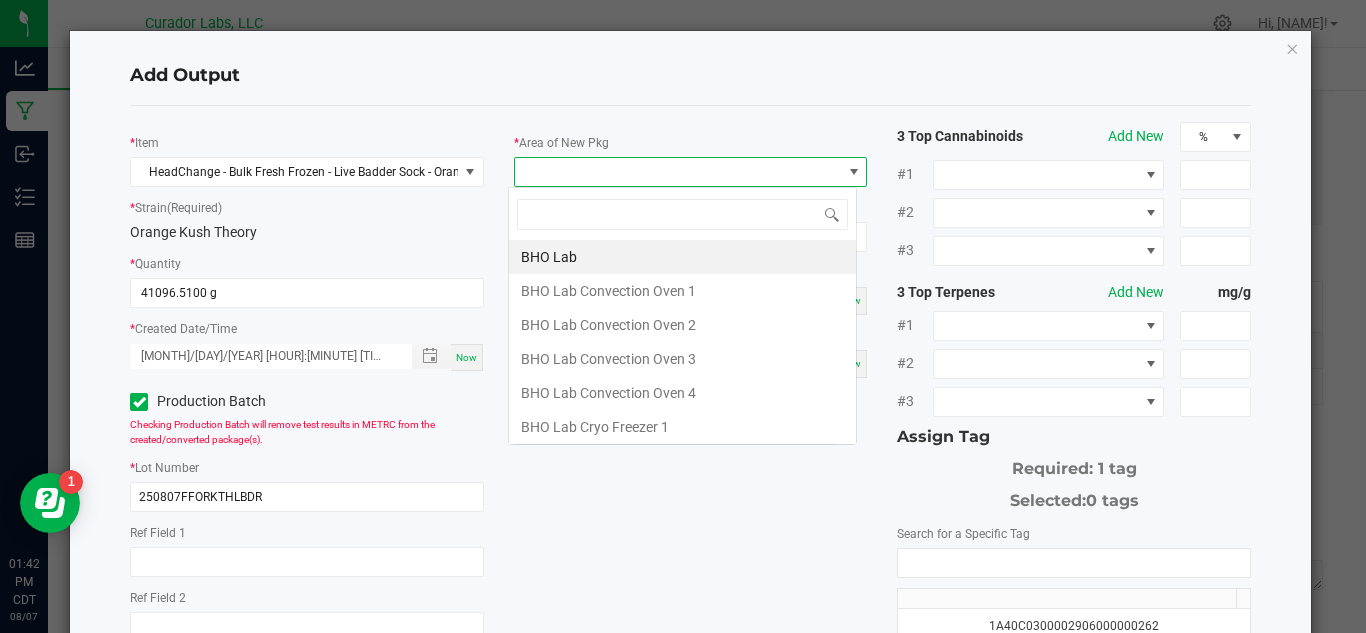 click at bounding box center (678, 172) 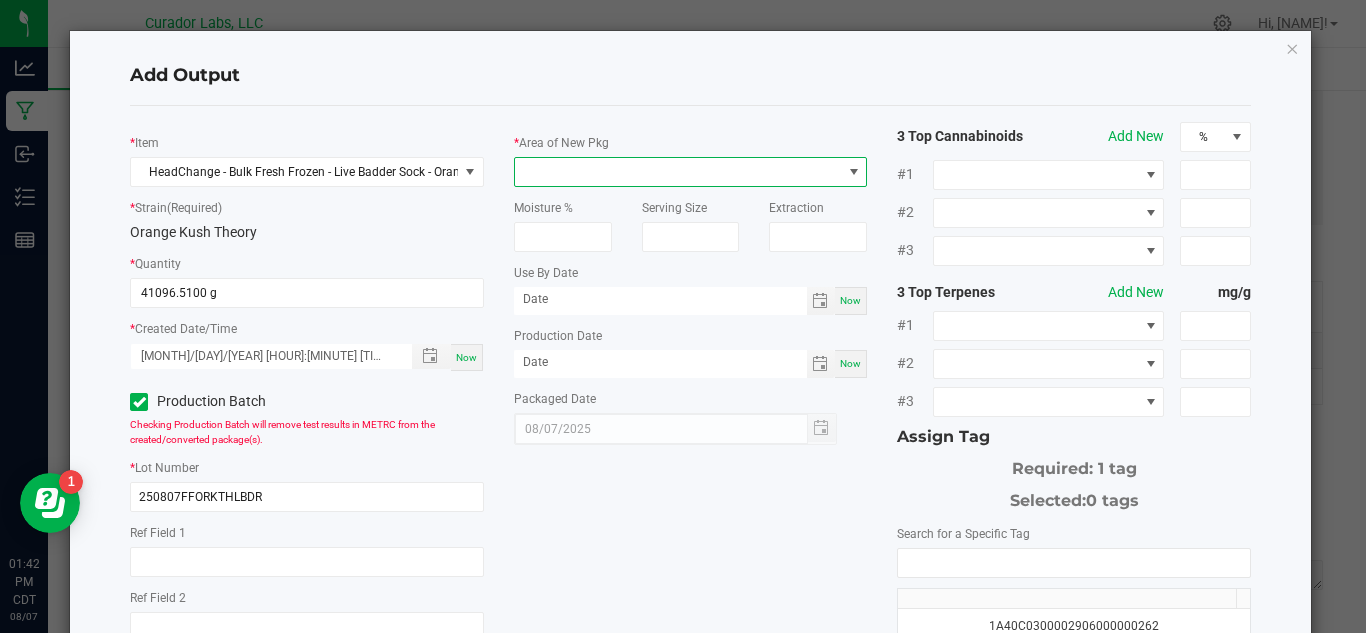 click at bounding box center [678, 172] 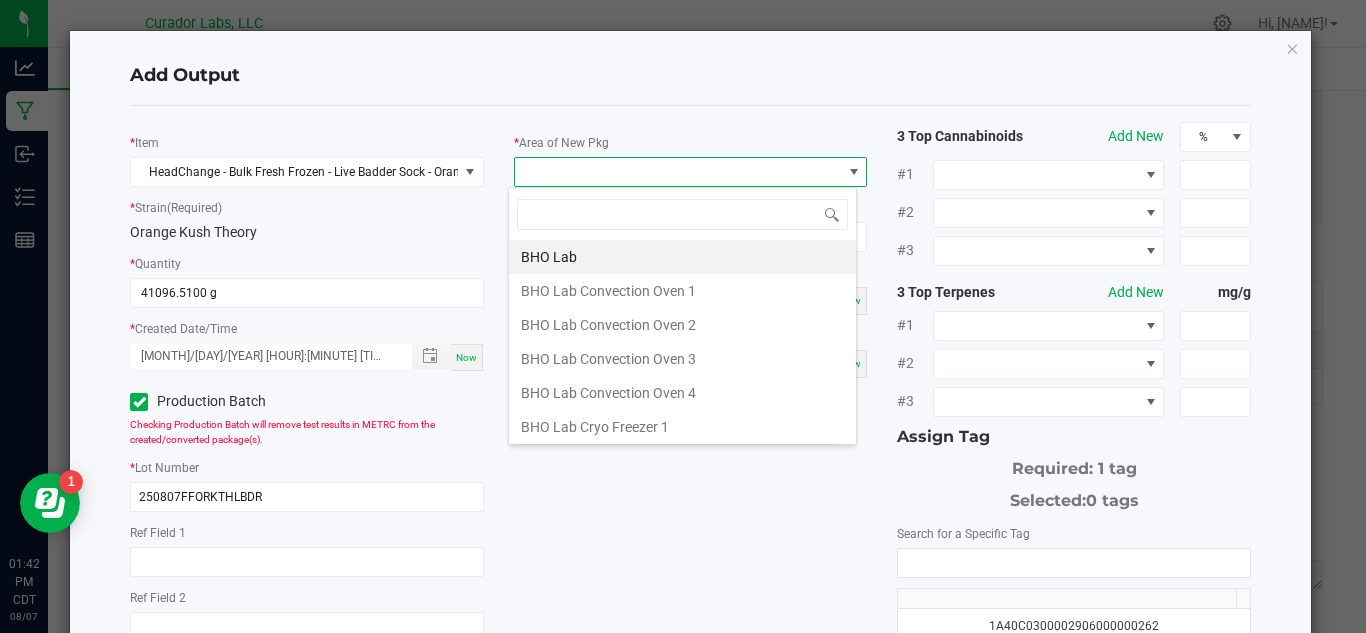 scroll, scrollTop: 99970, scrollLeft: 99651, axis: both 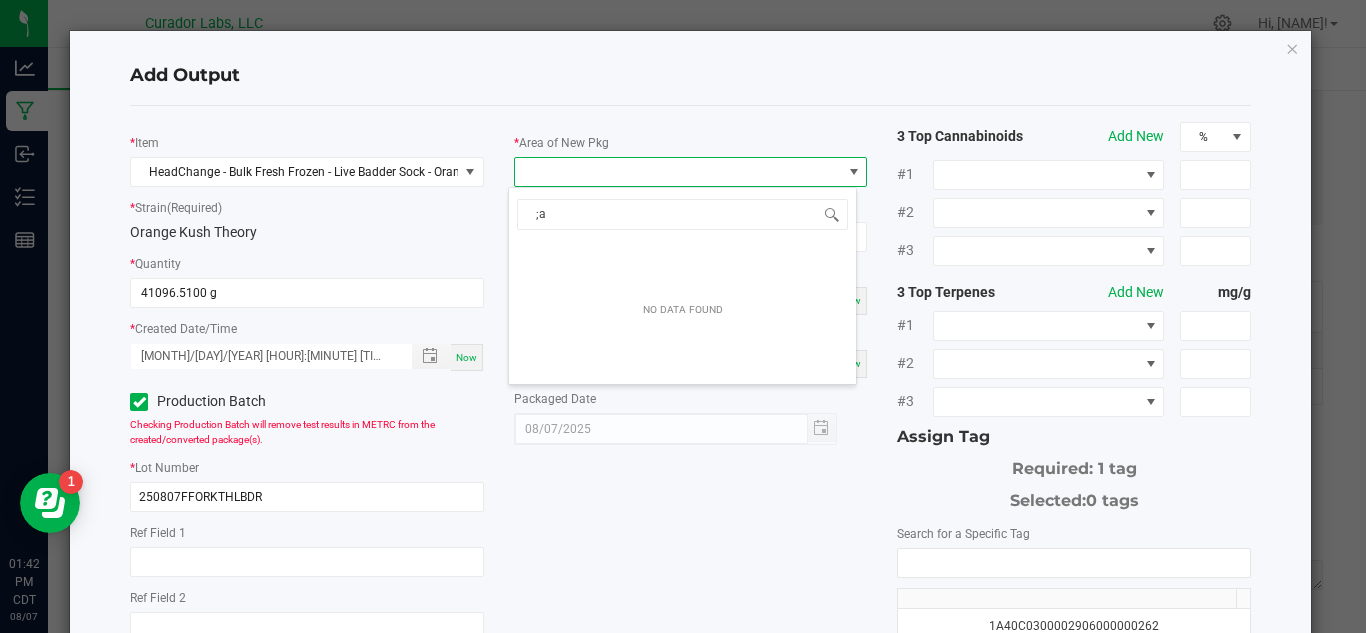 type on ";" 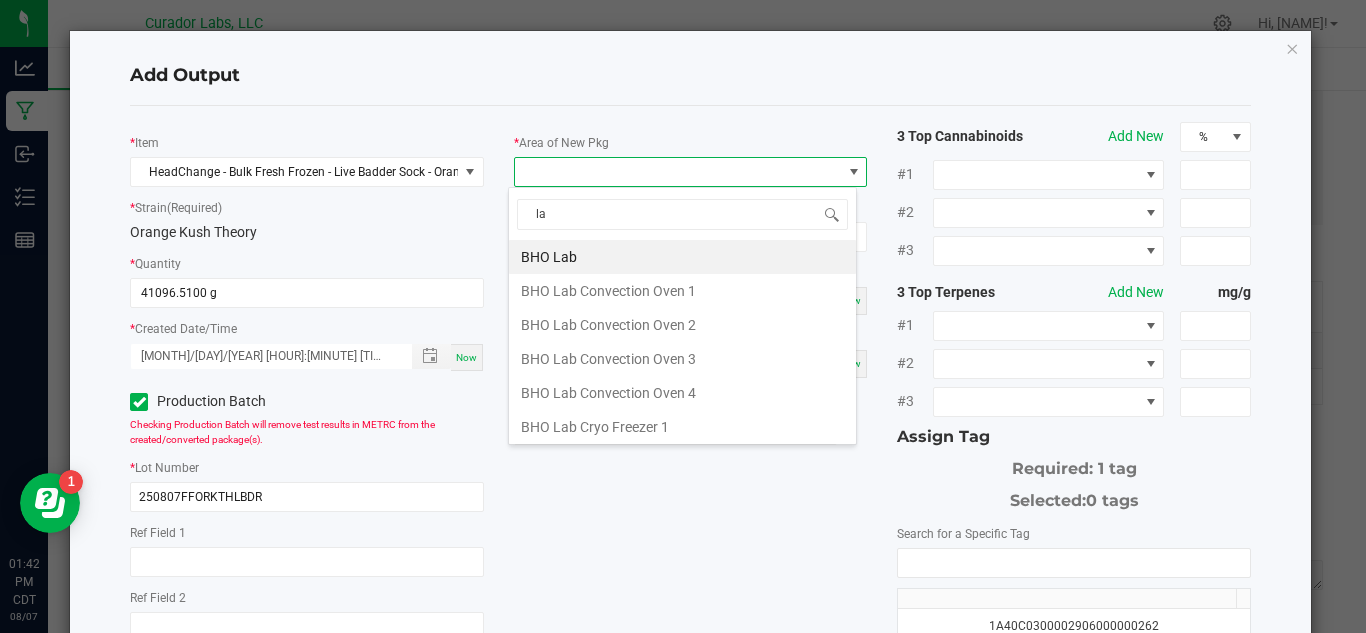 type on "lab" 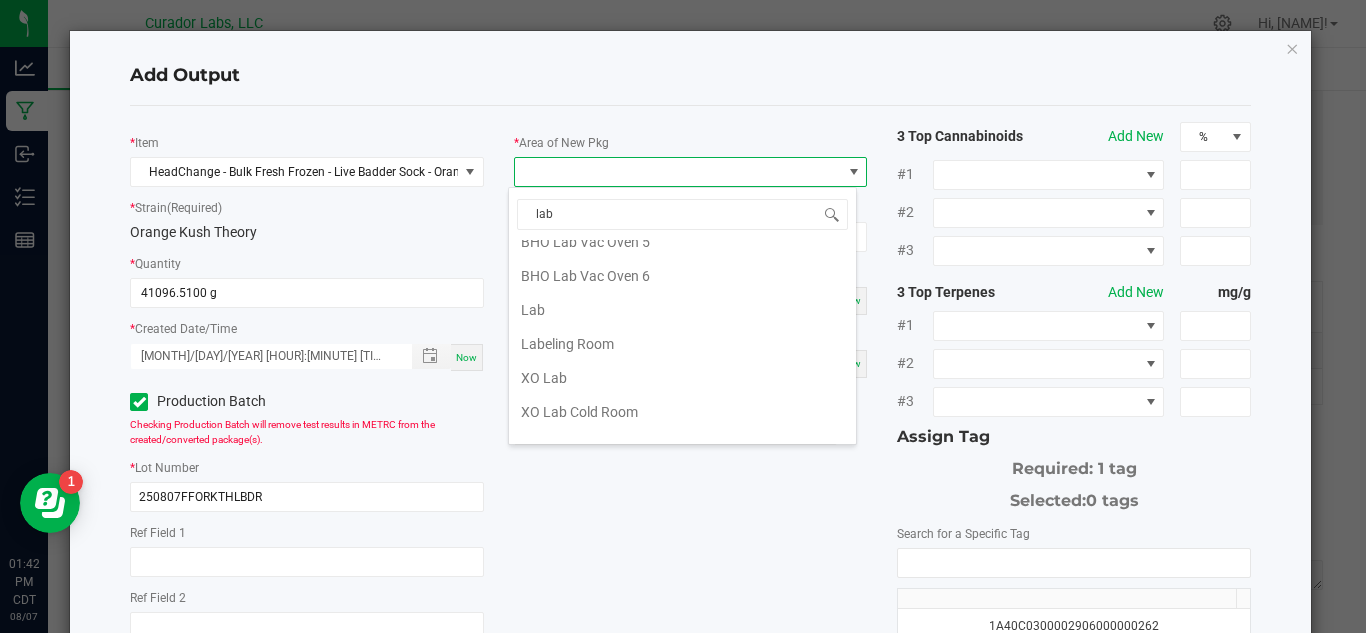 scroll, scrollTop: 460, scrollLeft: 0, axis: vertical 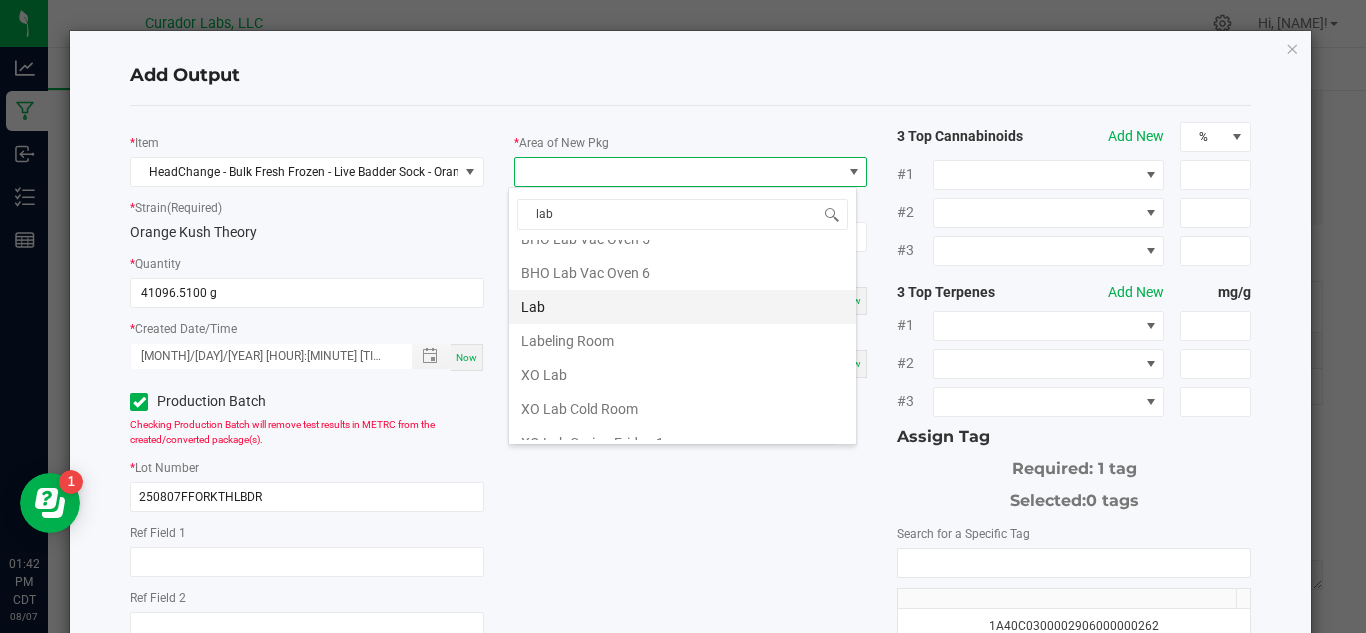 click on "Lab" at bounding box center [682, 307] 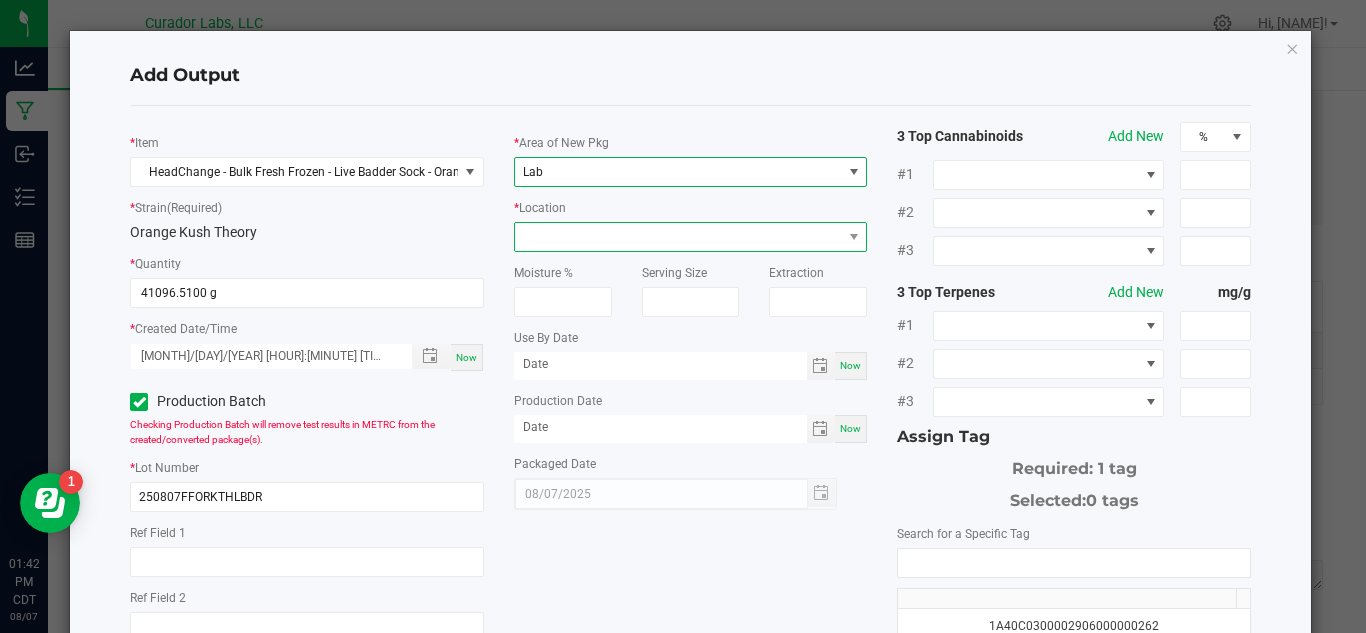 click at bounding box center (678, 237) 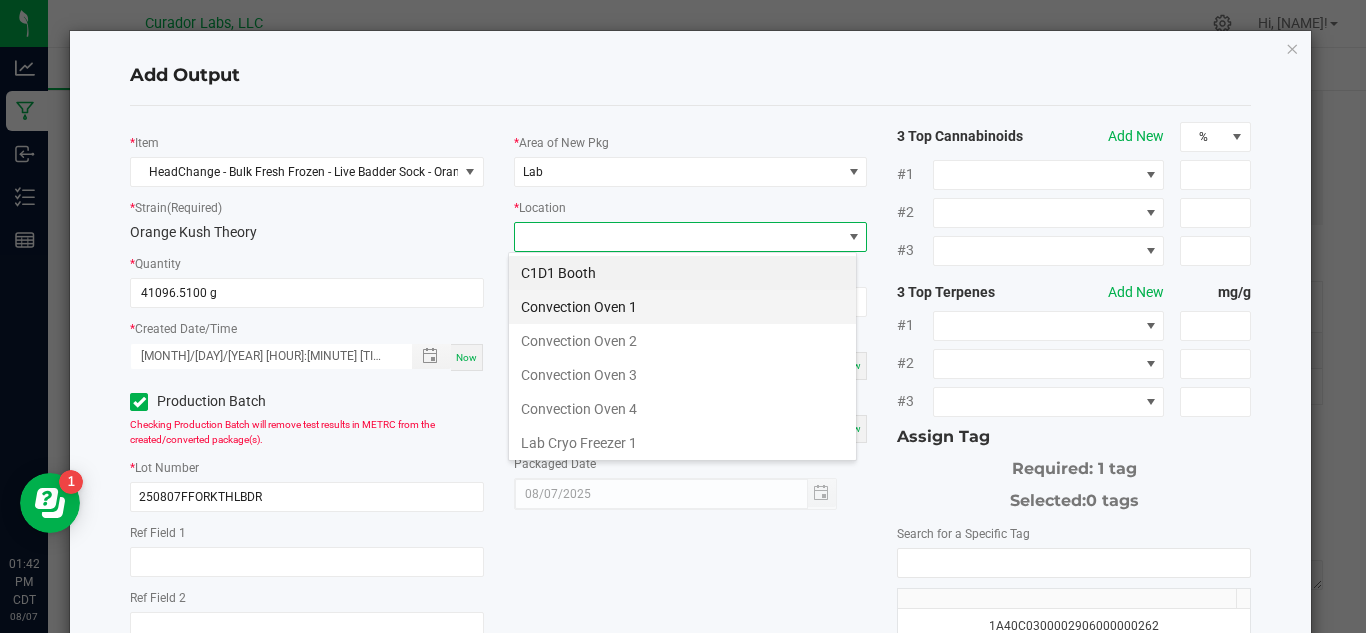 scroll, scrollTop: 99970, scrollLeft: 99651, axis: both 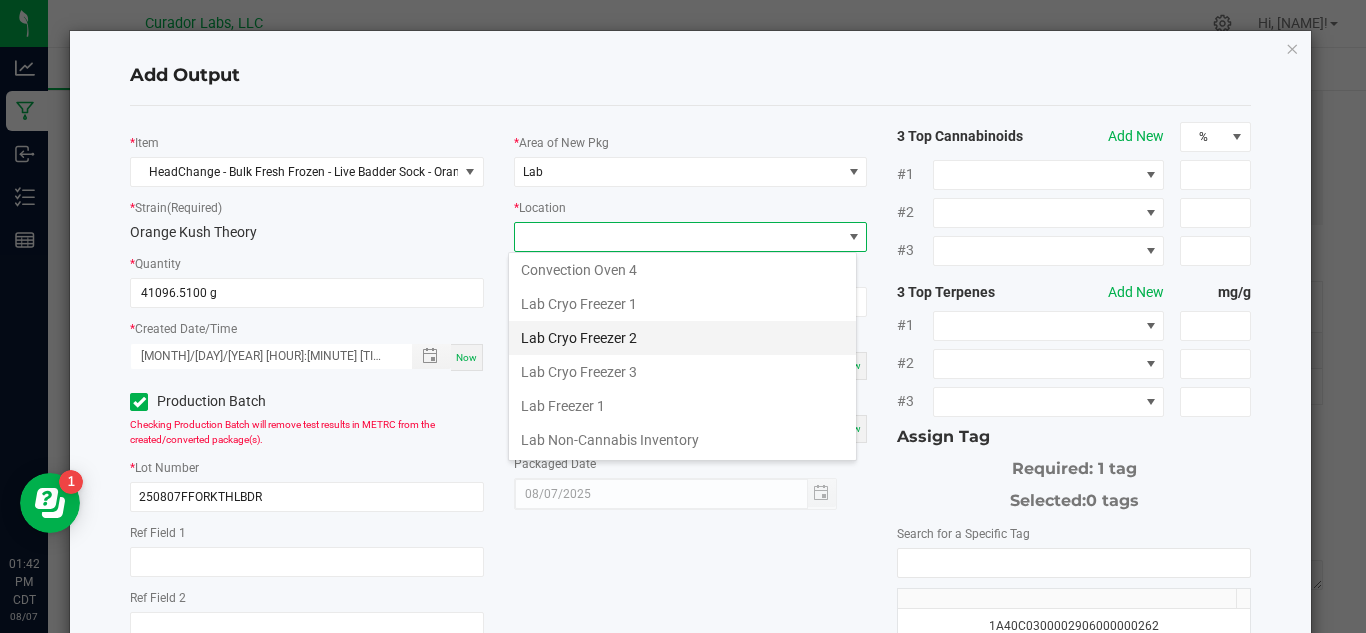 click on "Lab Cryo Freezer 2" at bounding box center (682, 338) 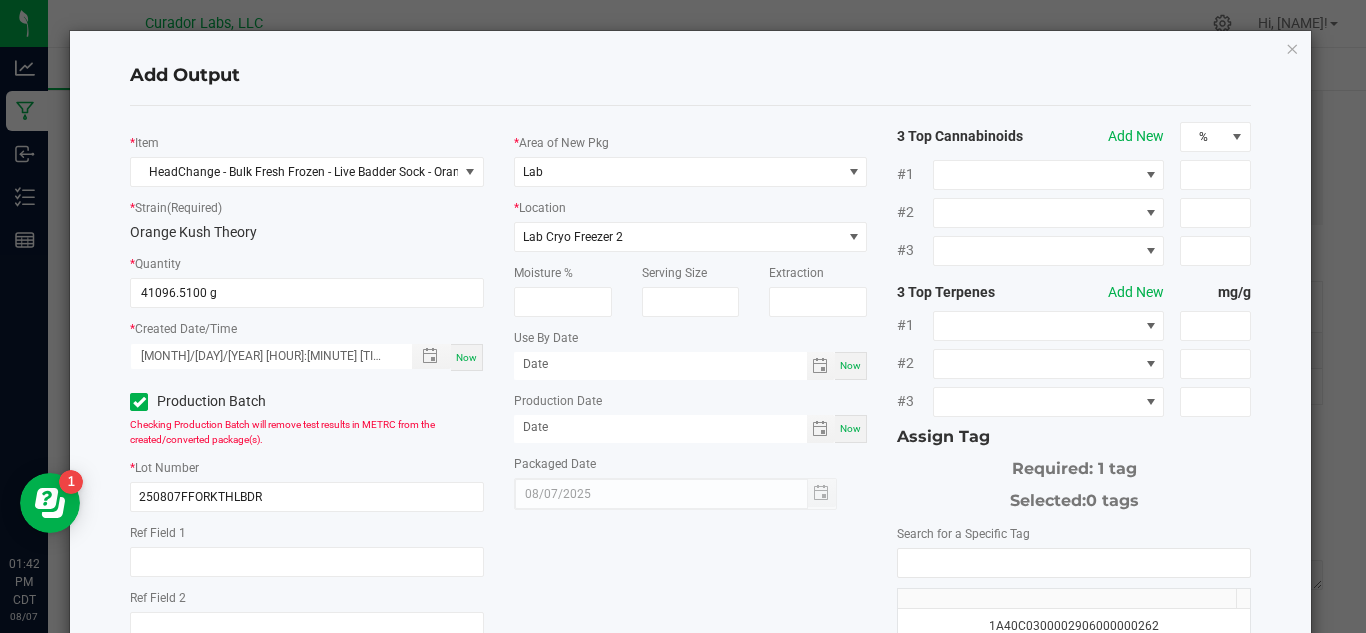 click on "Now" at bounding box center (851, 366) 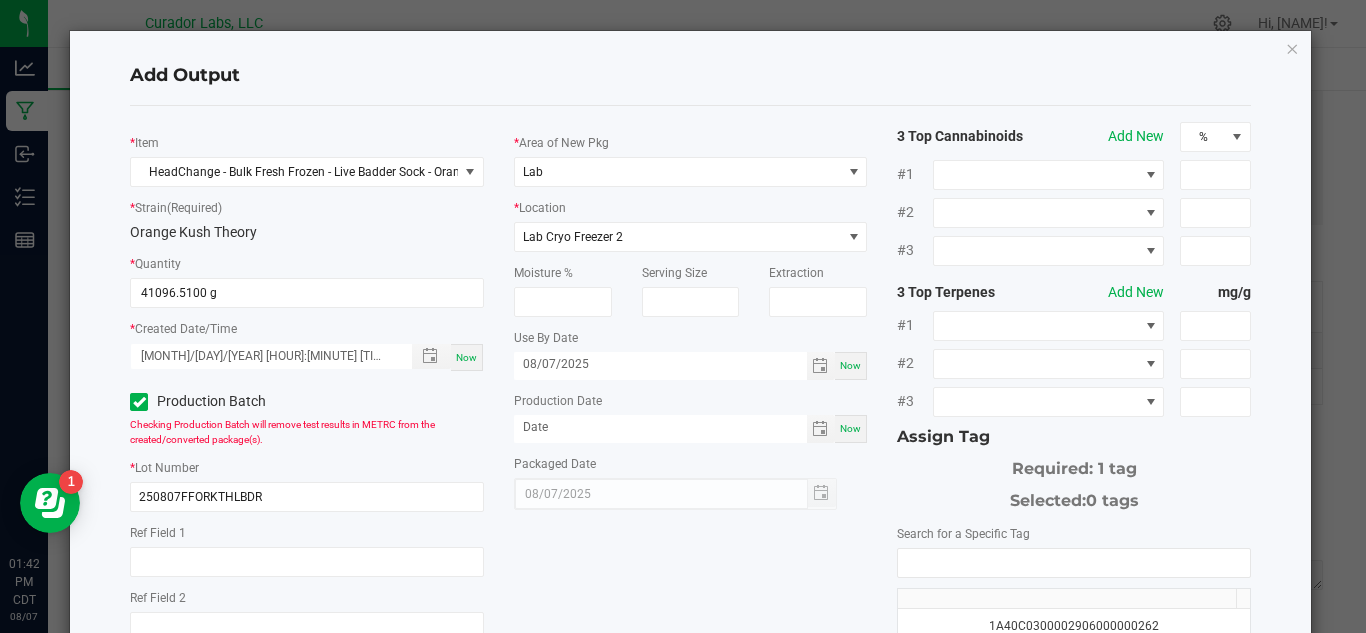 click on "Now" at bounding box center (851, 429) 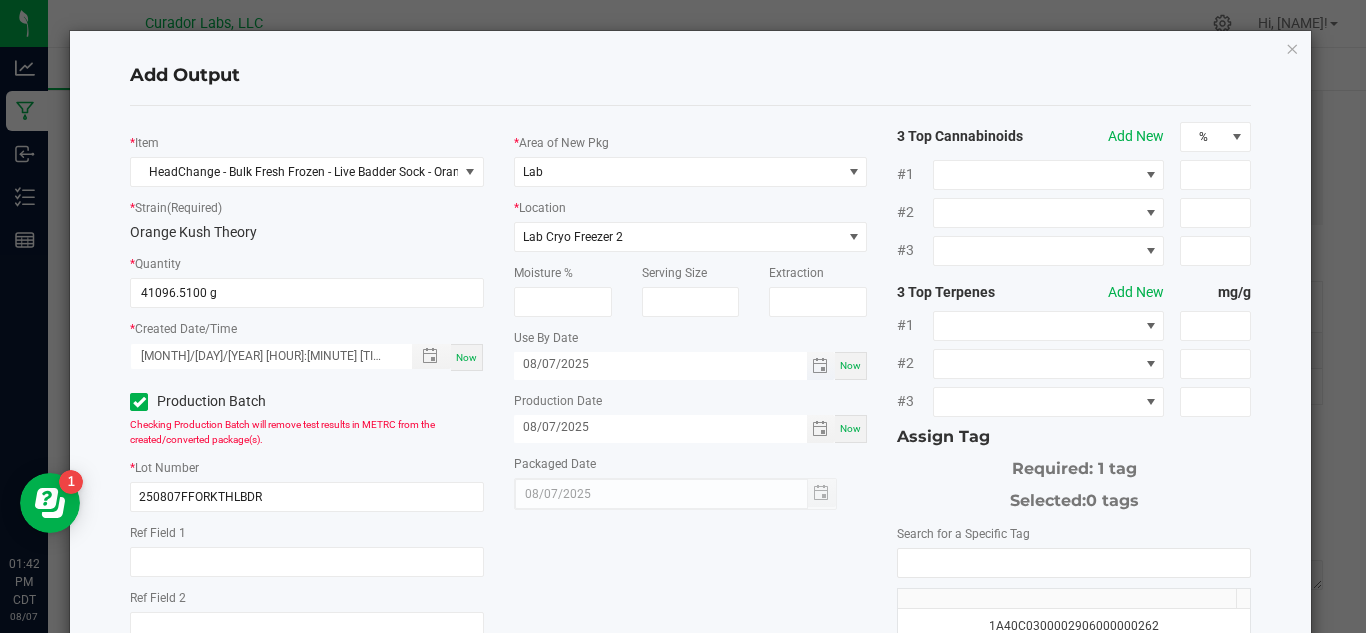 click on "08/07/2025" at bounding box center [660, 364] 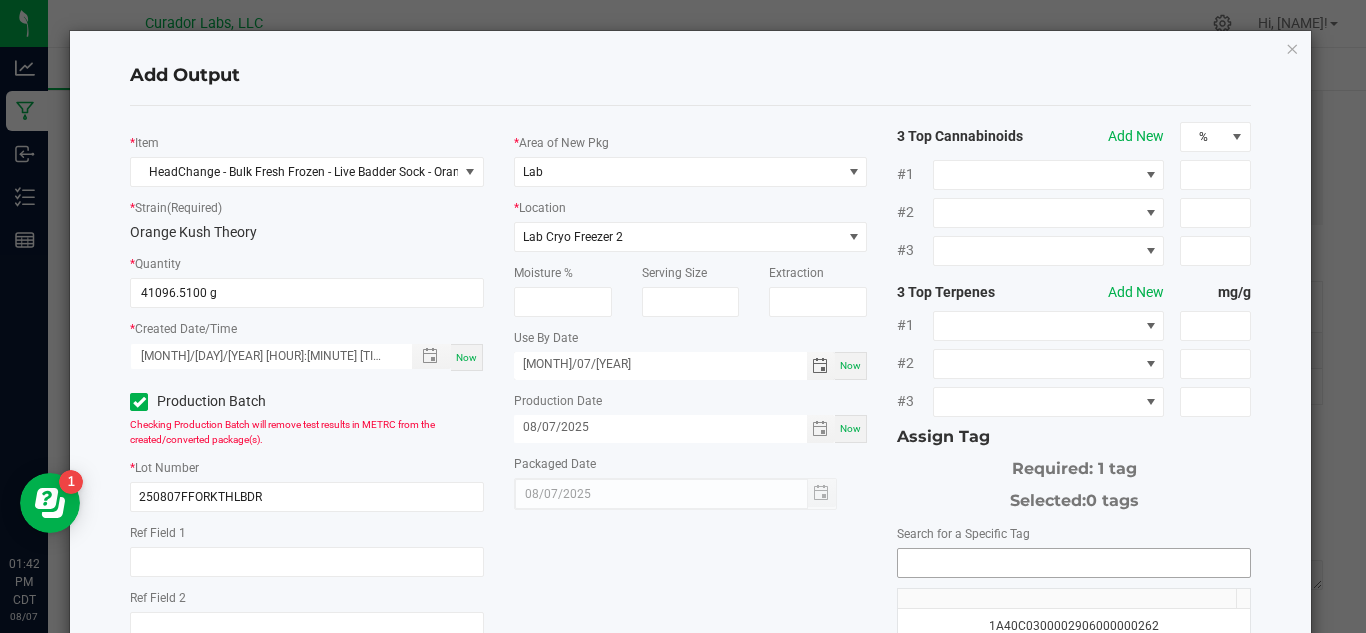 type on "[MONTH]/07/[YEAR]" 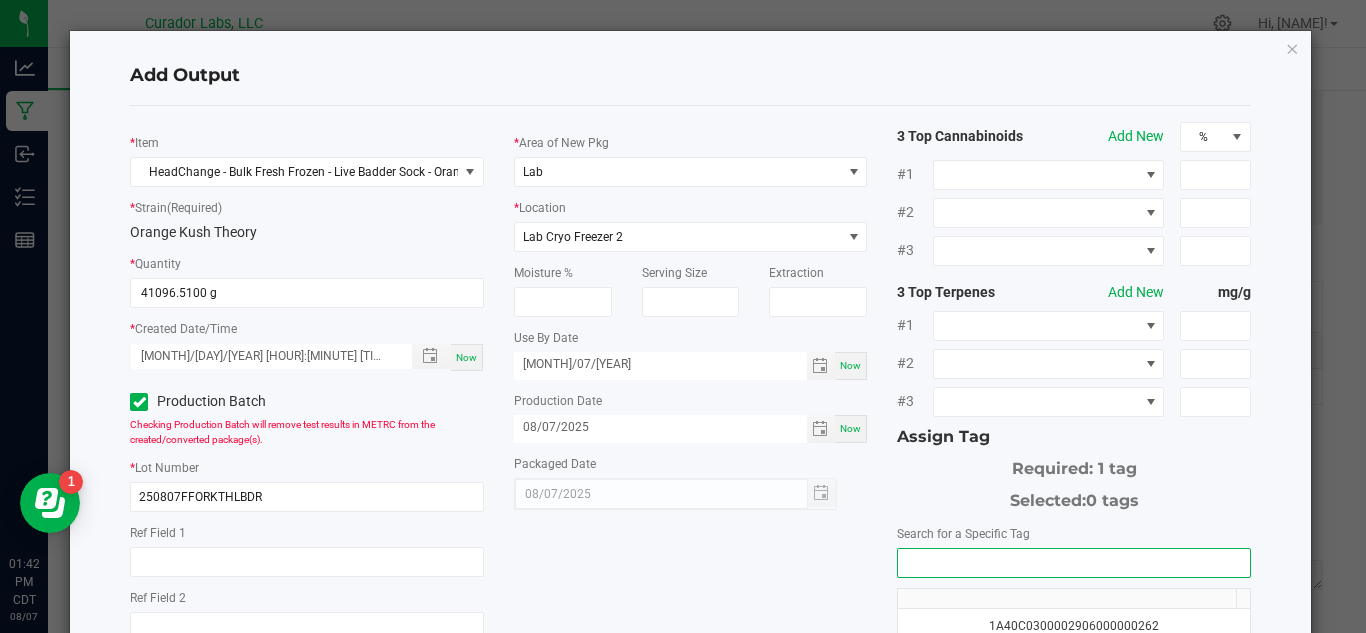 click at bounding box center (1074, 563) 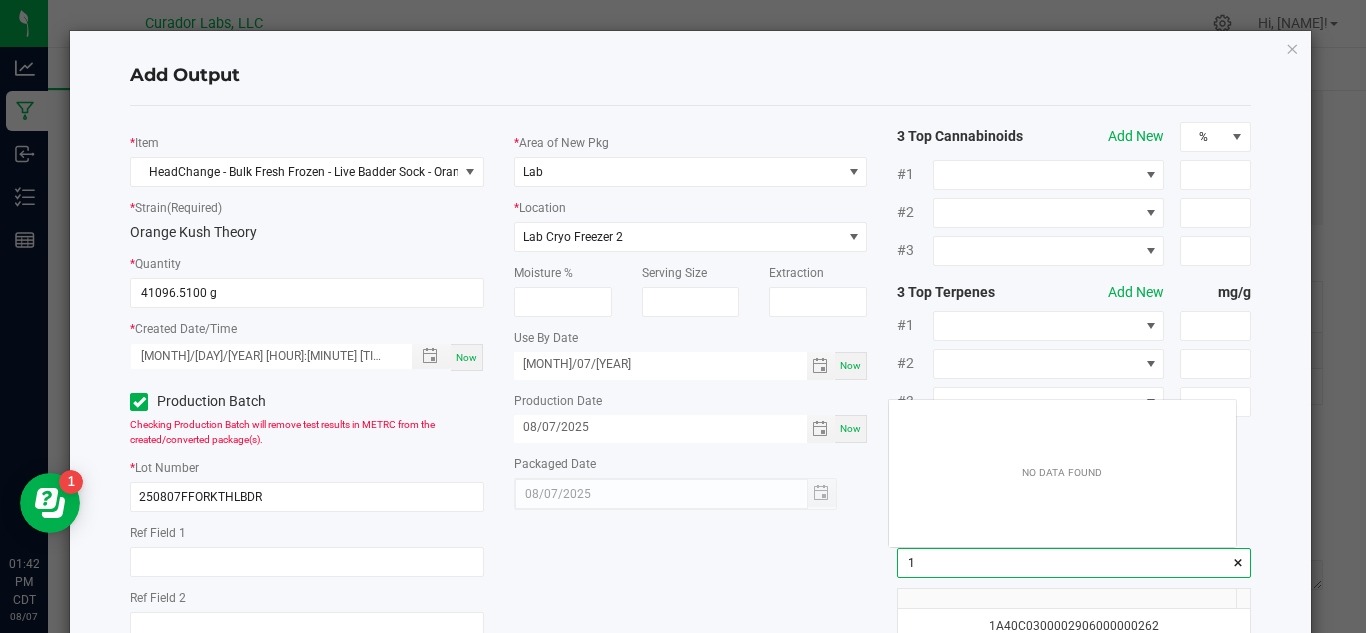 scroll, scrollTop: 99972, scrollLeft: 99653, axis: both 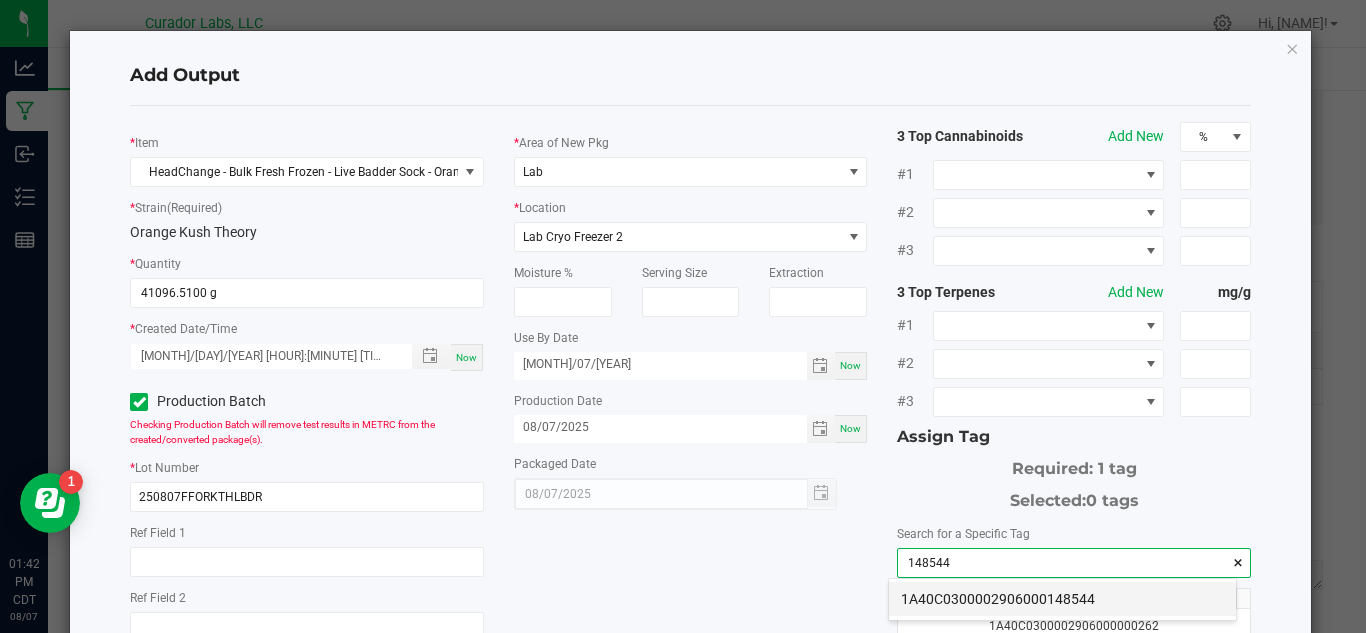 click on "1A40C0300002906000148544" at bounding box center (1062, 599) 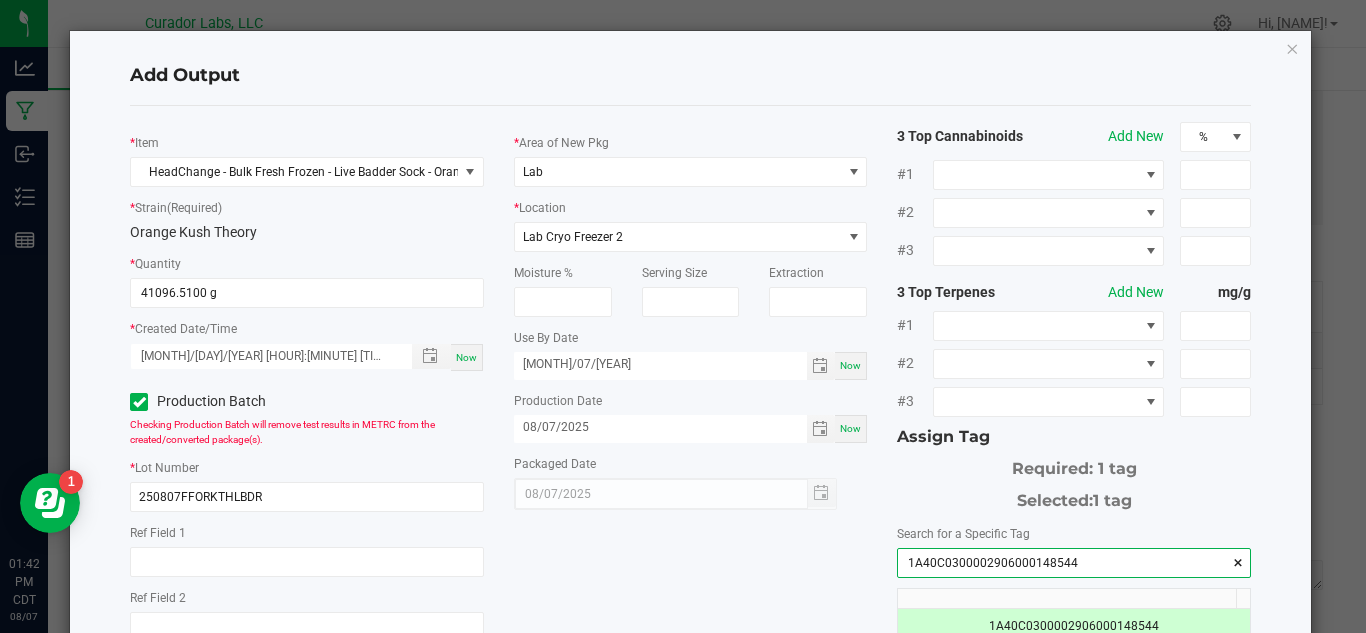 type on "1A40C0300002906000148544" 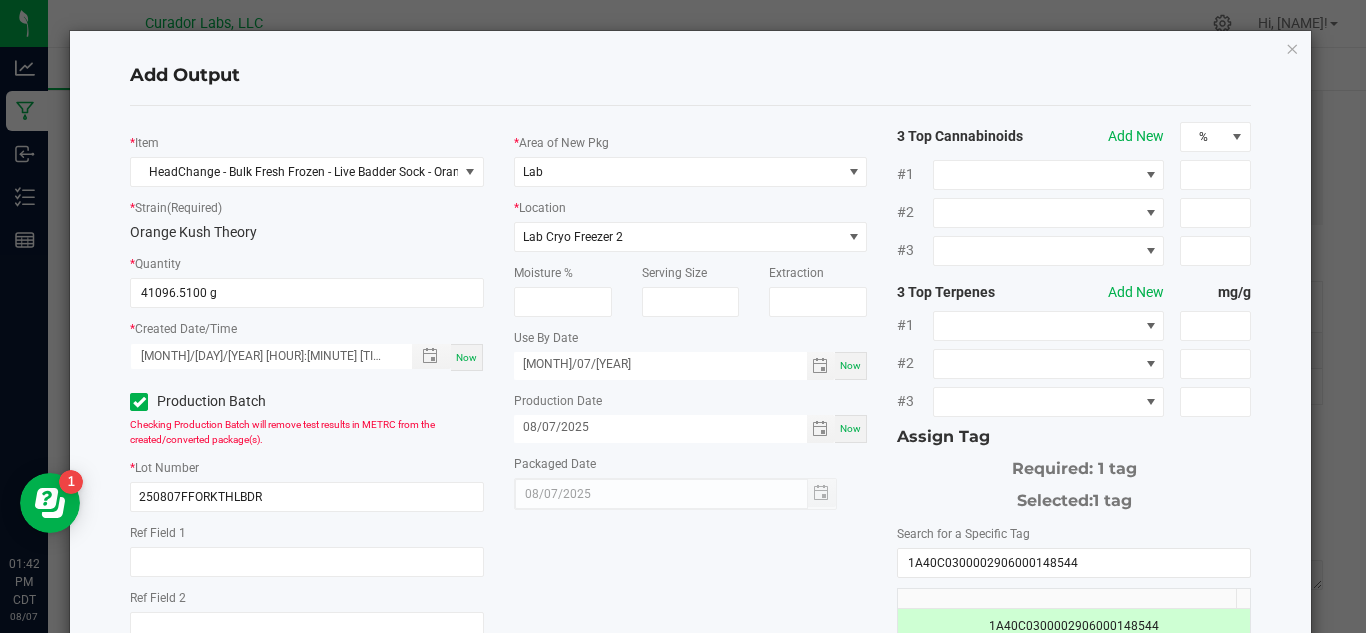 scroll, scrollTop: 67, scrollLeft: 0, axis: vertical 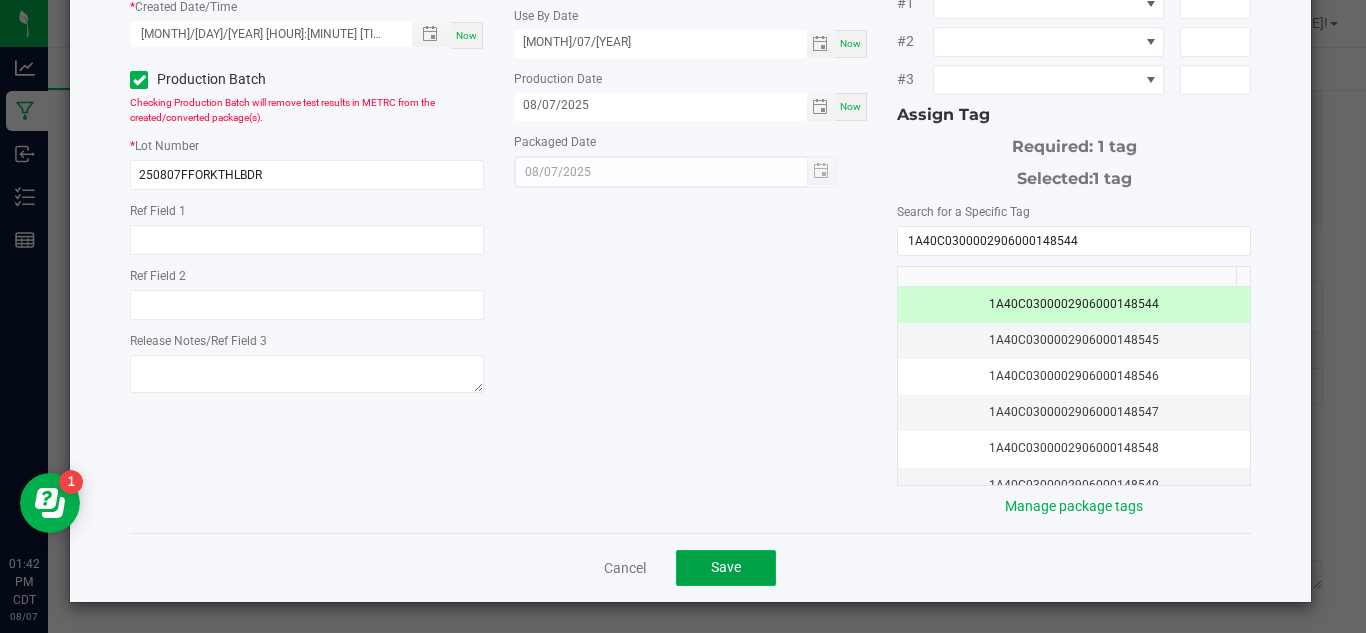 click on "Save" 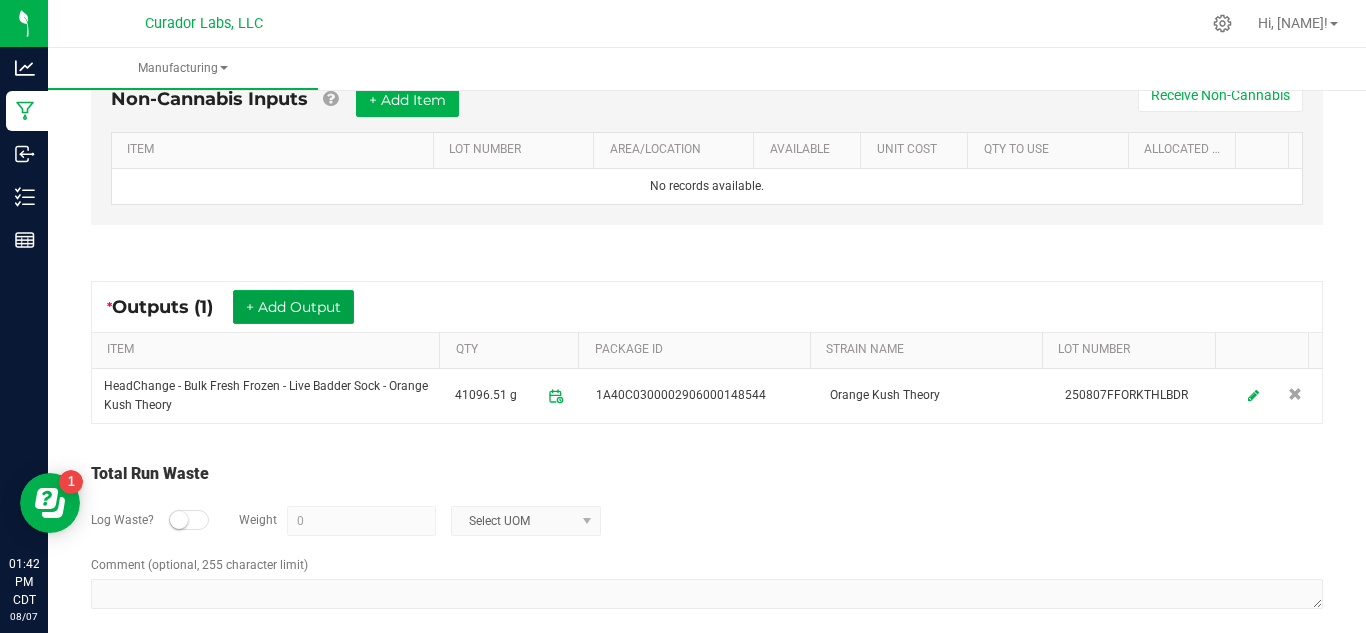 scroll, scrollTop: 370, scrollLeft: 0, axis: vertical 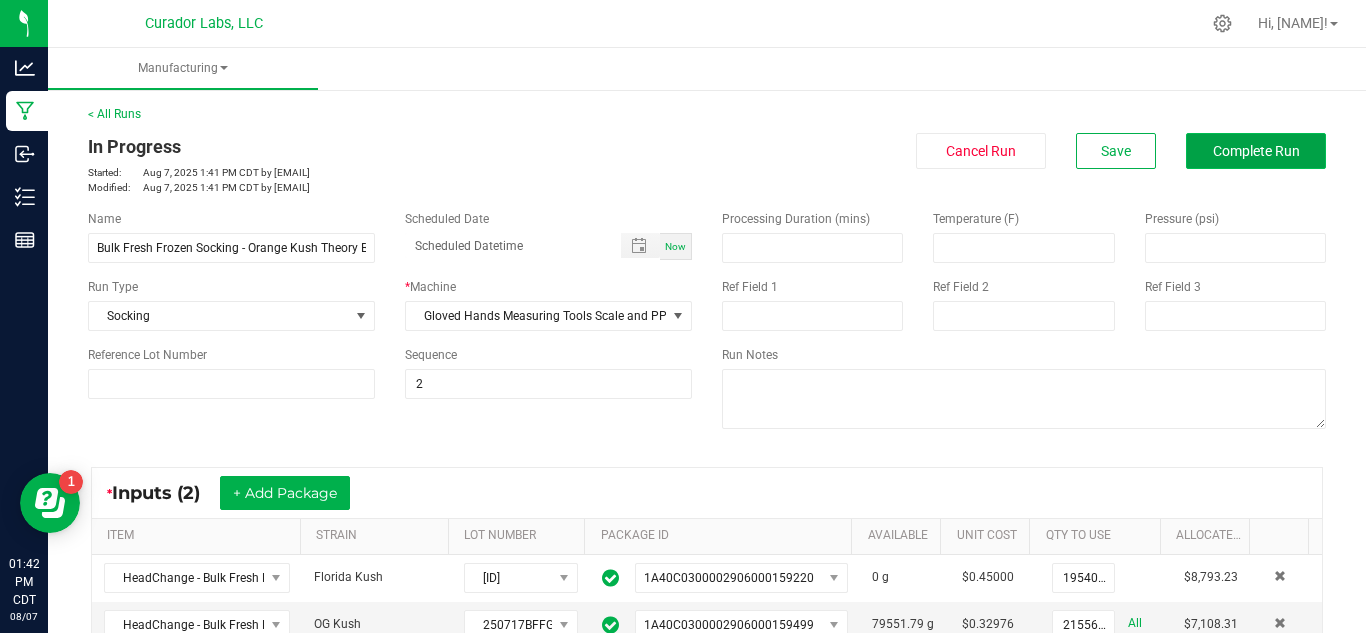 click on "Complete Run" at bounding box center [1256, 151] 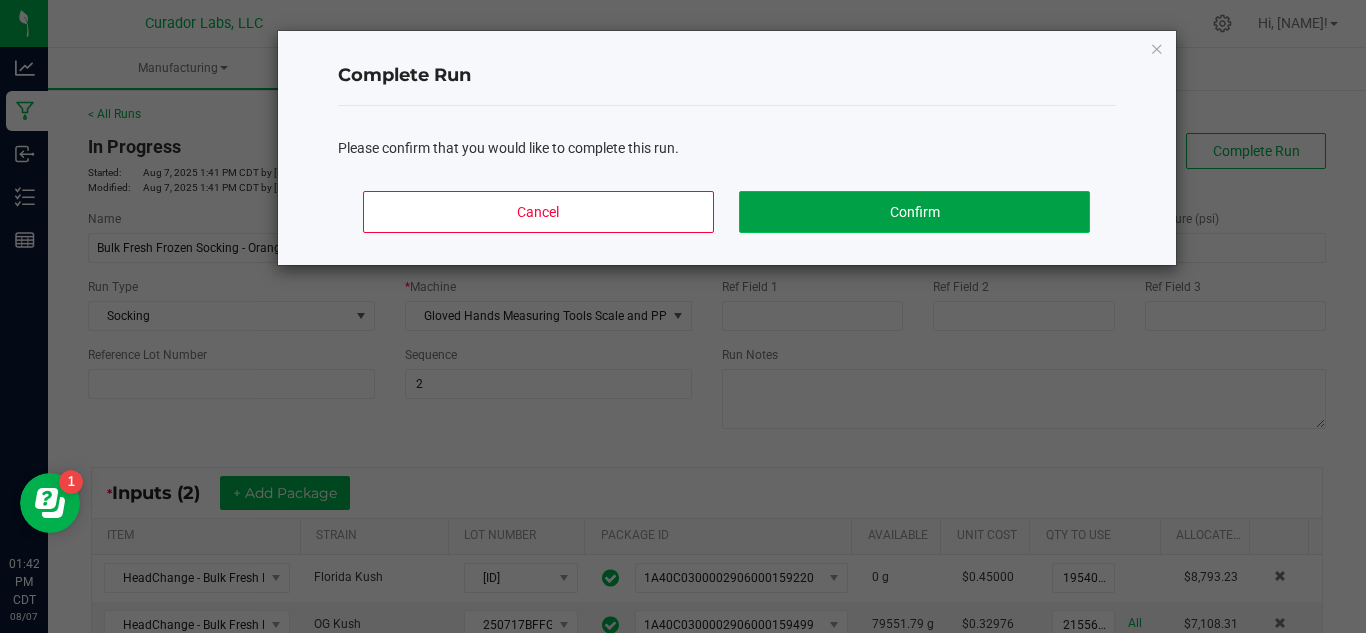 click on "Confirm" 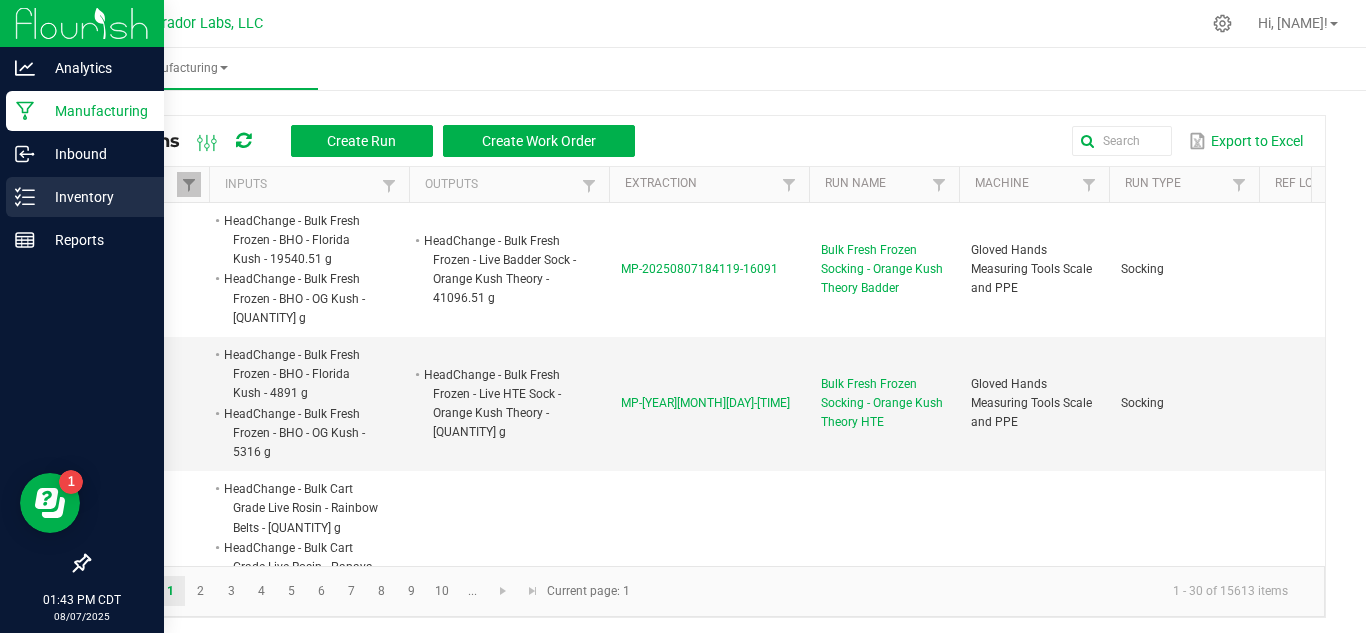 click 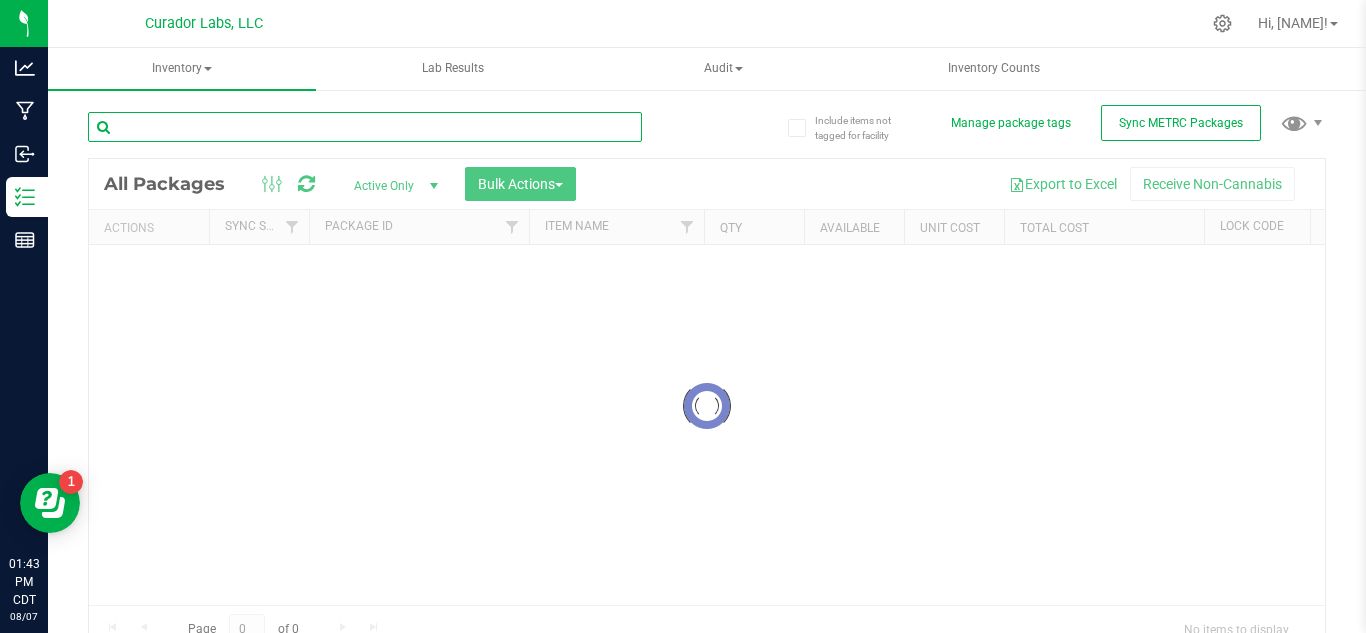 click at bounding box center (365, 127) 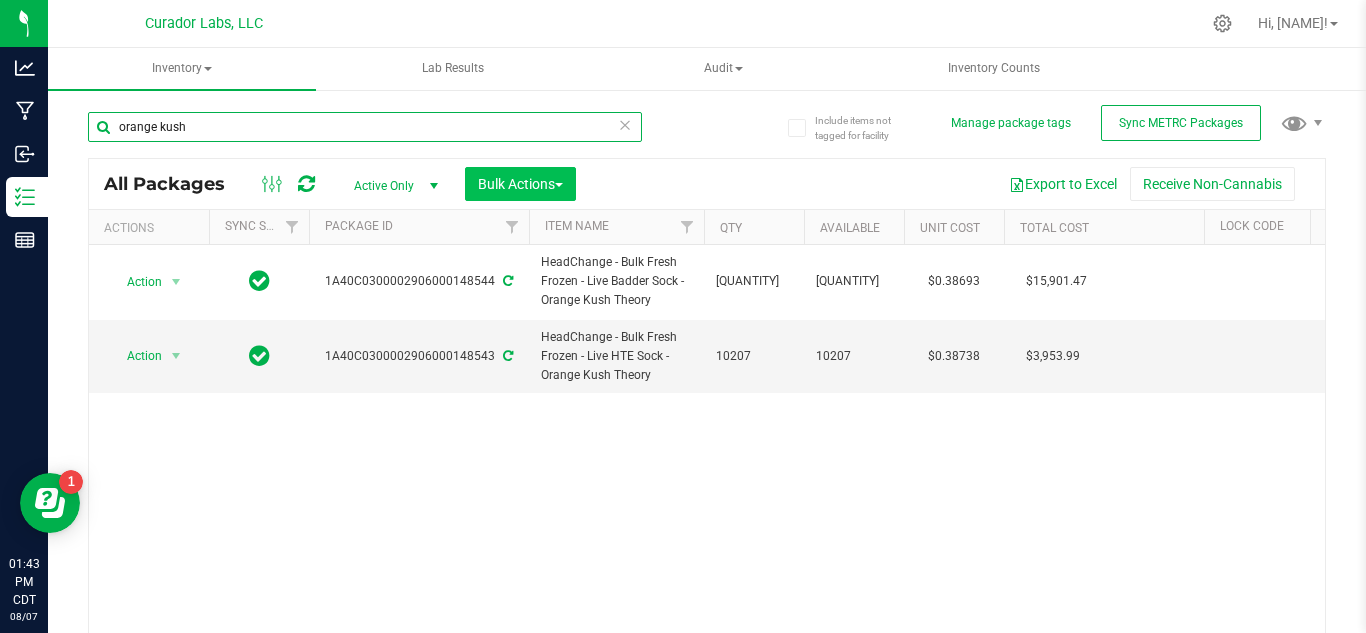 type on "orange kush" 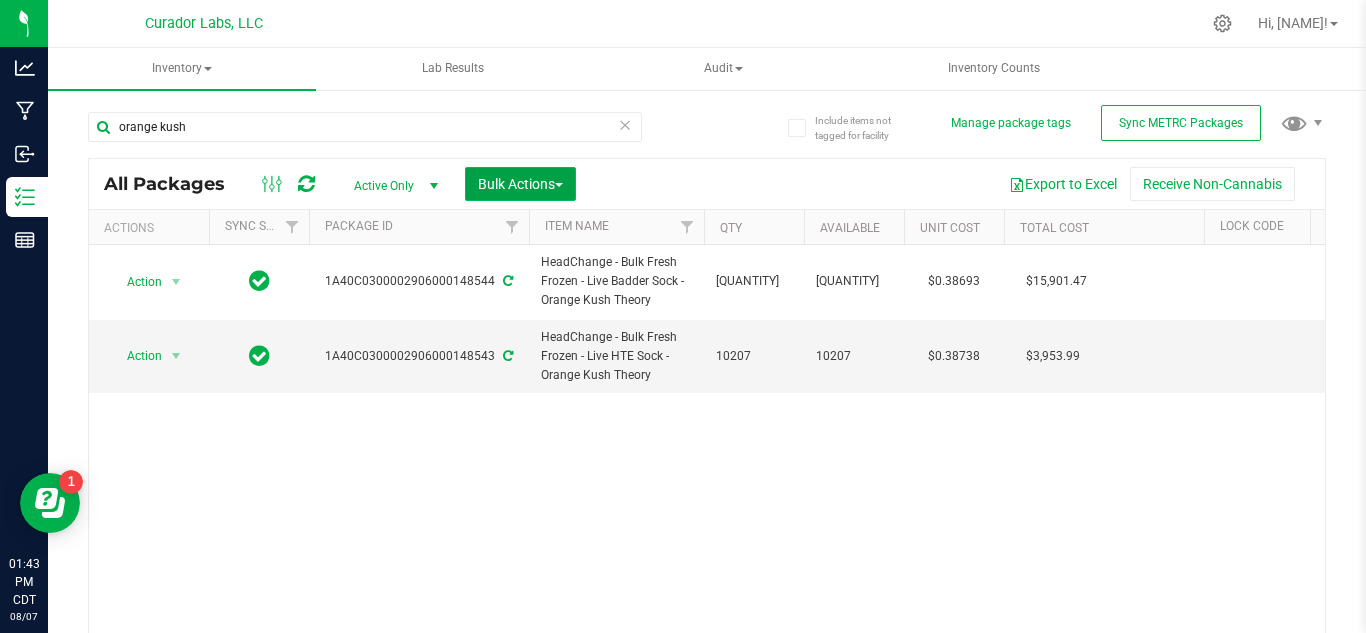 click on "Bulk Actions" at bounding box center (520, 184) 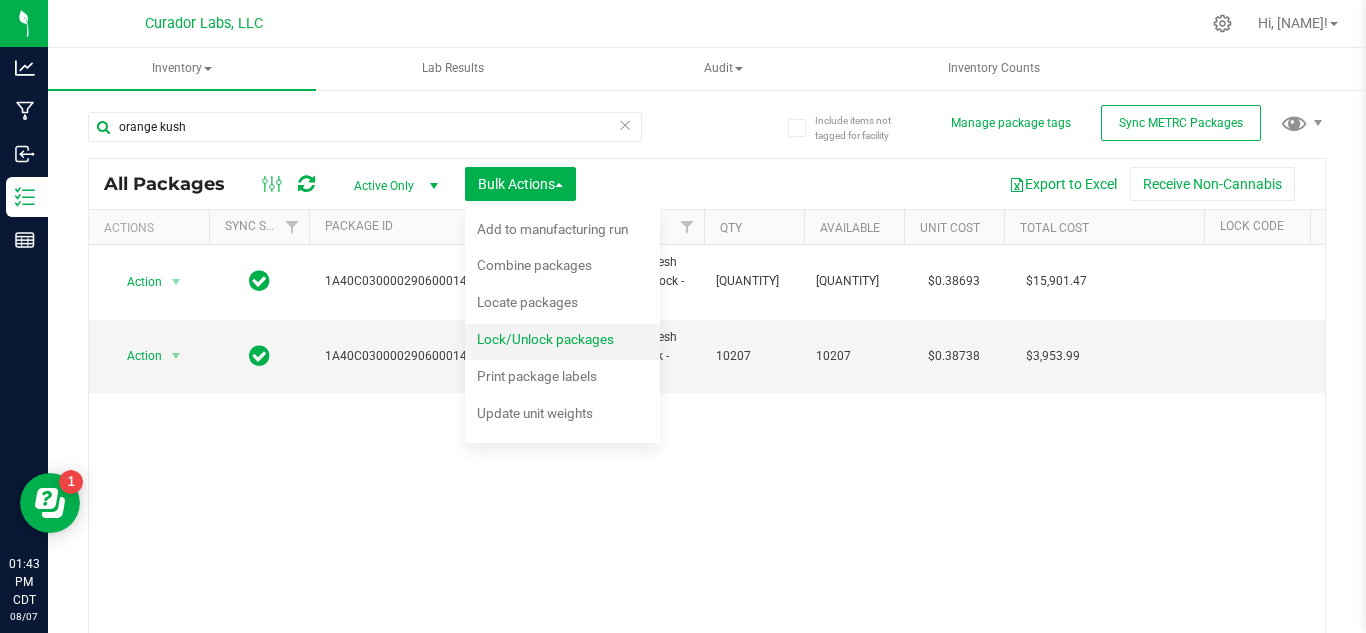 click on "Lock/Unlock packages" at bounding box center (545, 339) 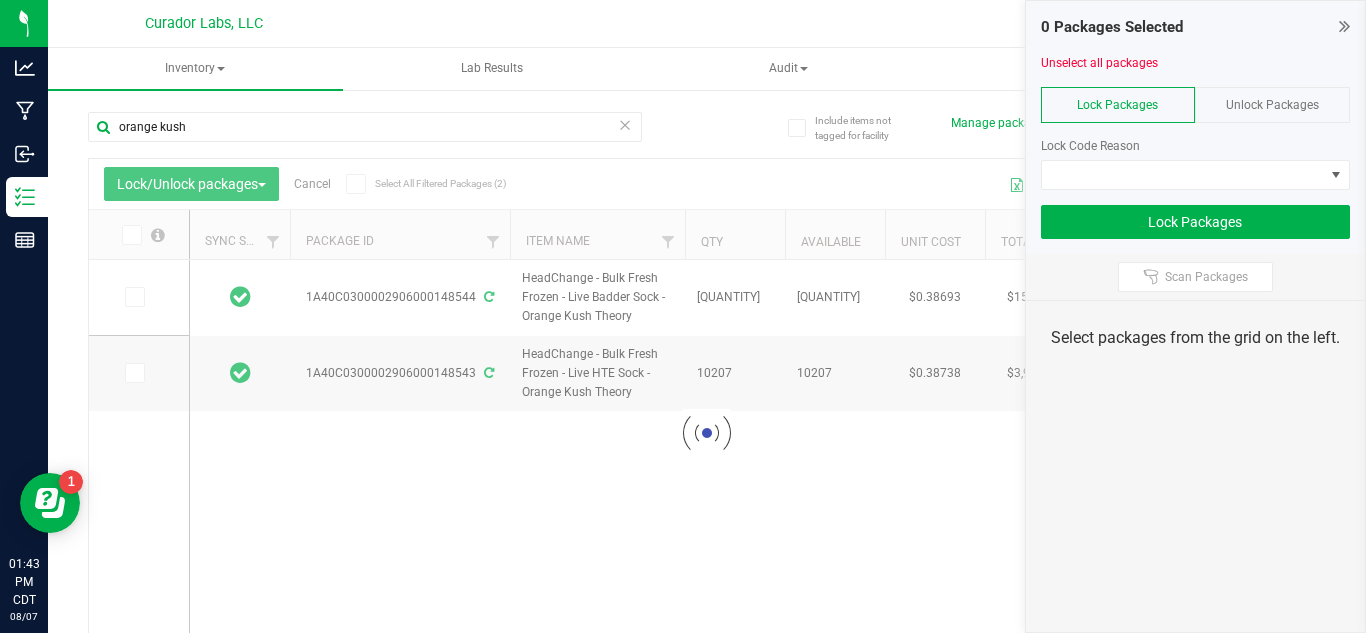 type on "2026-08-07" 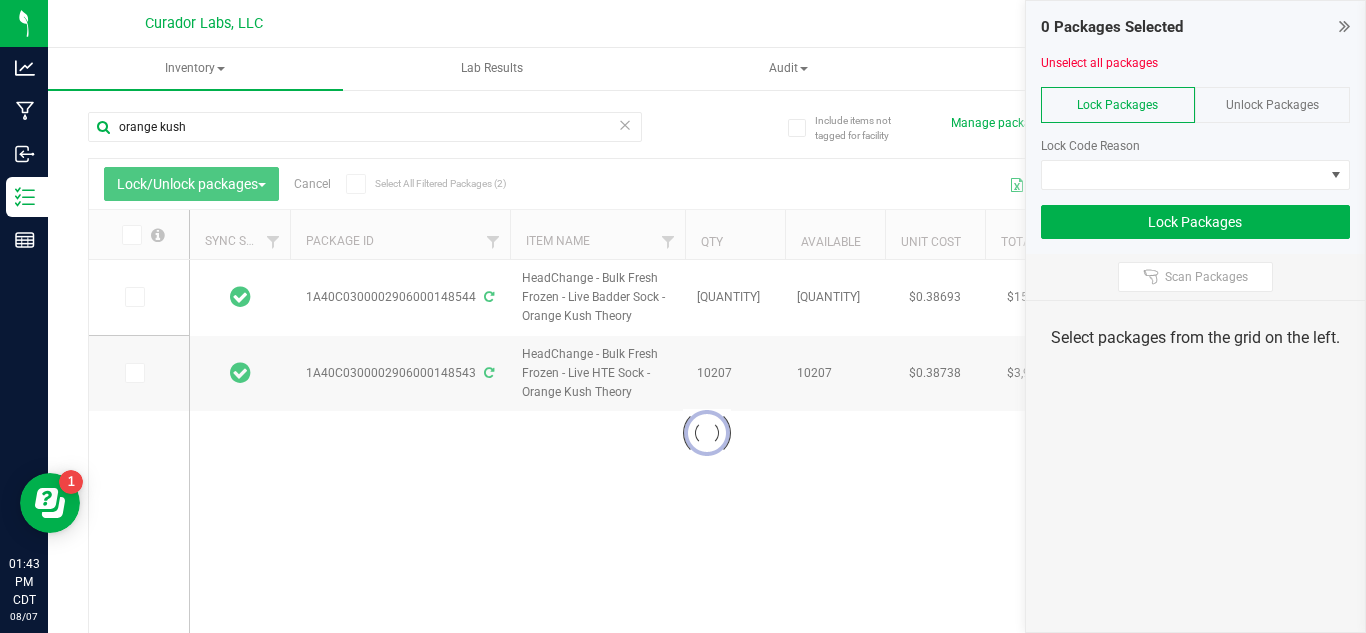 type on "2026-08-07" 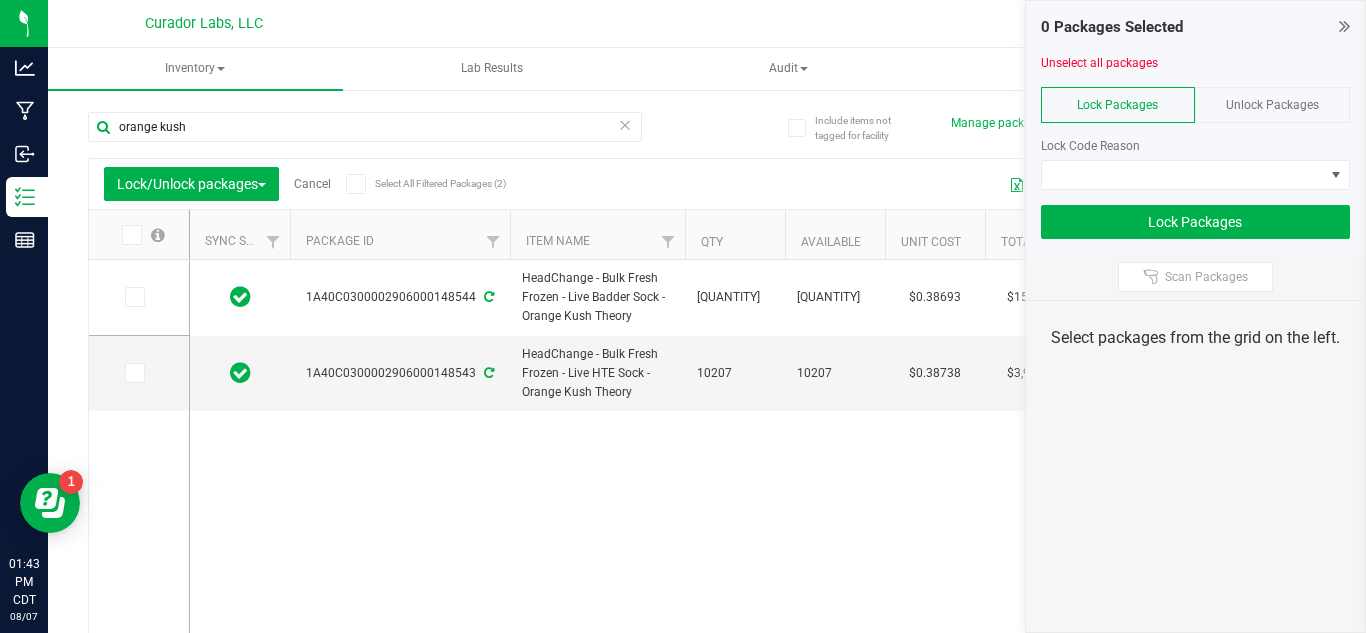 drag, startPoint x: 484, startPoint y: 317, endPoint x: 629, endPoint y: 171, distance: 205.76929 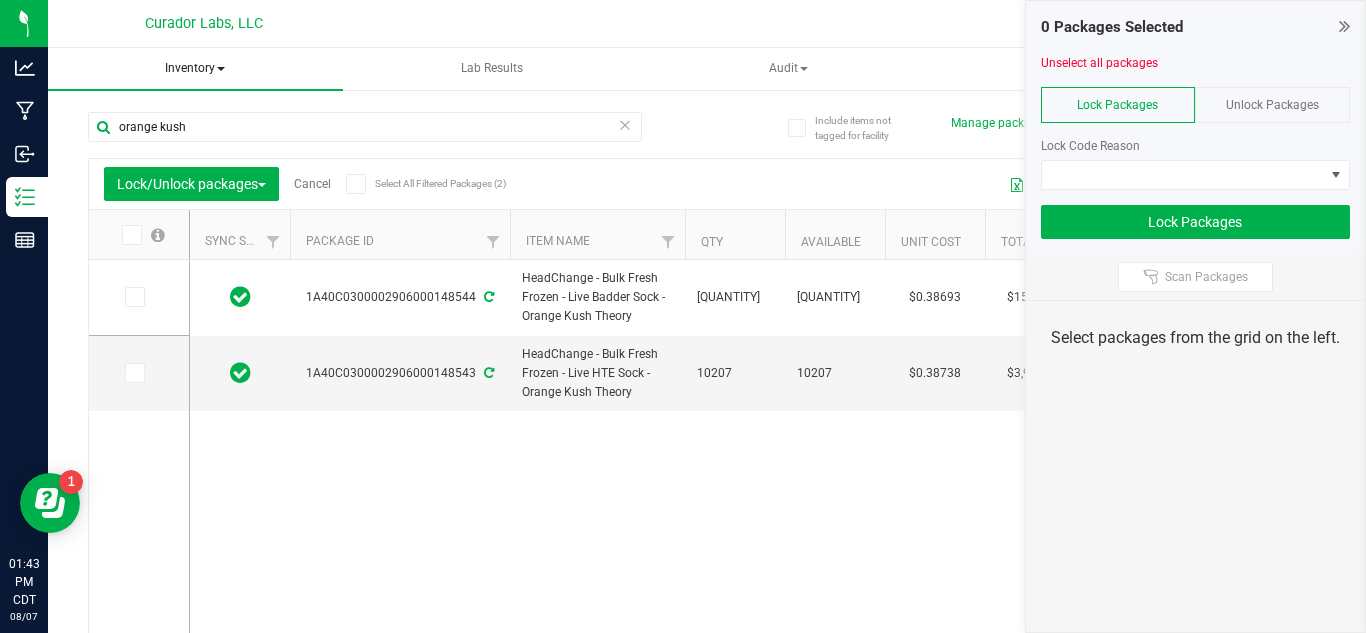 click on "Inventory" at bounding box center (195, 69) 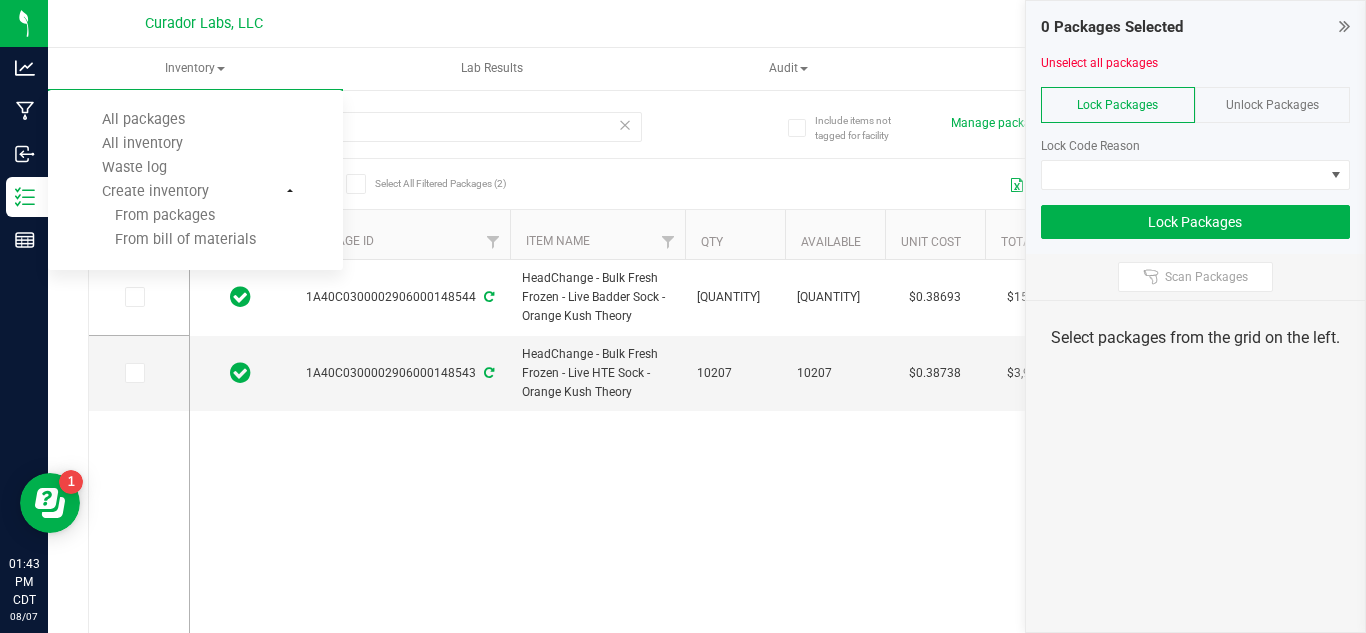 click on "orange kush" at bounding box center [397, 126] 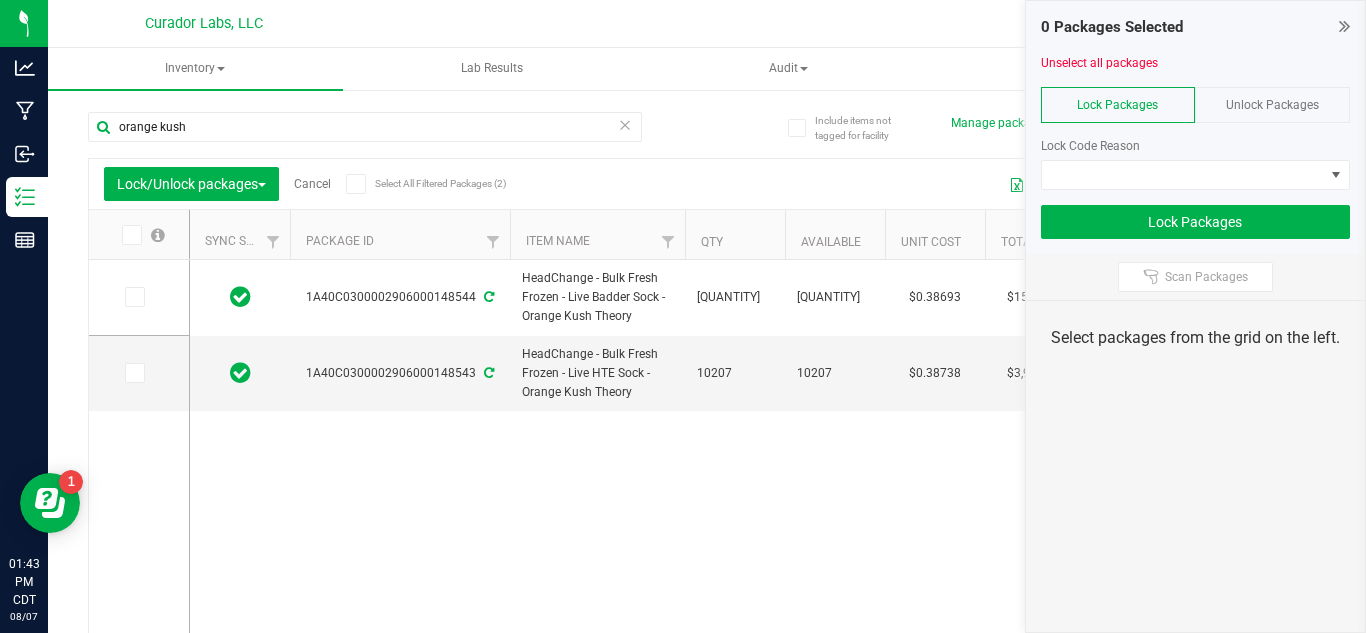 click at bounding box center (130, 235) 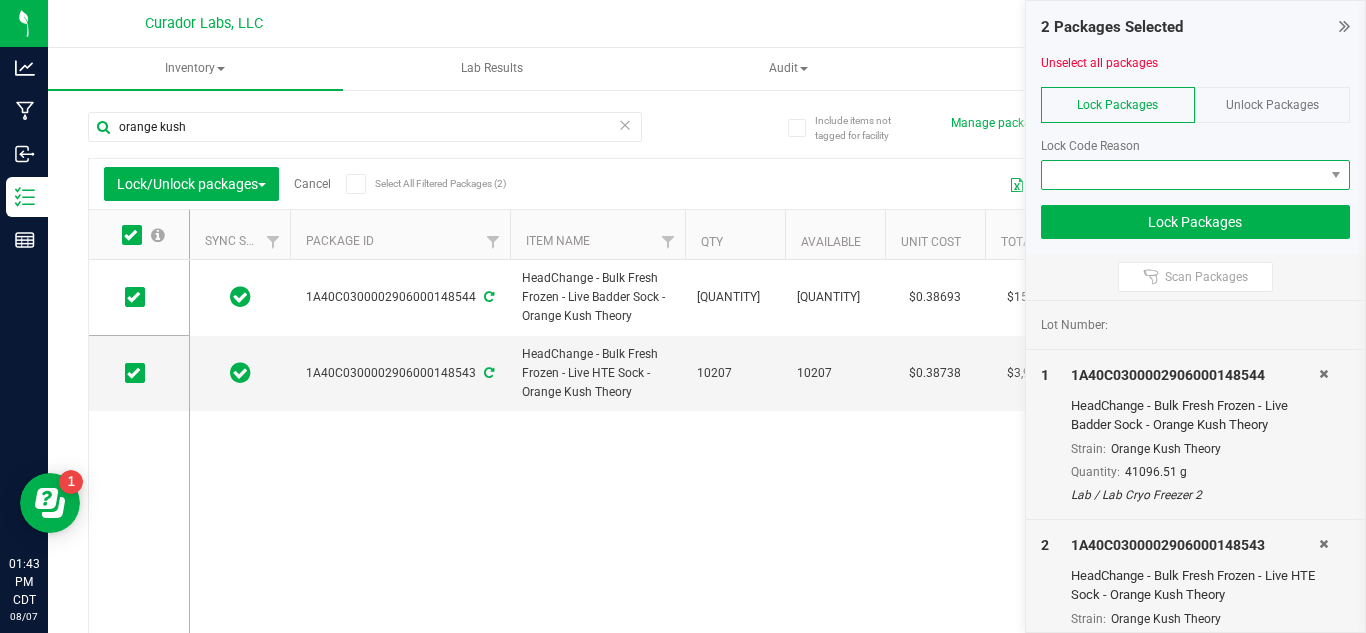 click at bounding box center [1183, 175] 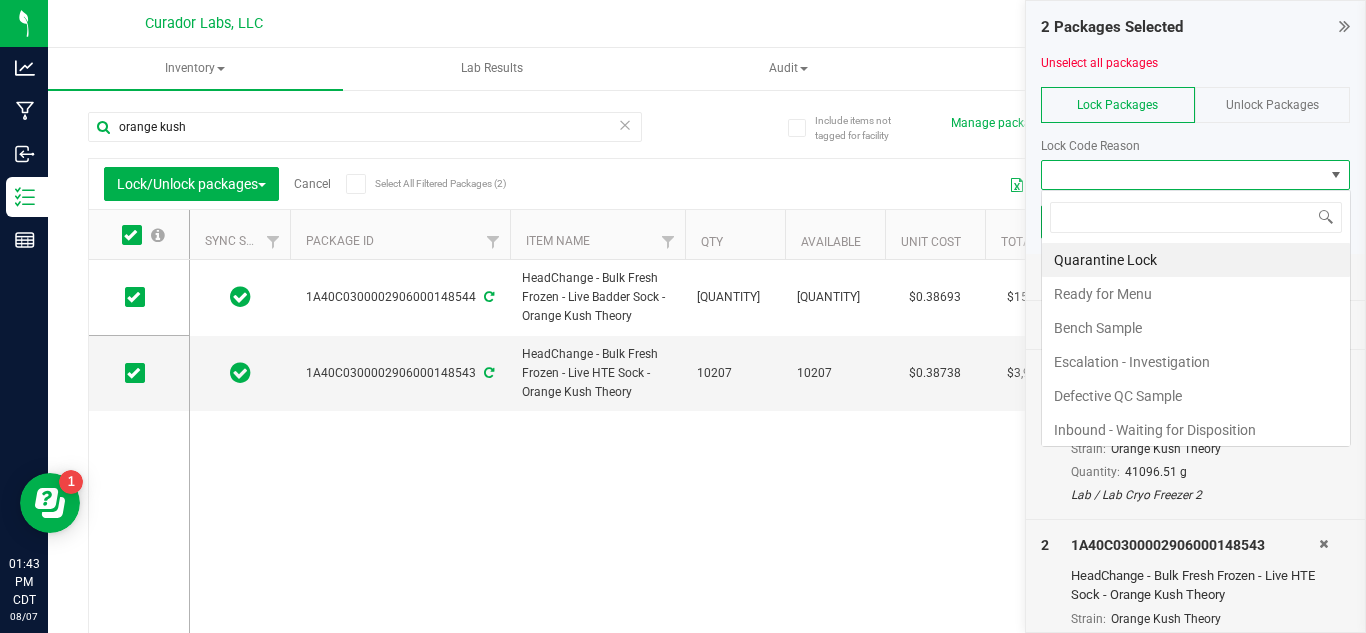 scroll, scrollTop: 99970, scrollLeft: 99690, axis: both 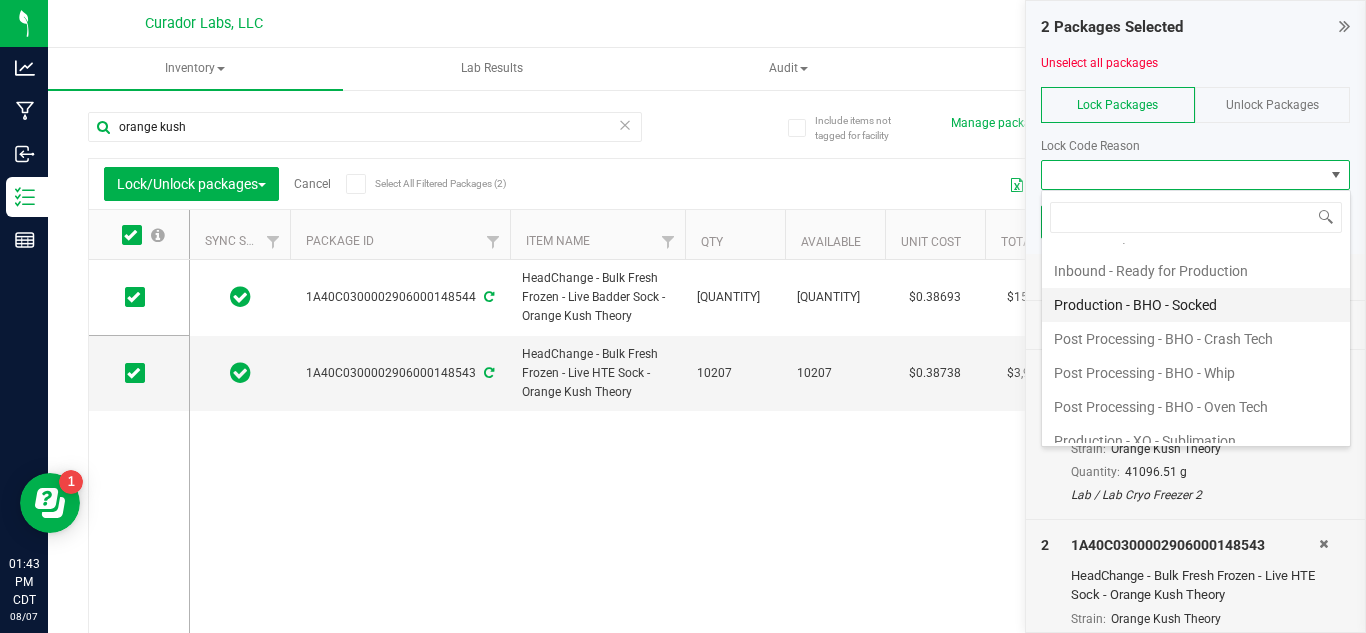 click on "Production - BHO - Socked" at bounding box center [1196, 305] 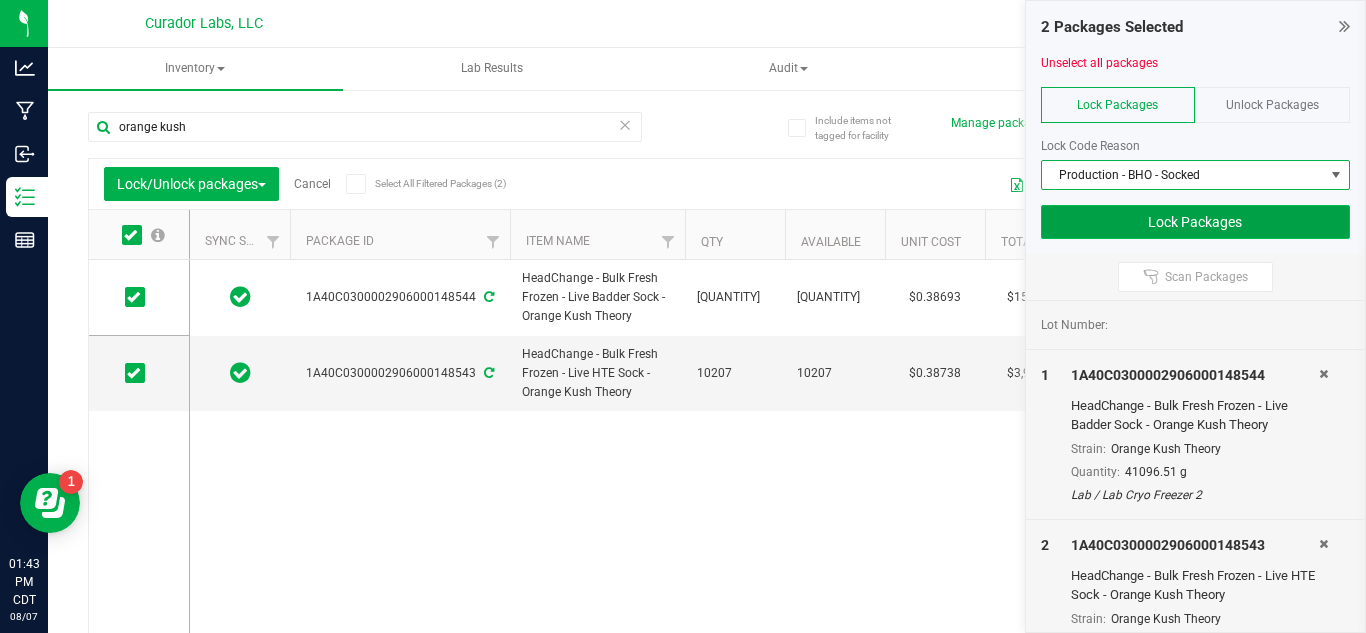 click on "Lock Packages" at bounding box center [1196, 222] 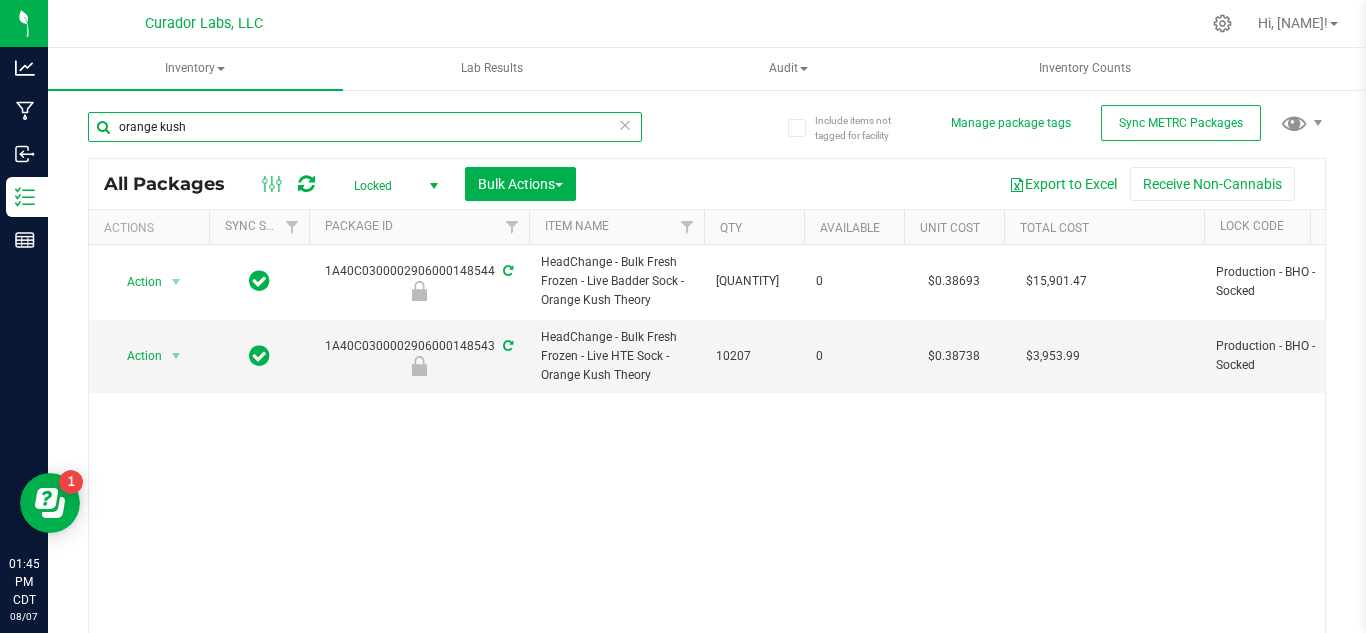 click on "orange kush" at bounding box center (365, 127) 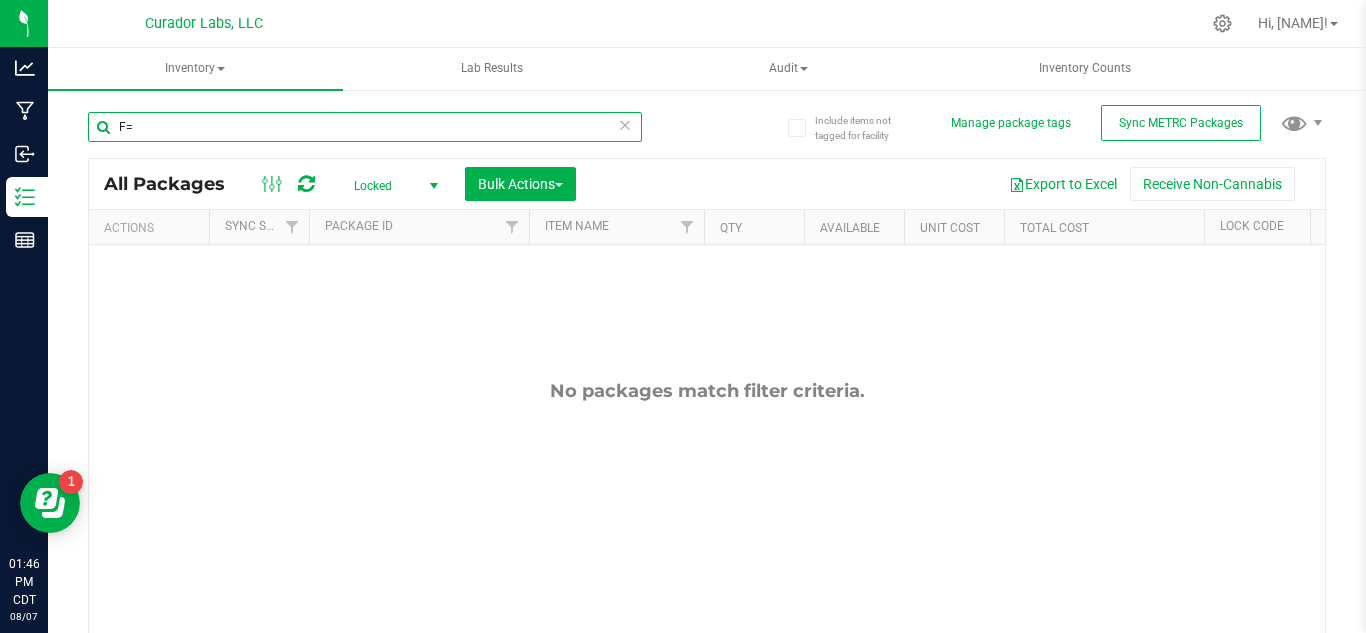 click on "F=" at bounding box center (365, 127) 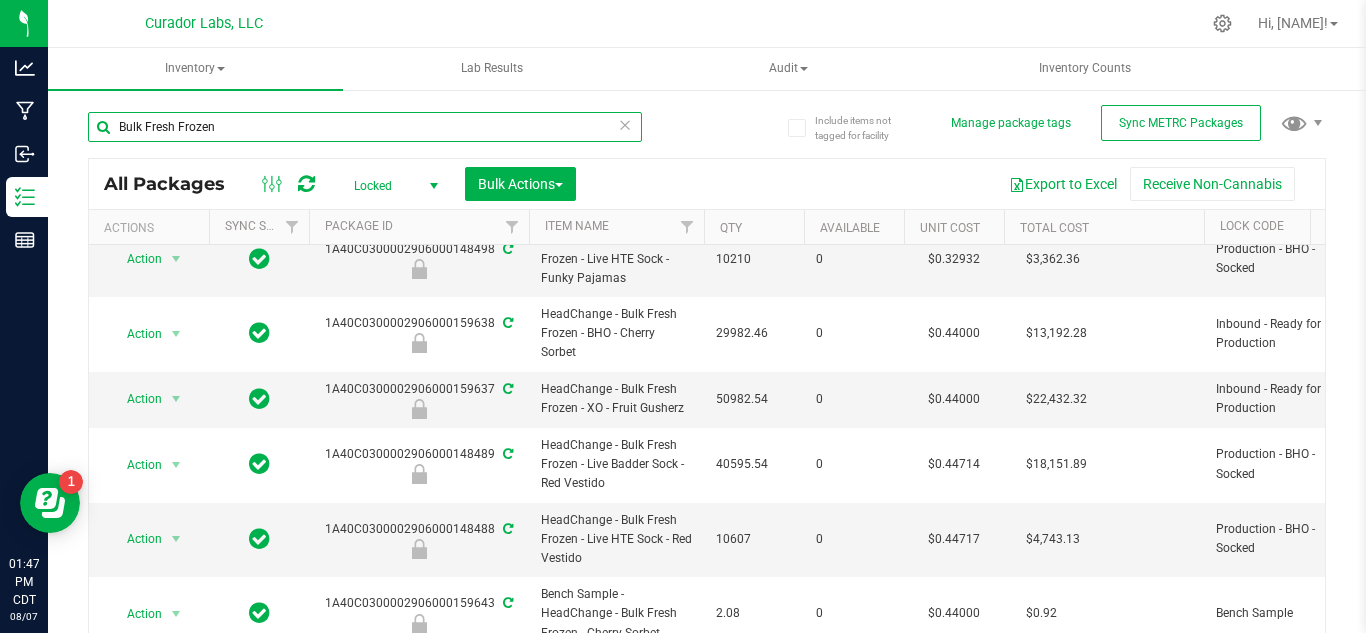 scroll, scrollTop: 509, scrollLeft: 0, axis: vertical 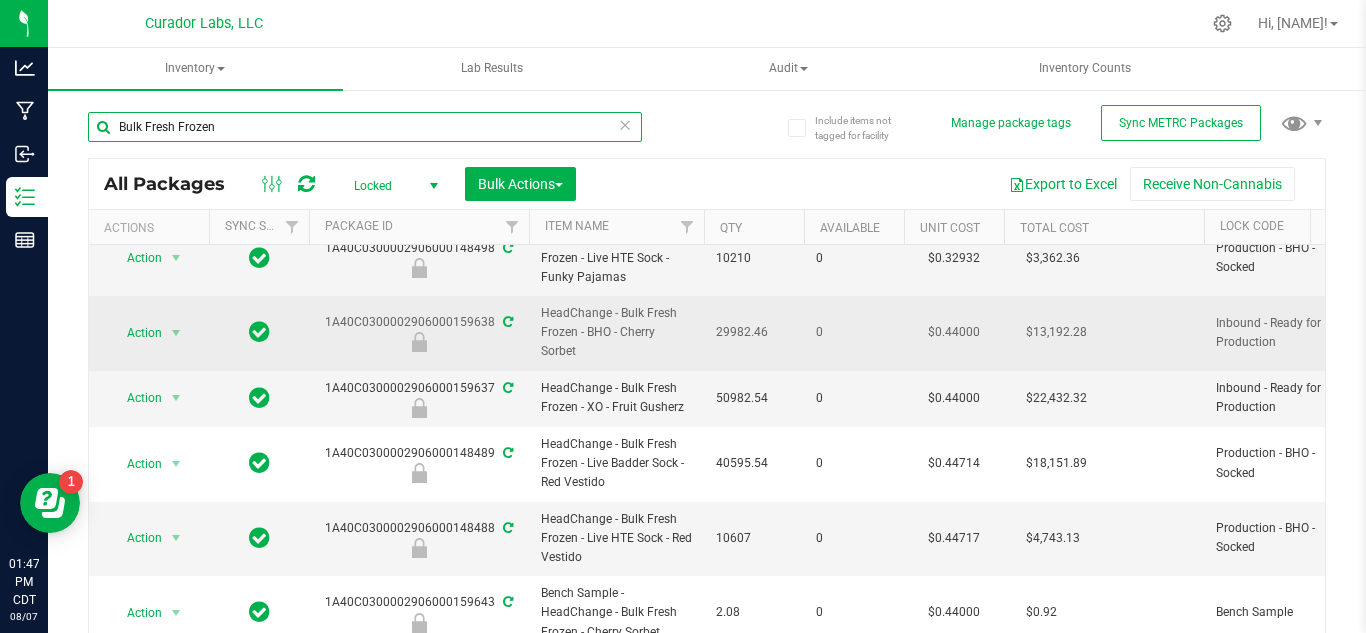 type on "Bulk Fresh Frozen" 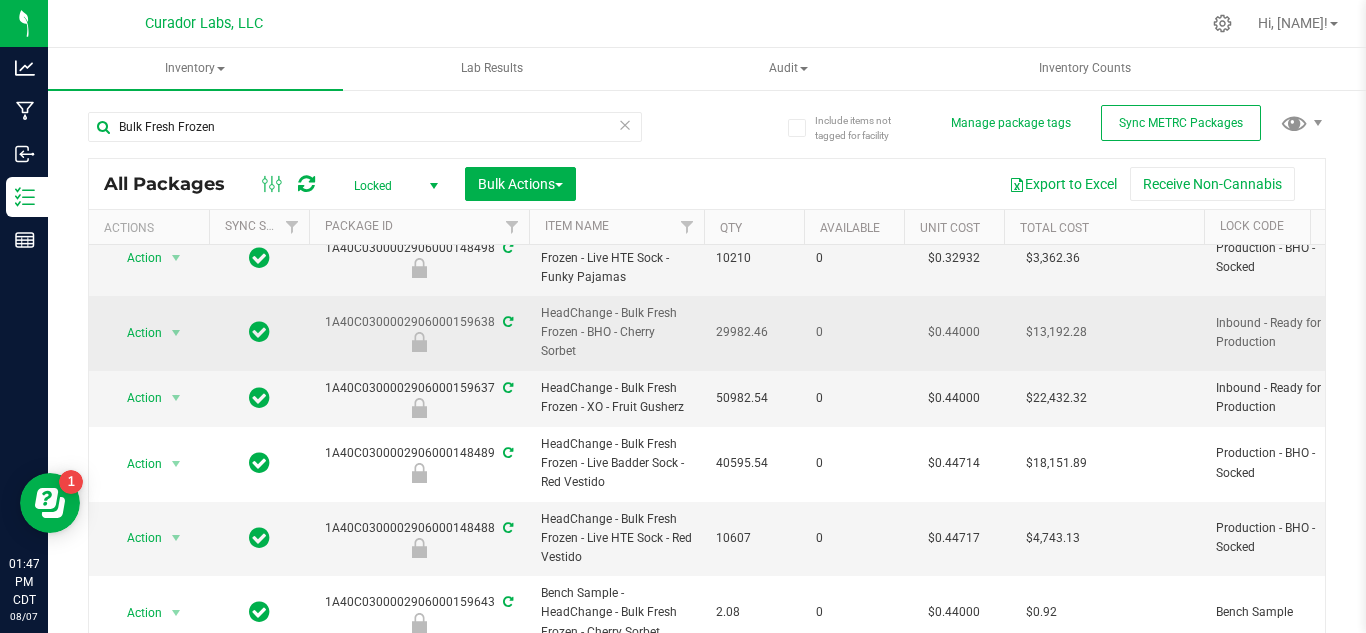 click on "HeadChange - Bulk Fresh Frozen - BHO - Cherry Sorbet" at bounding box center (616, 333) 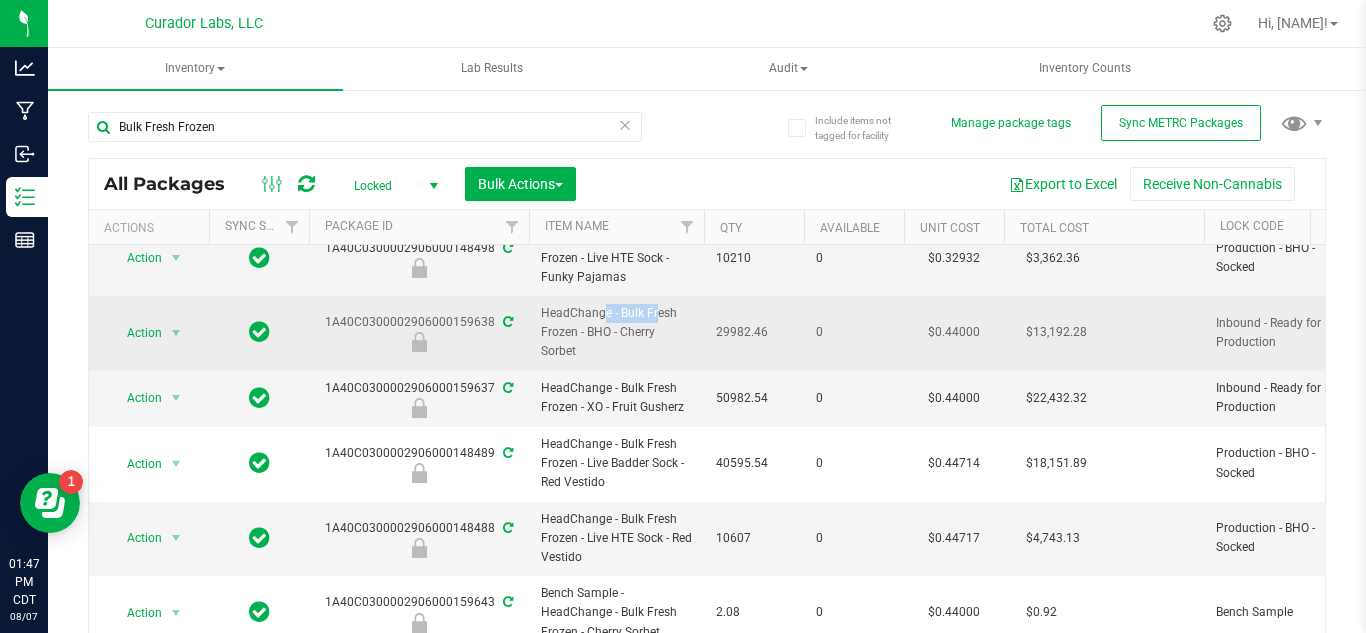 click on "HeadChange - Bulk Fresh Frozen - BHO - Cherry Sorbet" at bounding box center [616, 333] 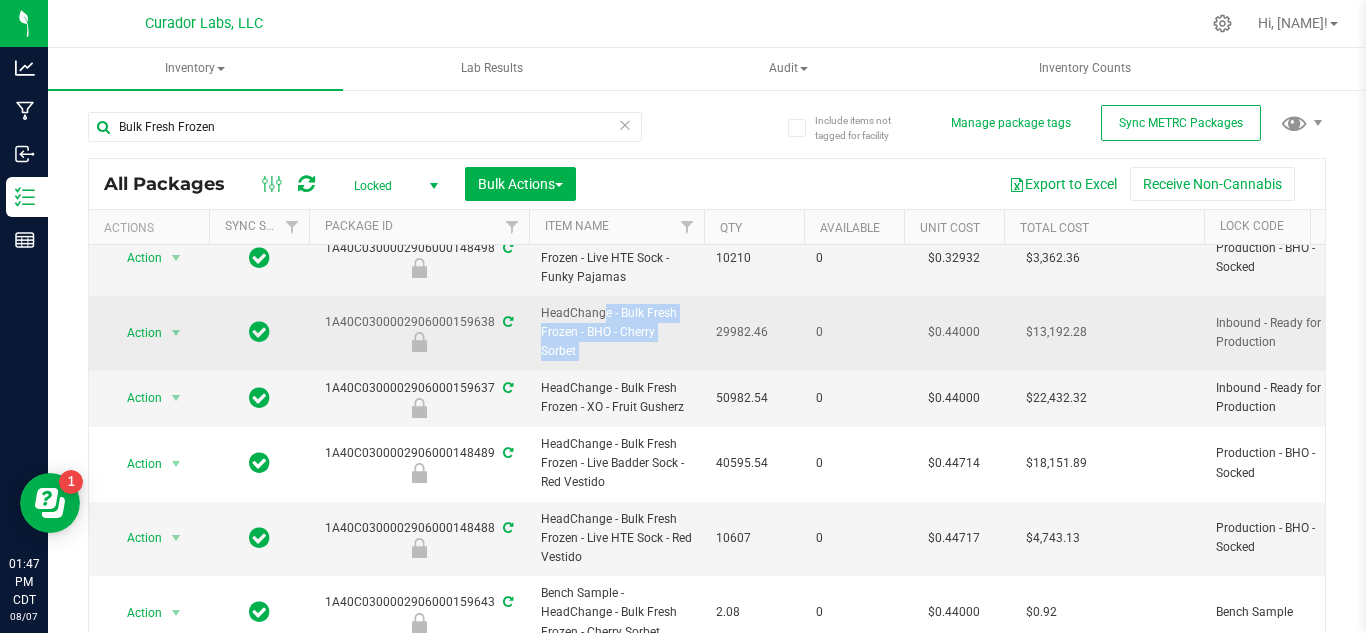 click on "HeadChange - Bulk Fresh Frozen - BHO - Cherry Sorbet" at bounding box center [616, 333] 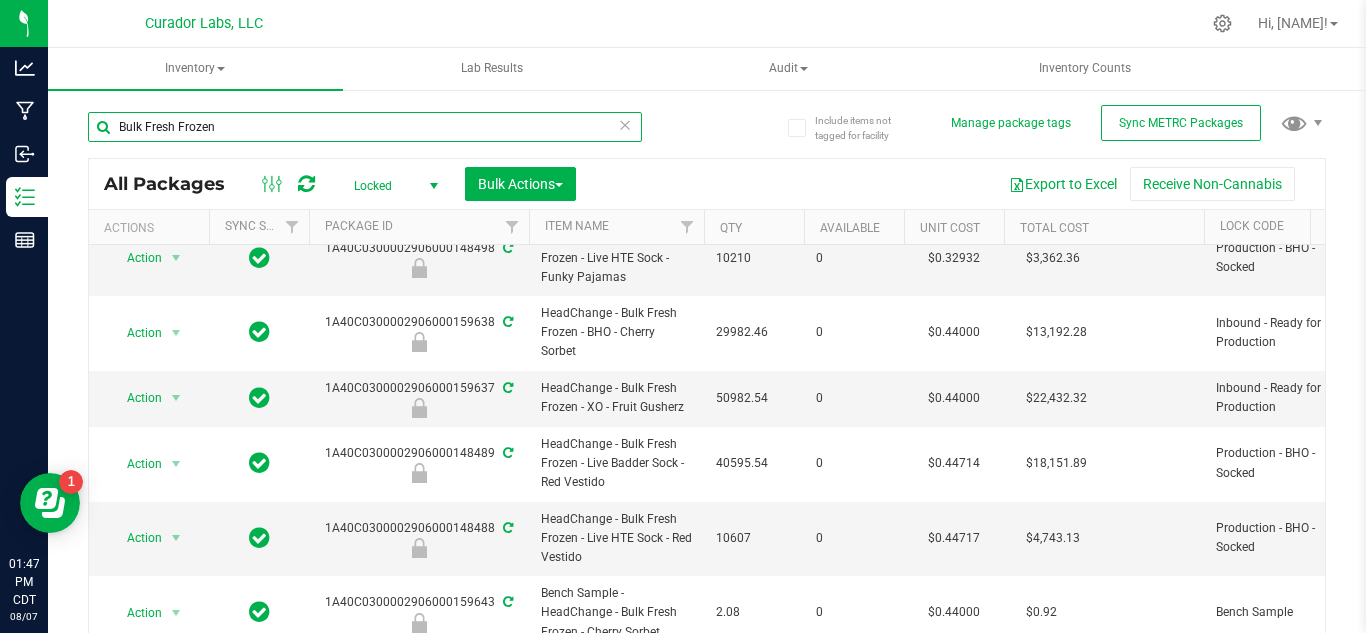 click on "Bulk Fresh Frozen" at bounding box center [365, 127] 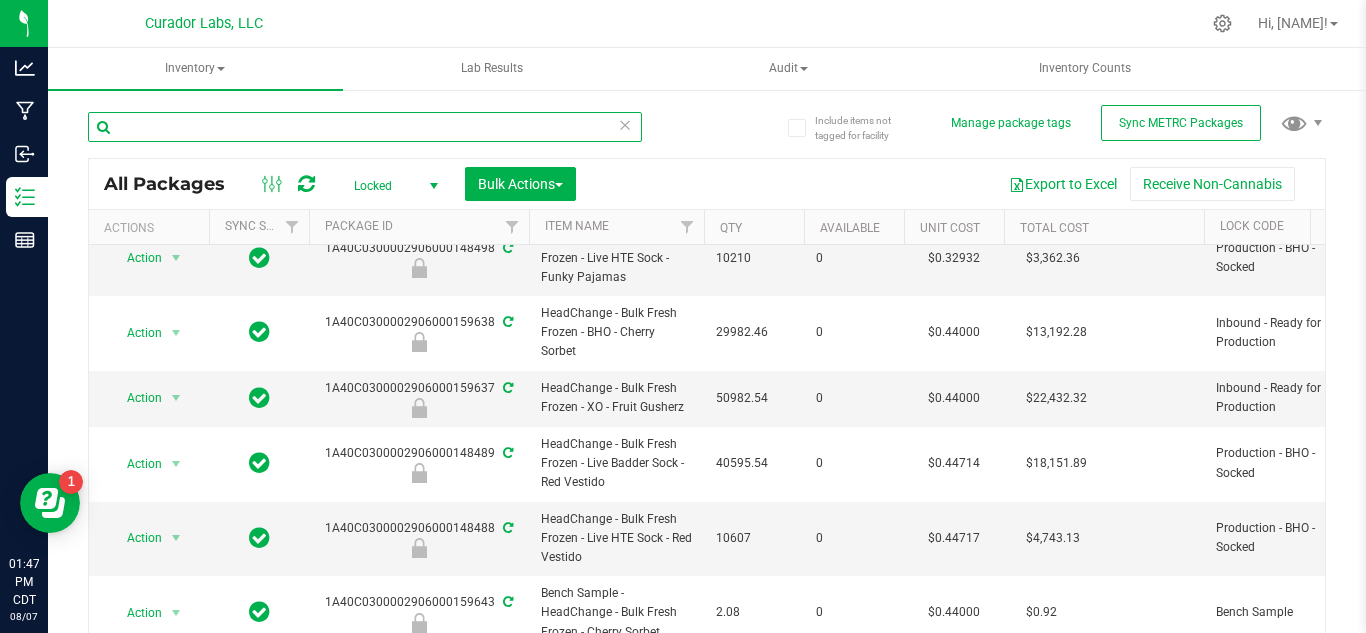 paste on "HeadChange - Bulk Fresh Frozen - BHO - Cherry Sorbet" 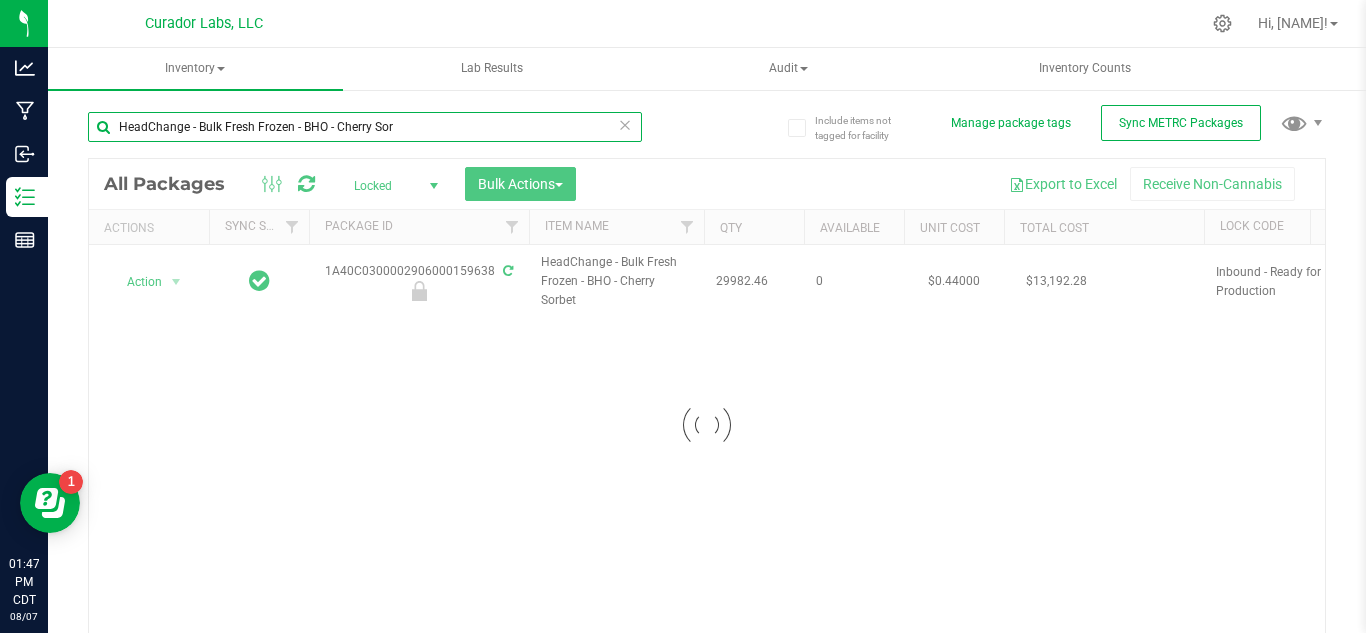 scroll, scrollTop: 0, scrollLeft: 0, axis: both 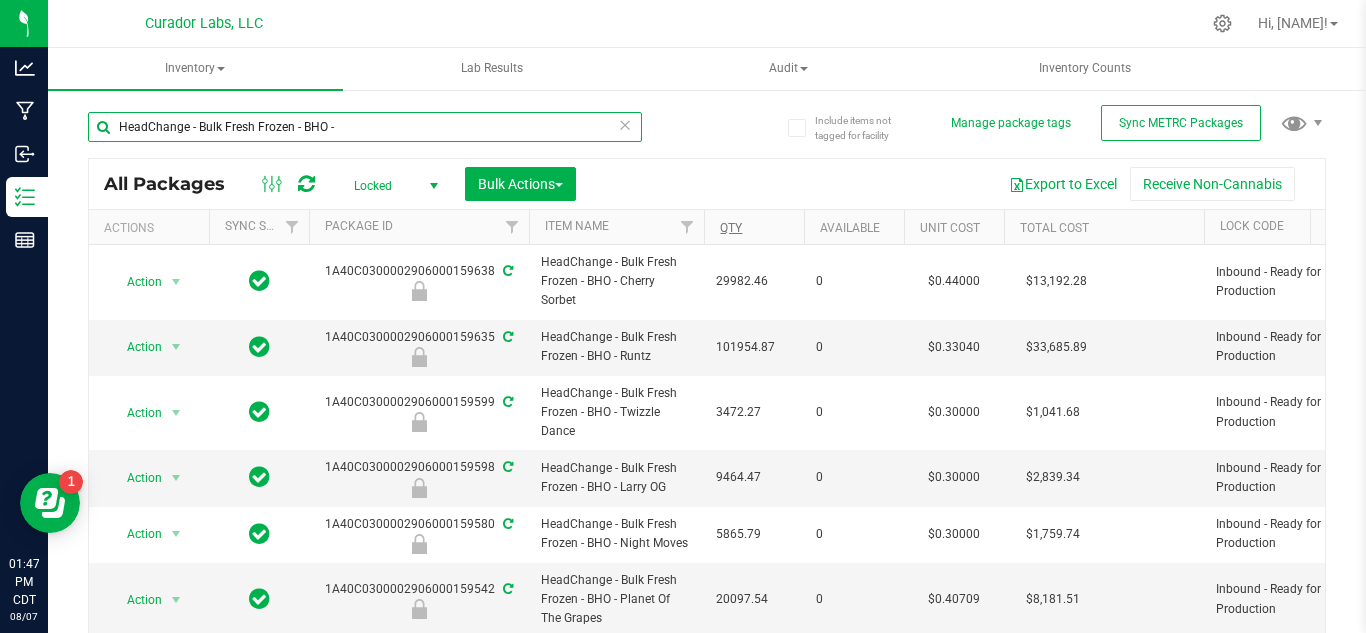 type on "HeadChange - Bulk Fresh Frozen - BHO -" 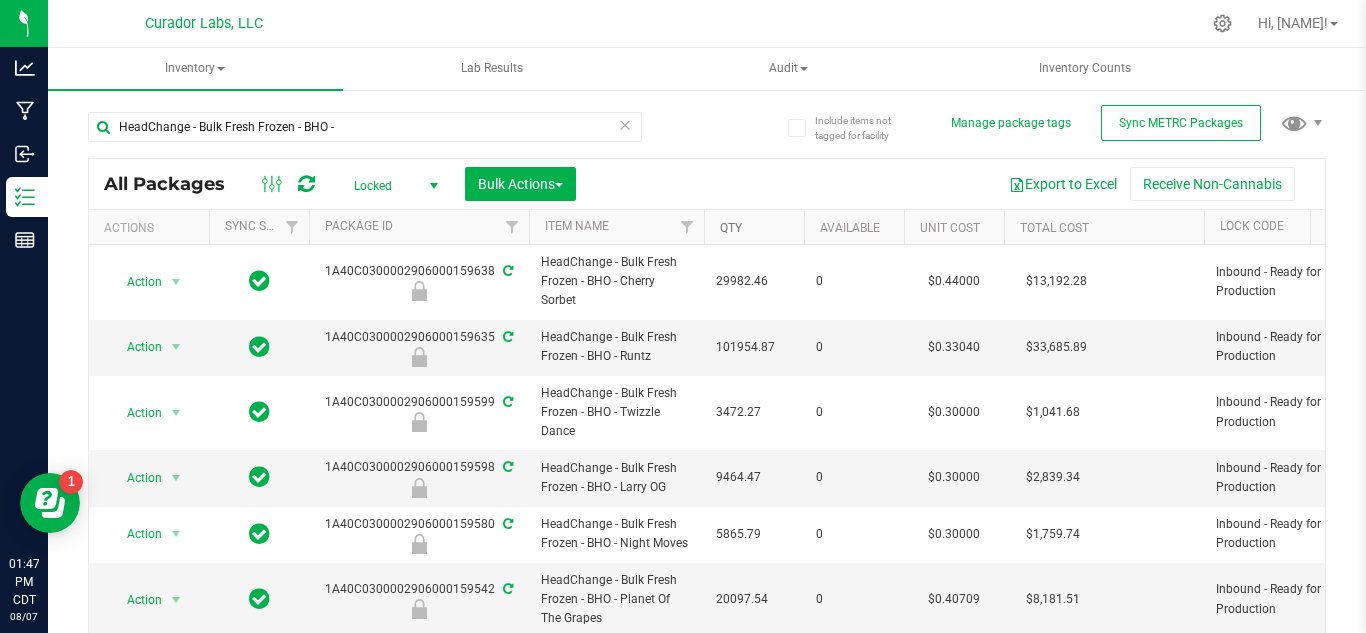 click on "Qty" at bounding box center (731, 228) 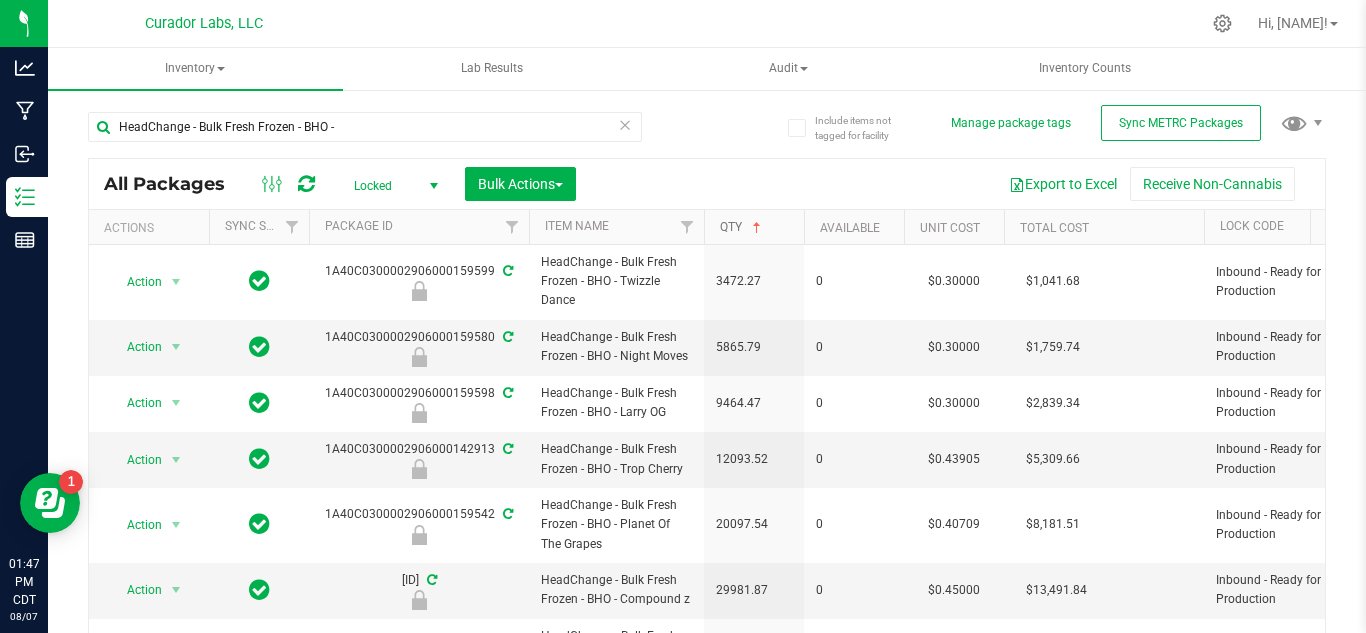 click on "Qty" at bounding box center [742, 227] 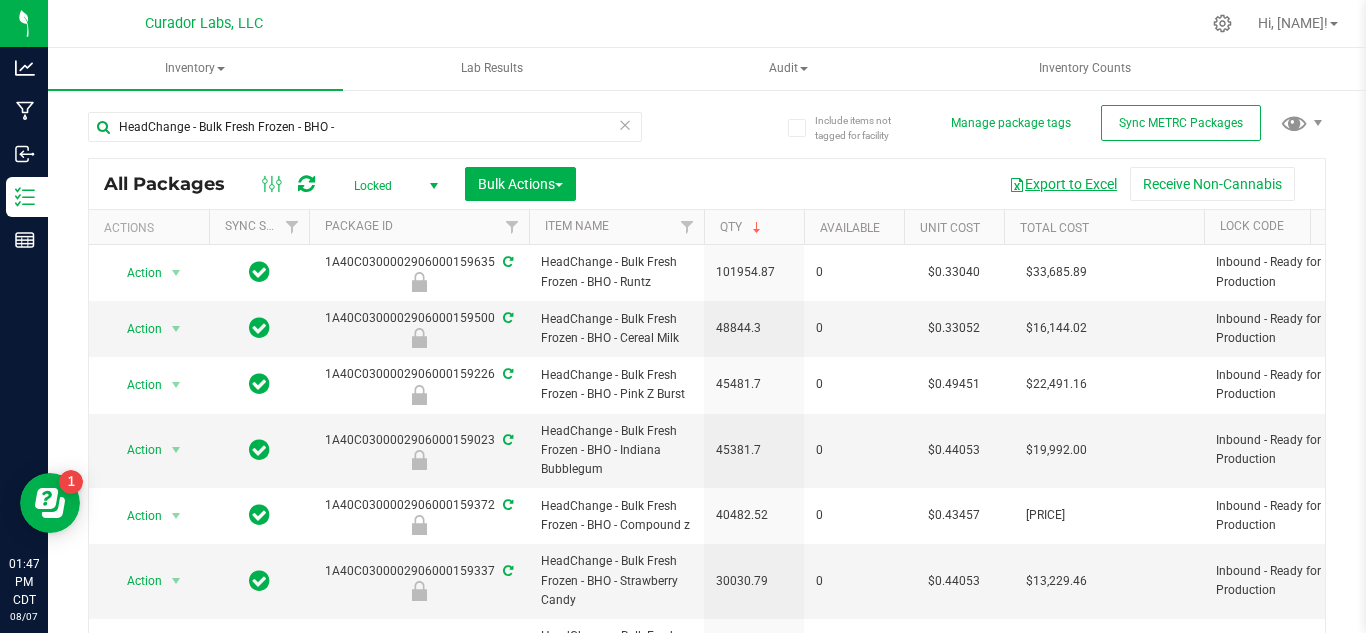 click on "Export to Excel" at bounding box center (1063, 184) 